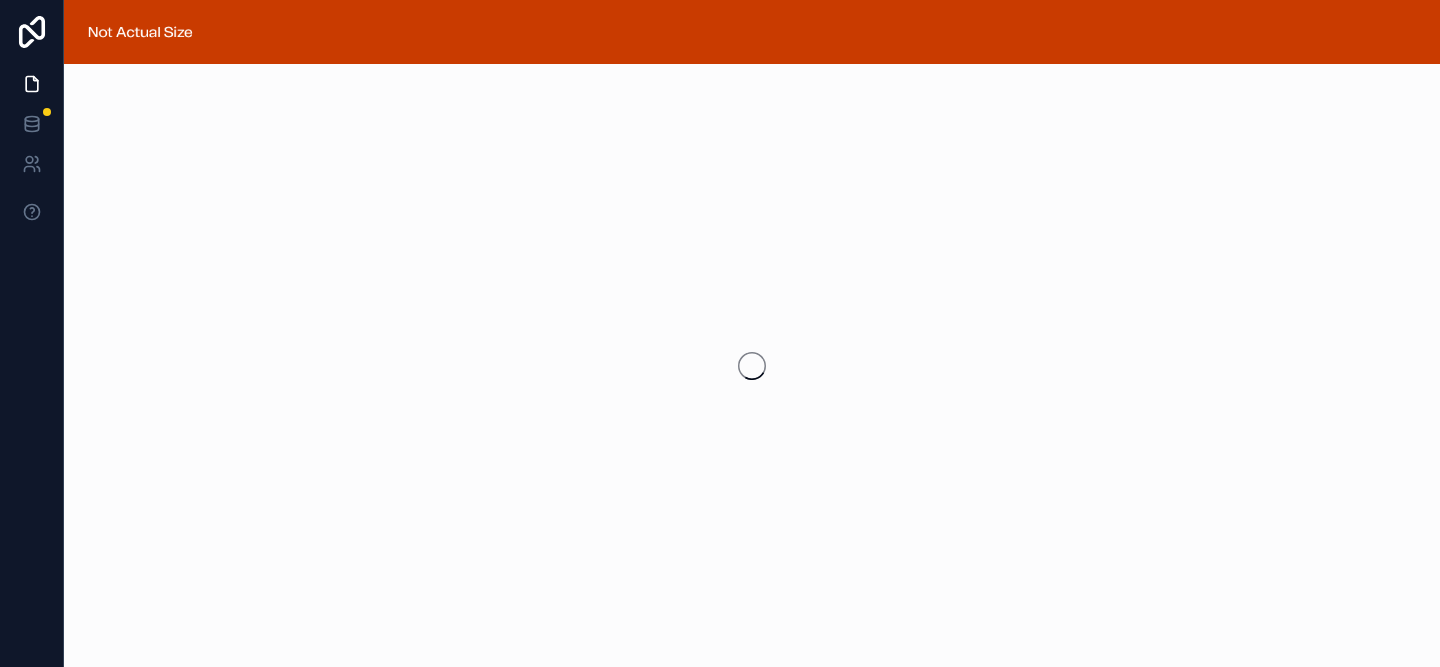 scroll, scrollTop: 0, scrollLeft: 0, axis: both 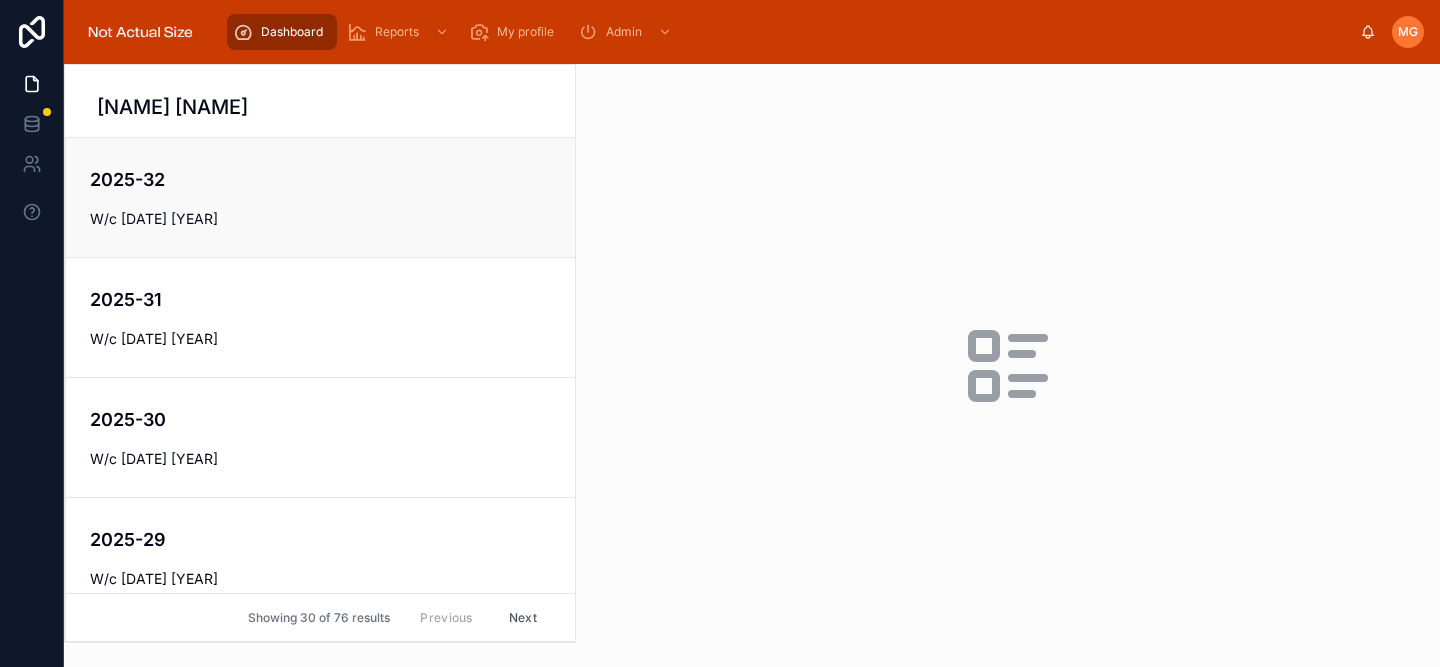click on "[YEAR]-[NUMBER] W/c [DATE] [YEAR]" at bounding box center [320, 197] 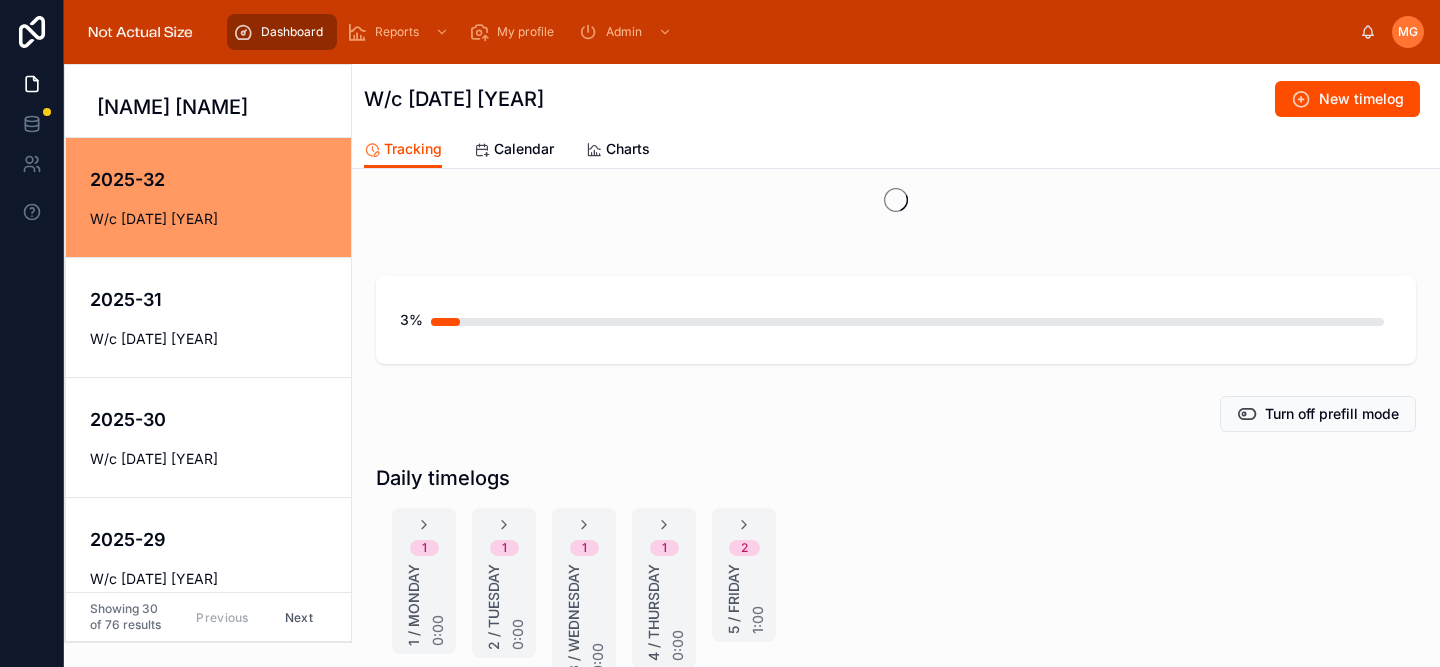 scroll, scrollTop: 214, scrollLeft: 0, axis: vertical 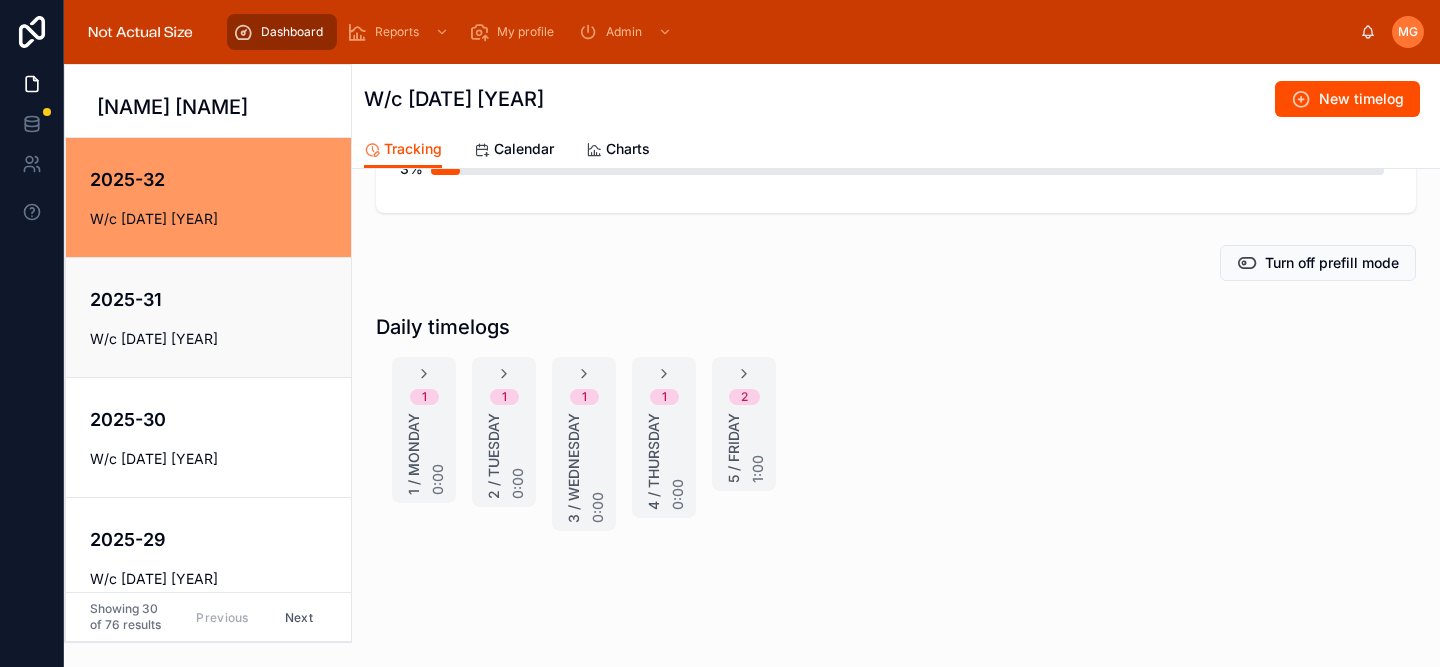 click on "[YEAR]-[NUMBER] W/c [DATE] [YEAR]" at bounding box center [208, 317] 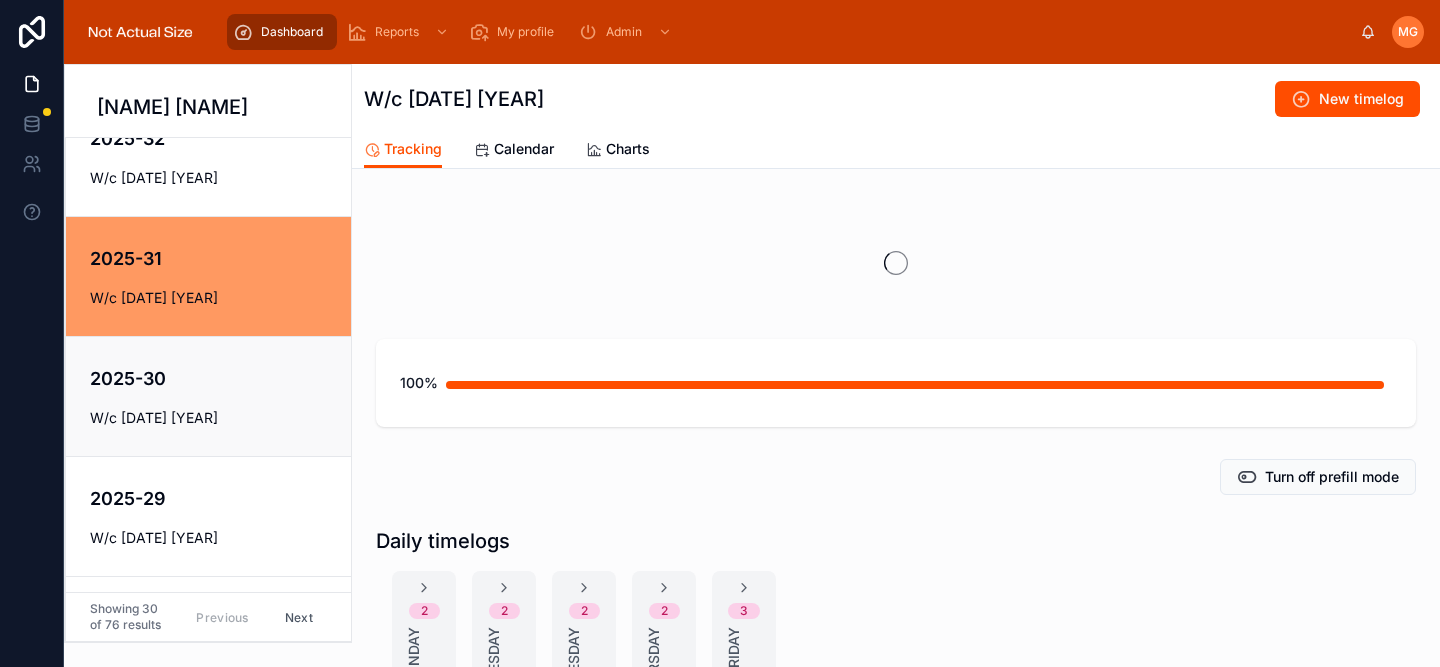 scroll, scrollTop: 149, scrollLeft: 0, axis: vertical 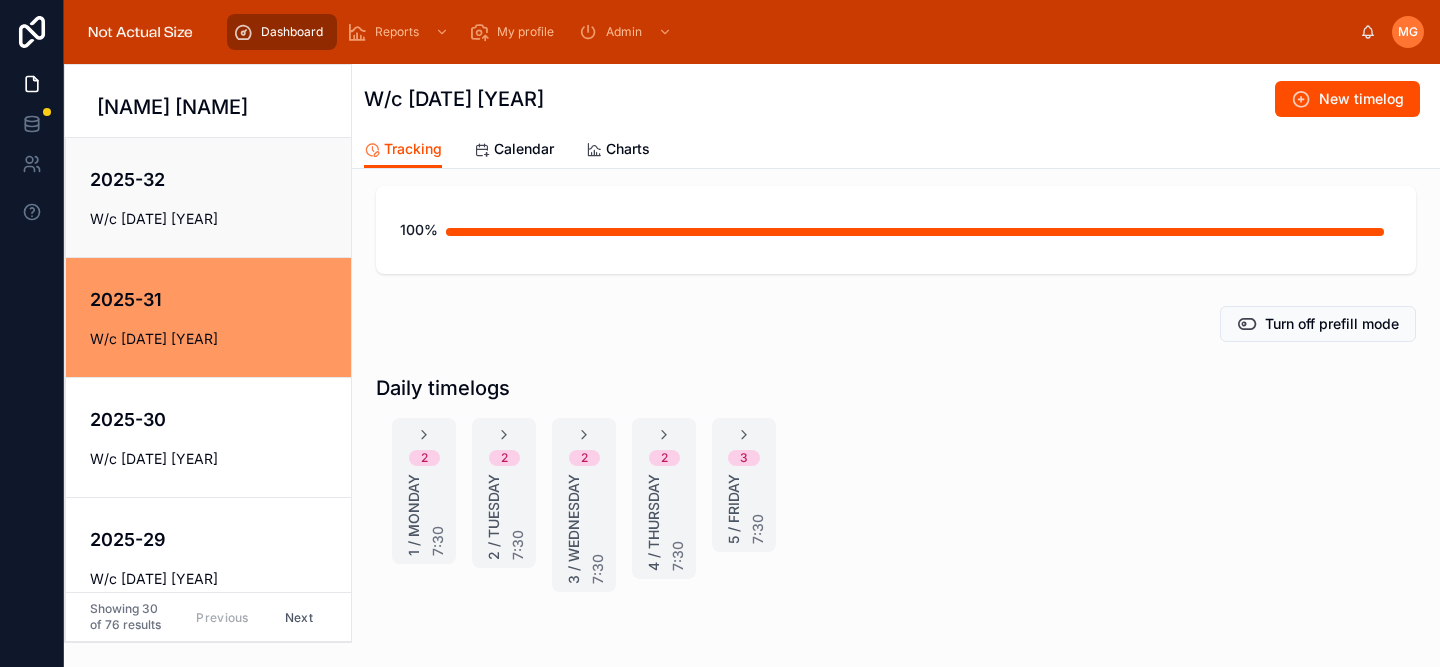 click on "W/c [DATE] [YEAR]" at bounding box center (222, 219) 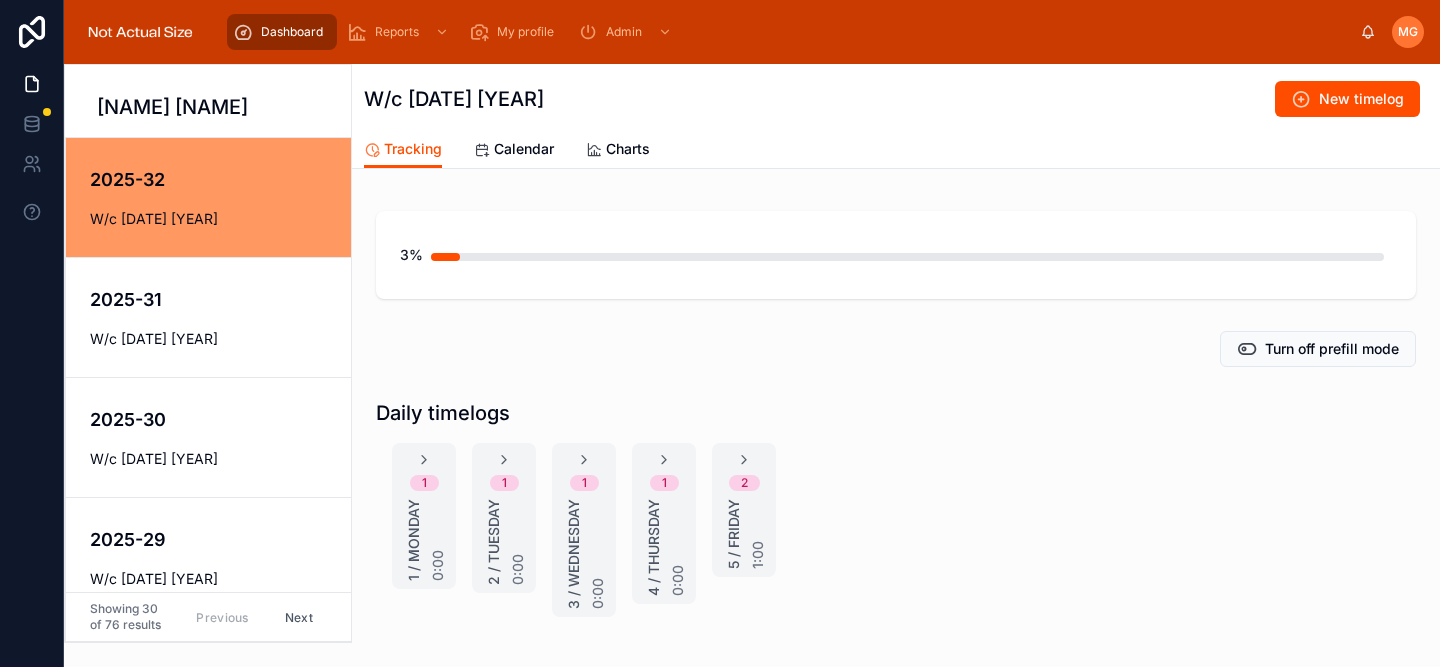 scroll, scrollTop: 214, scrollLeft: 0, axis: vertical 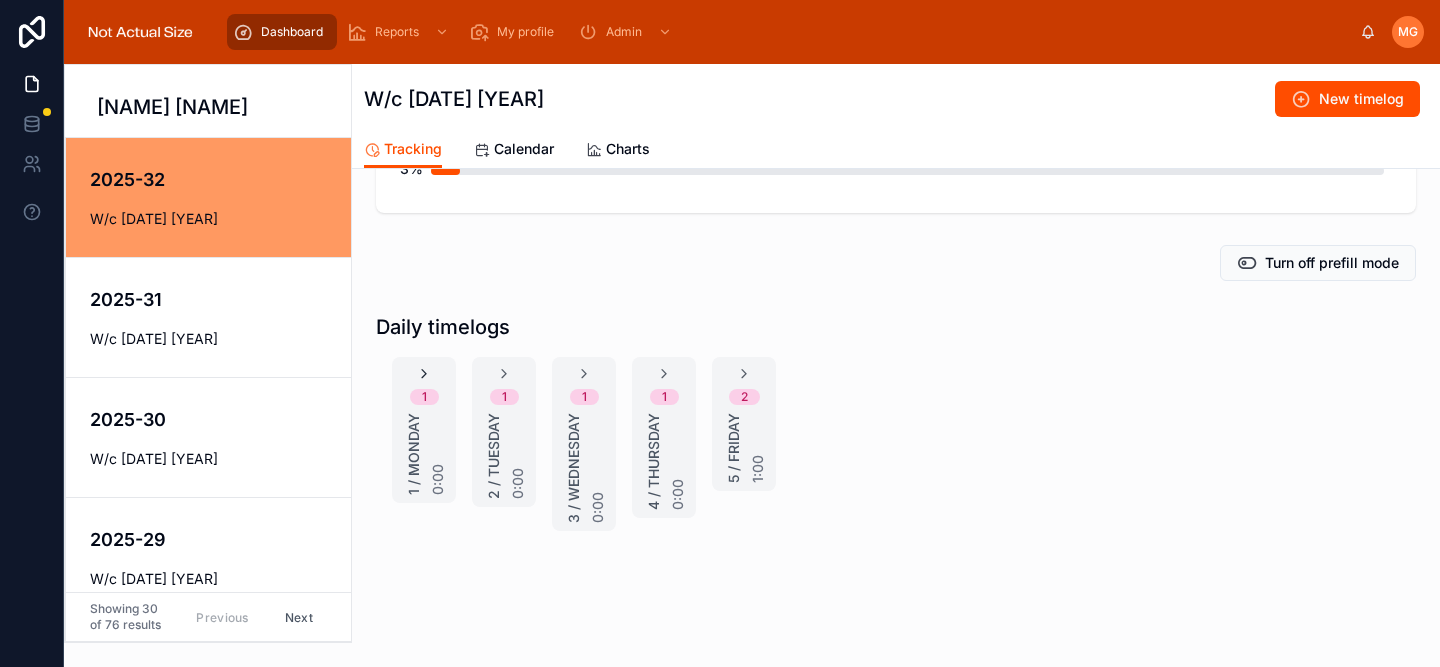 click at bounding box center (424, 374) 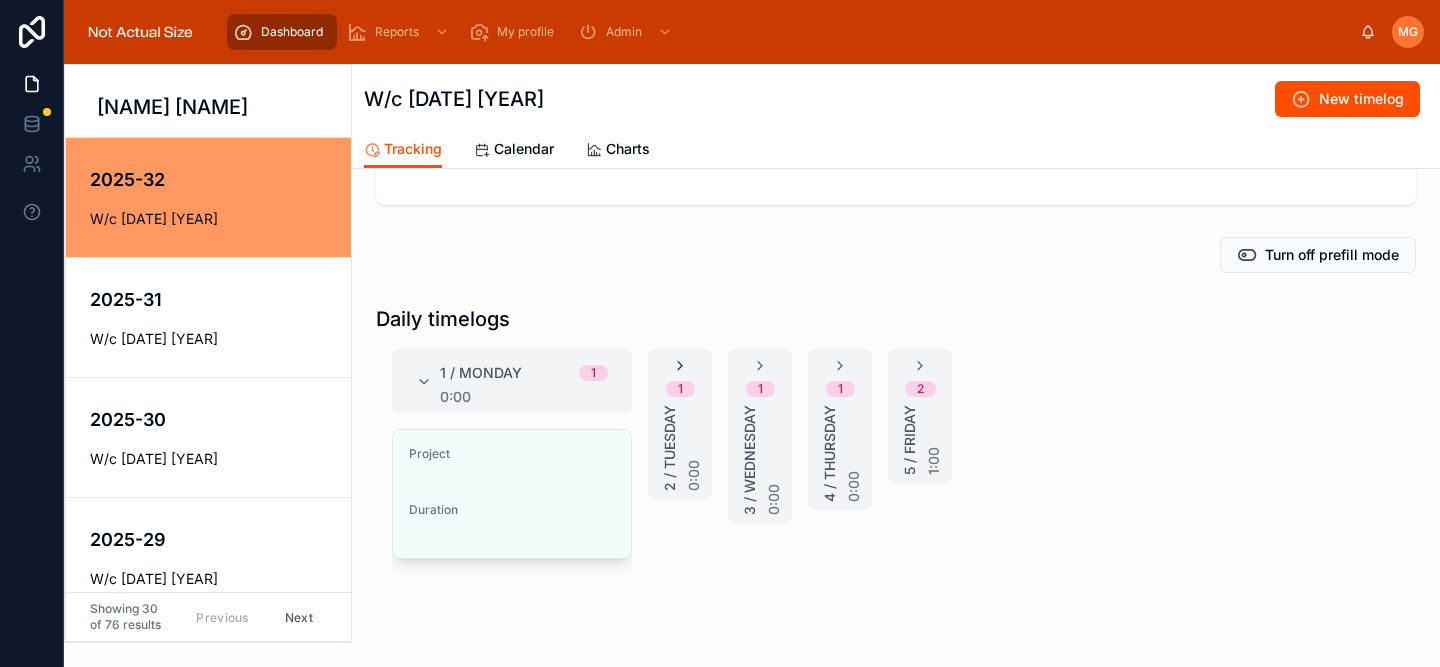 click at bounding box center [680, 366] 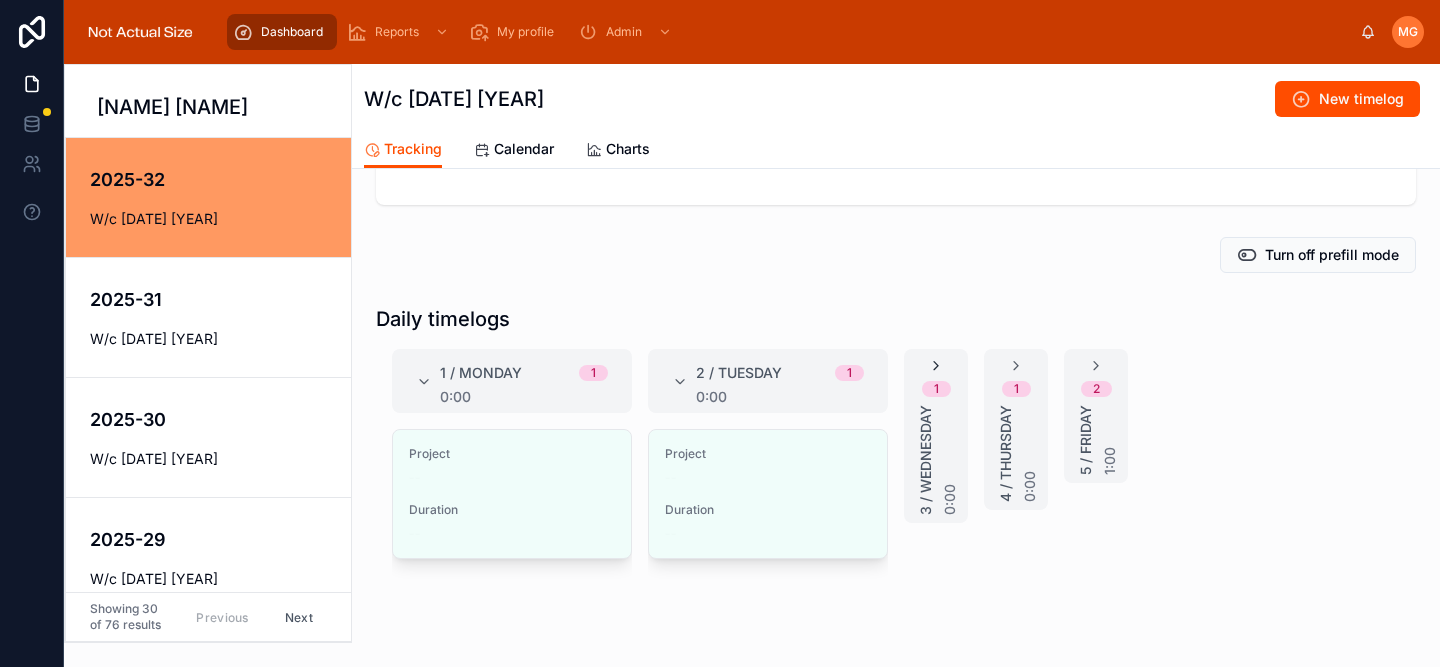 click at bounding box center [936, 366] 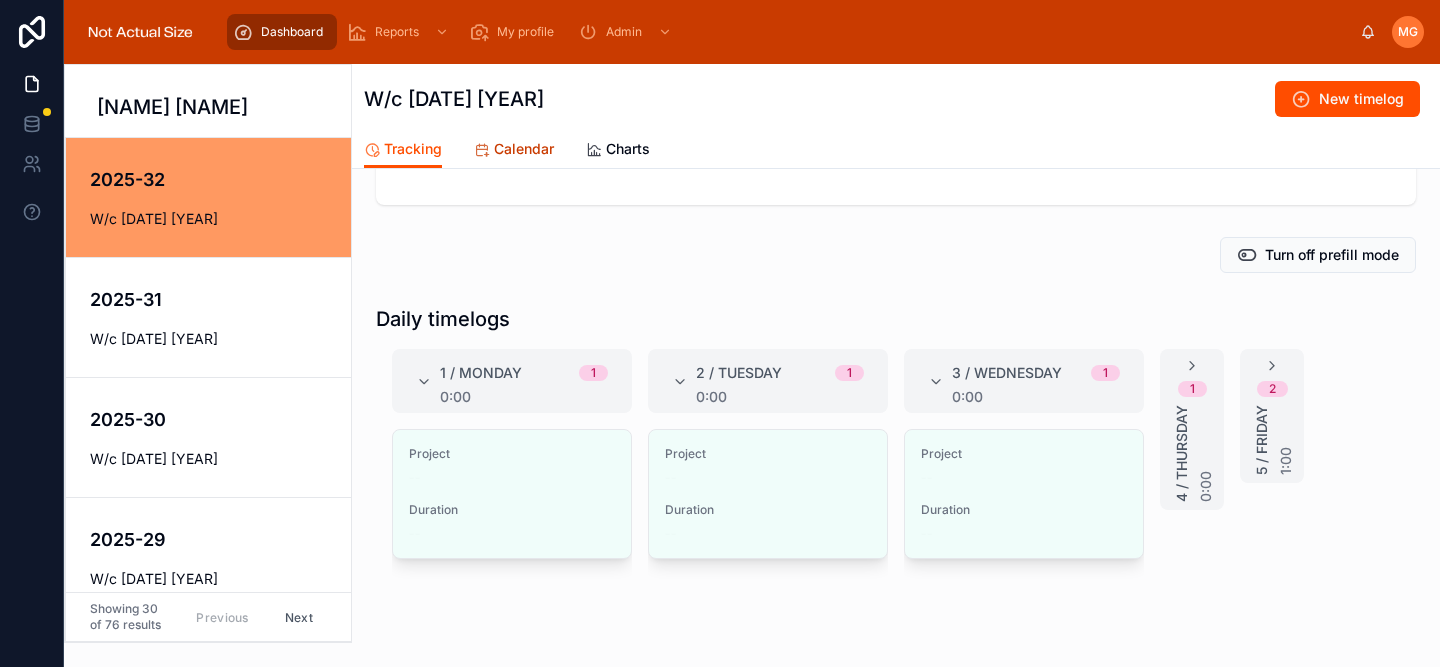 click on "Calendar" at bounding box center [524, 149] 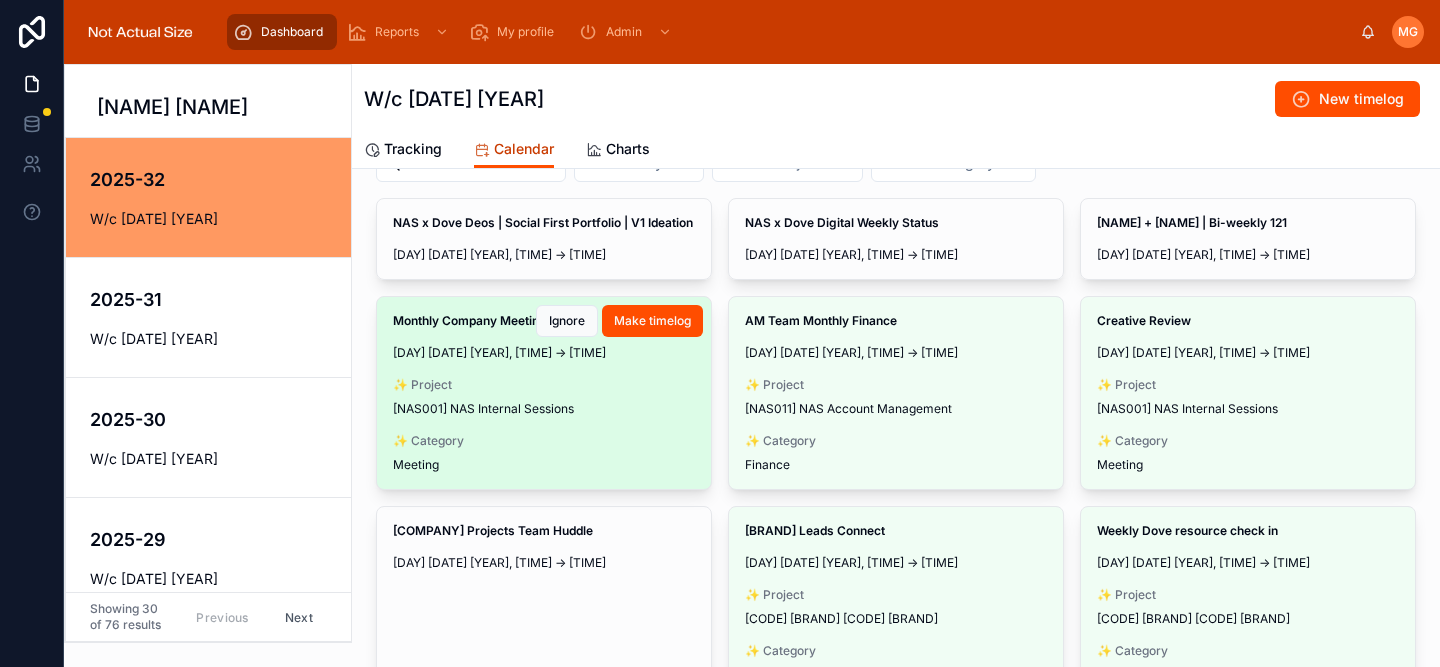 scroll, scrollTop: 162, scrollLeft: 0, axis: vertical 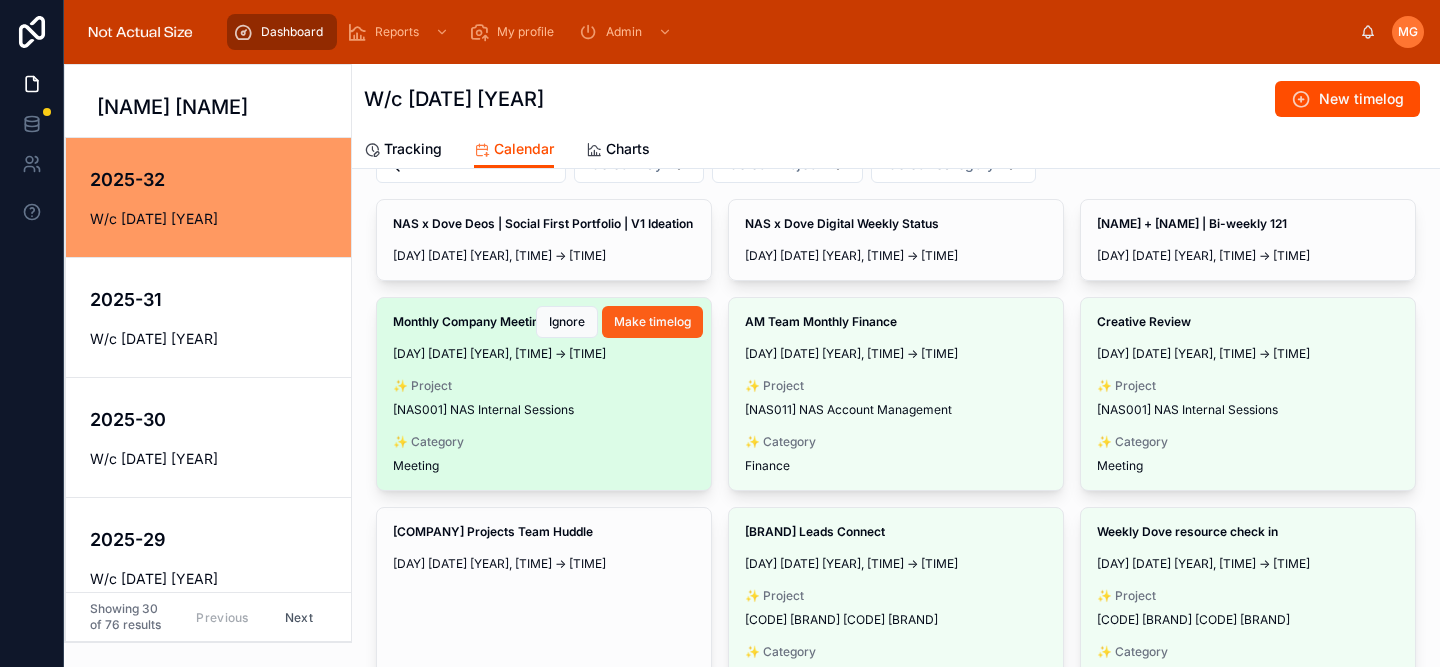 click on "Make timelog" at bounding box center [652, 322] 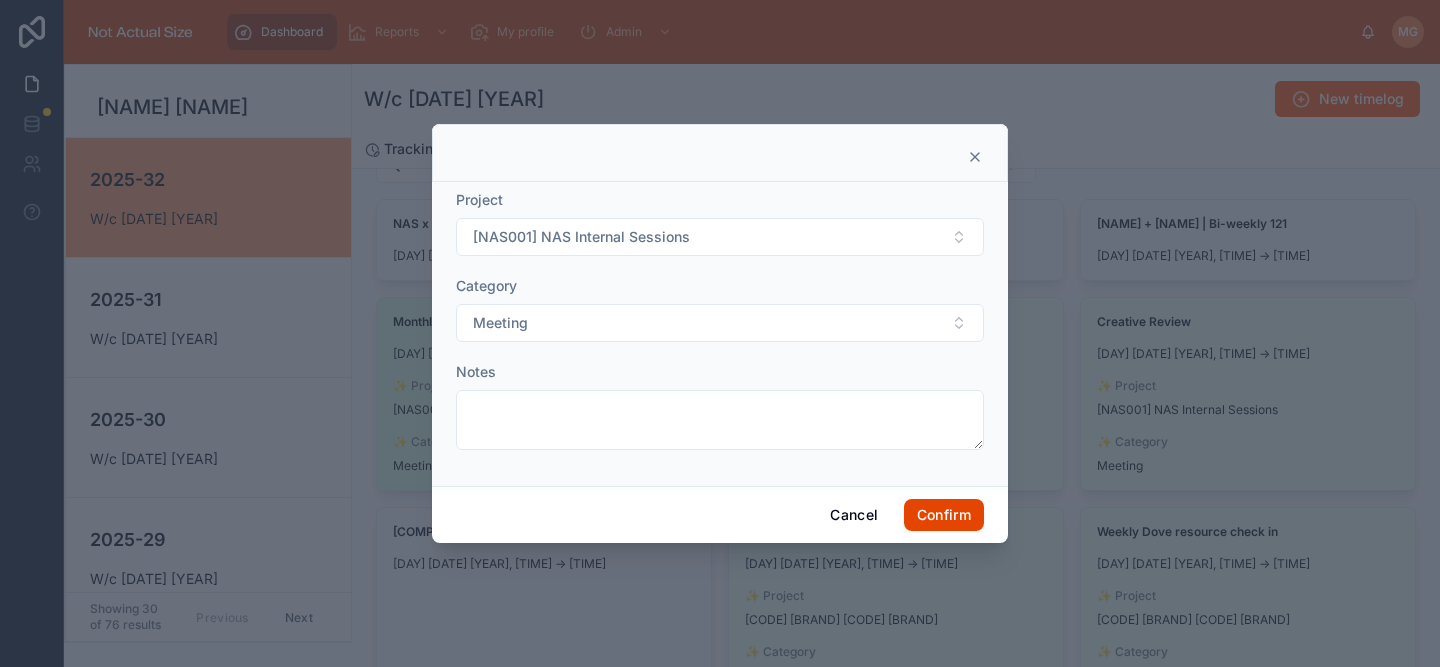click on "Confirm" at bounding box center (944, 515) 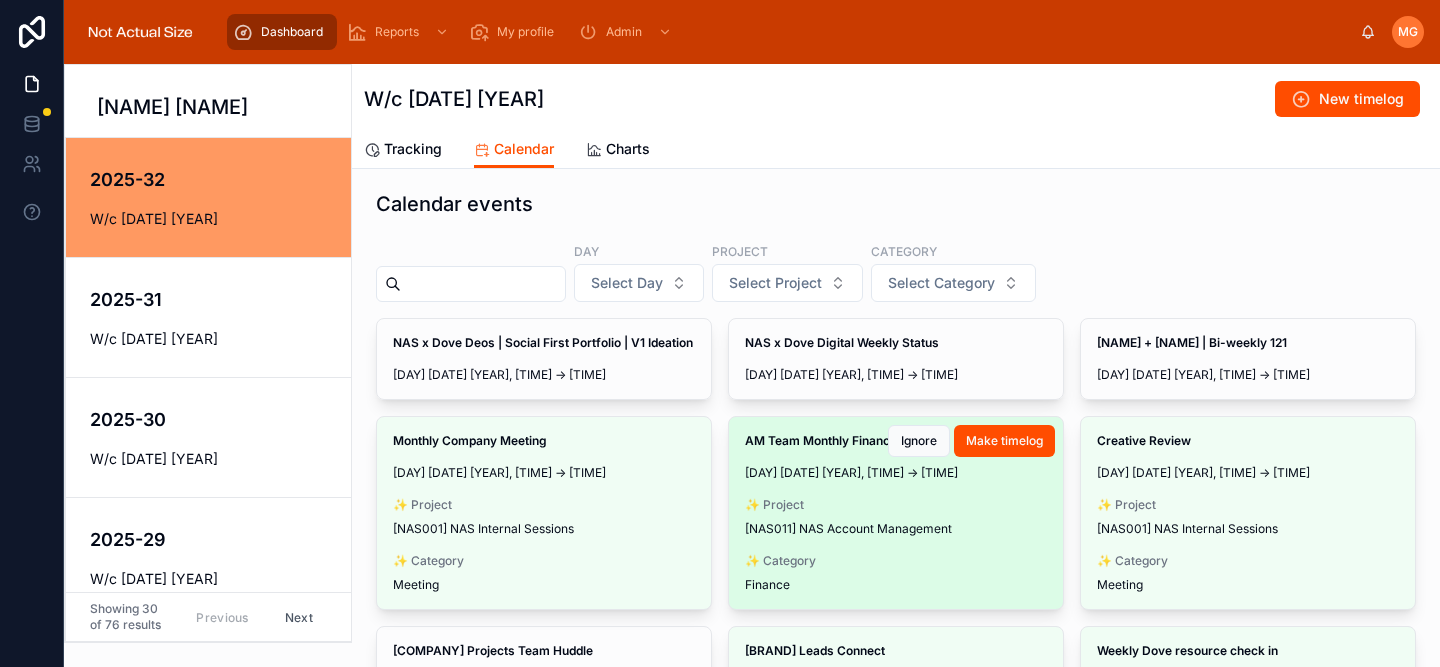 scroll, scrollTop: 35, scrollLeft: 0, axis: vertical 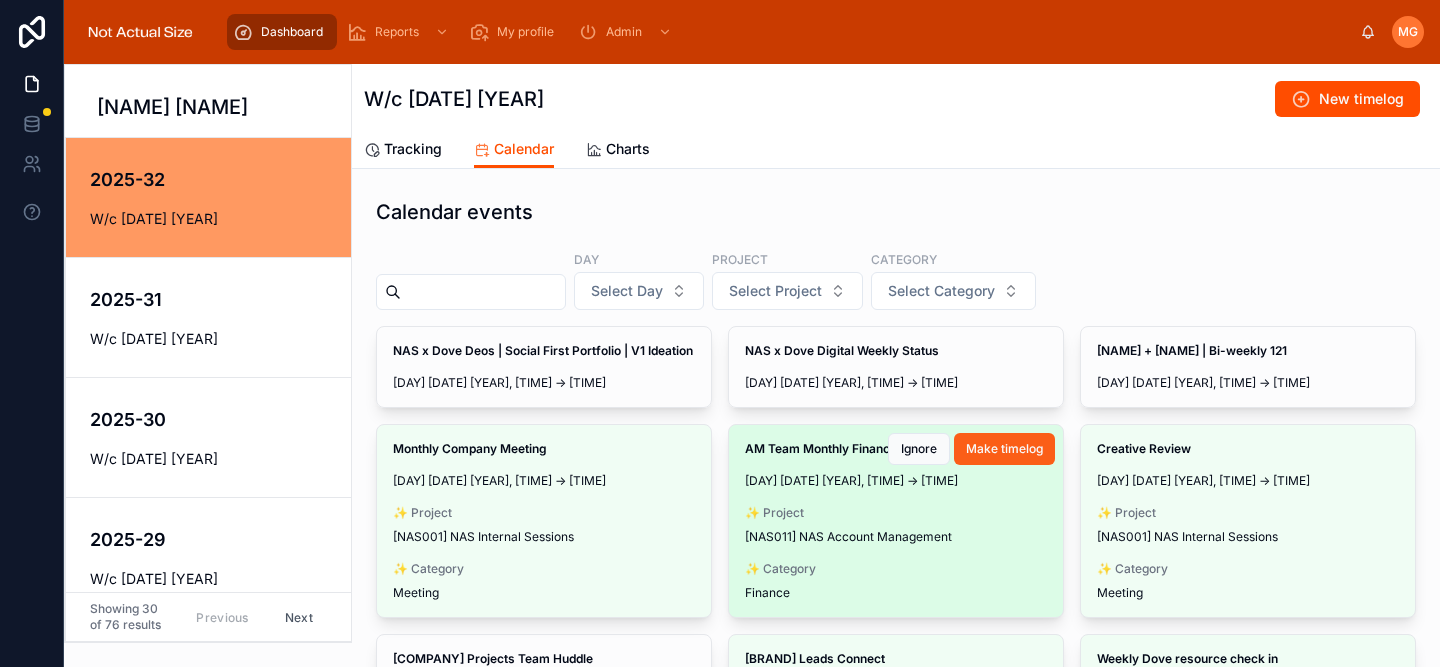 click on "Make timelog" at bounding box center [1004, 449] 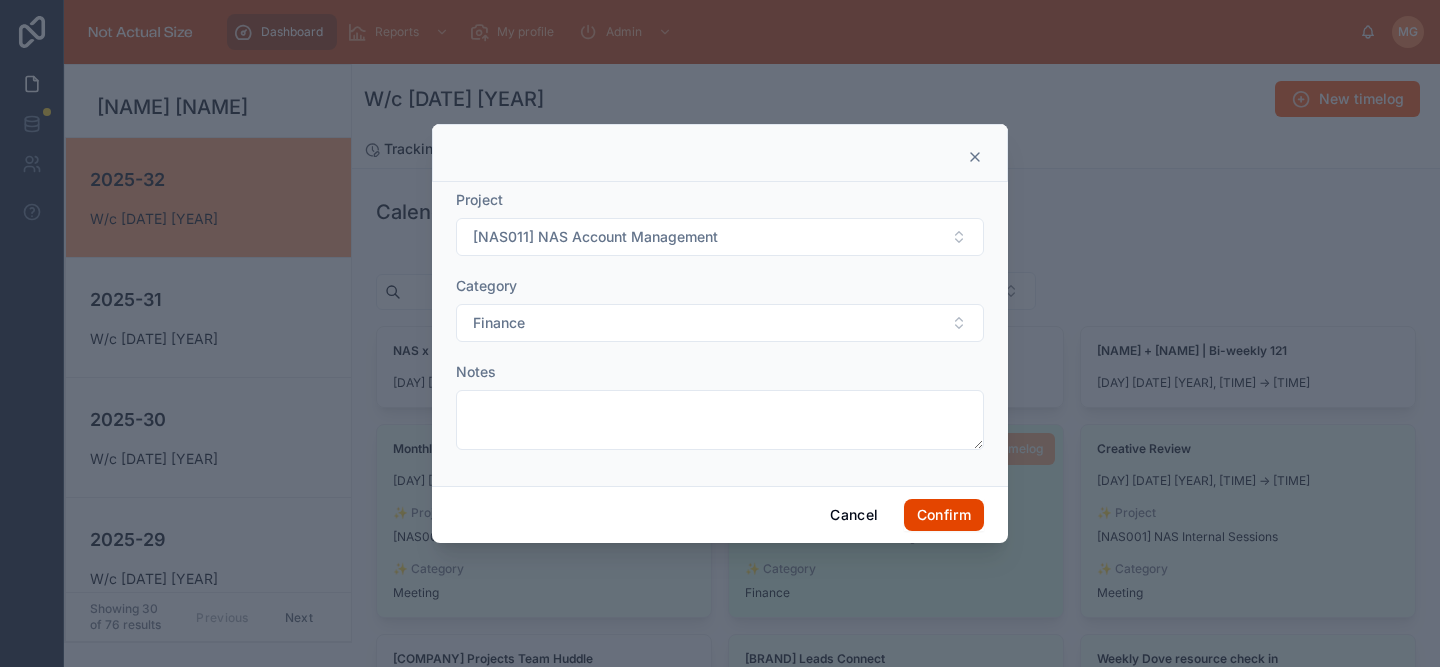 click on "Confirm" at bounding box center [944, 515] 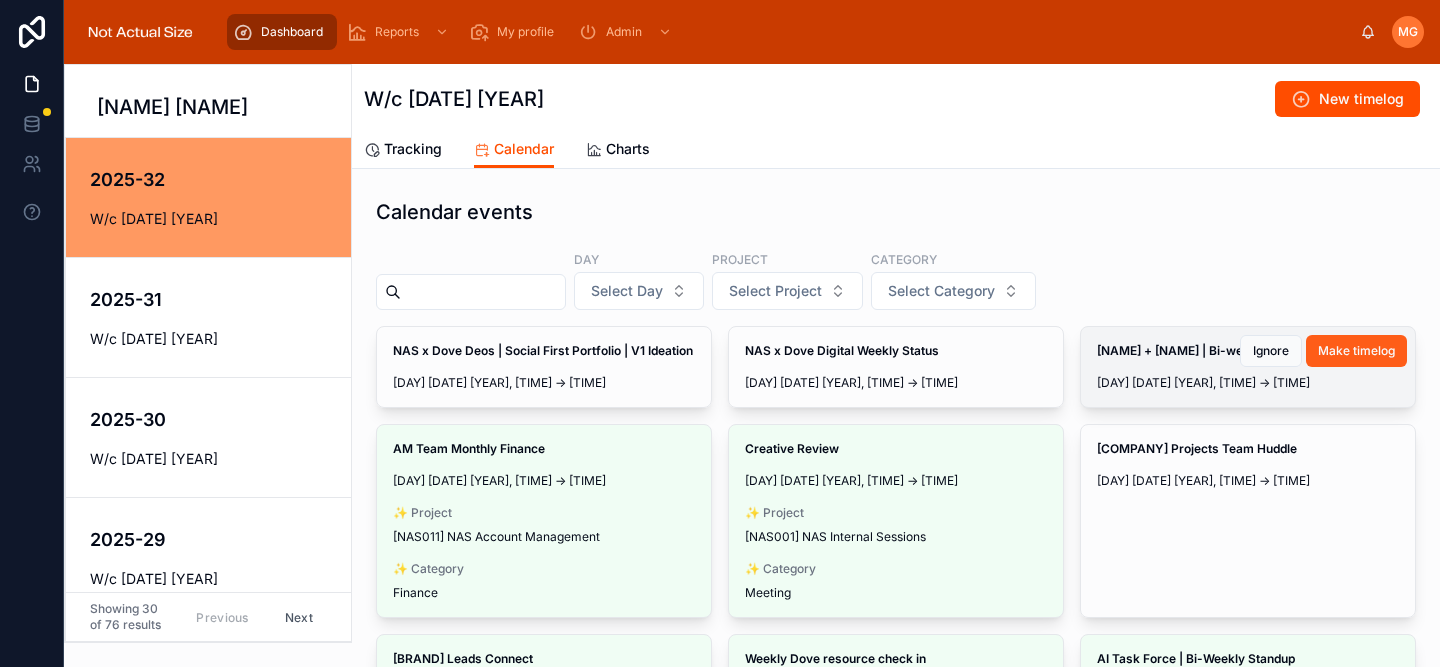 click on "Make timelog" at bounding box center (1356, 351) 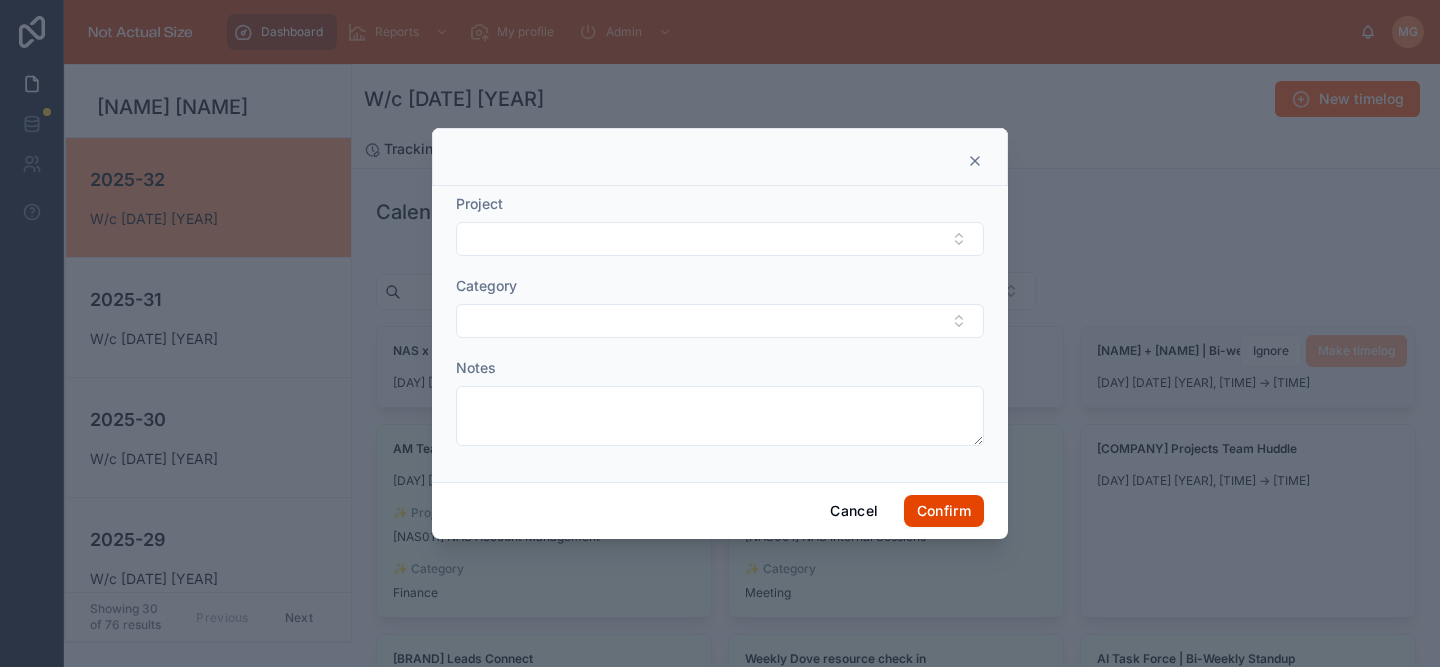 click on "Confirm" at bounding box center (944, 511) 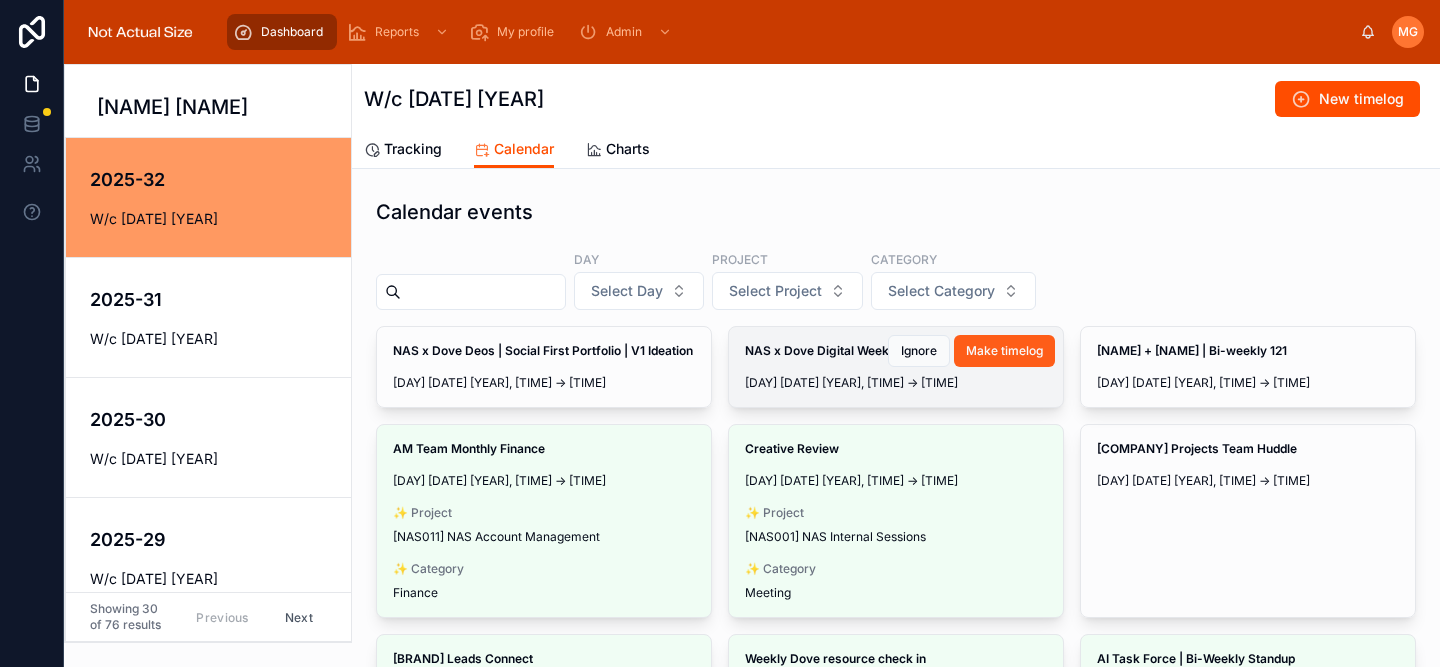 click on "Make timelog" at bounding box center [1004, 351] 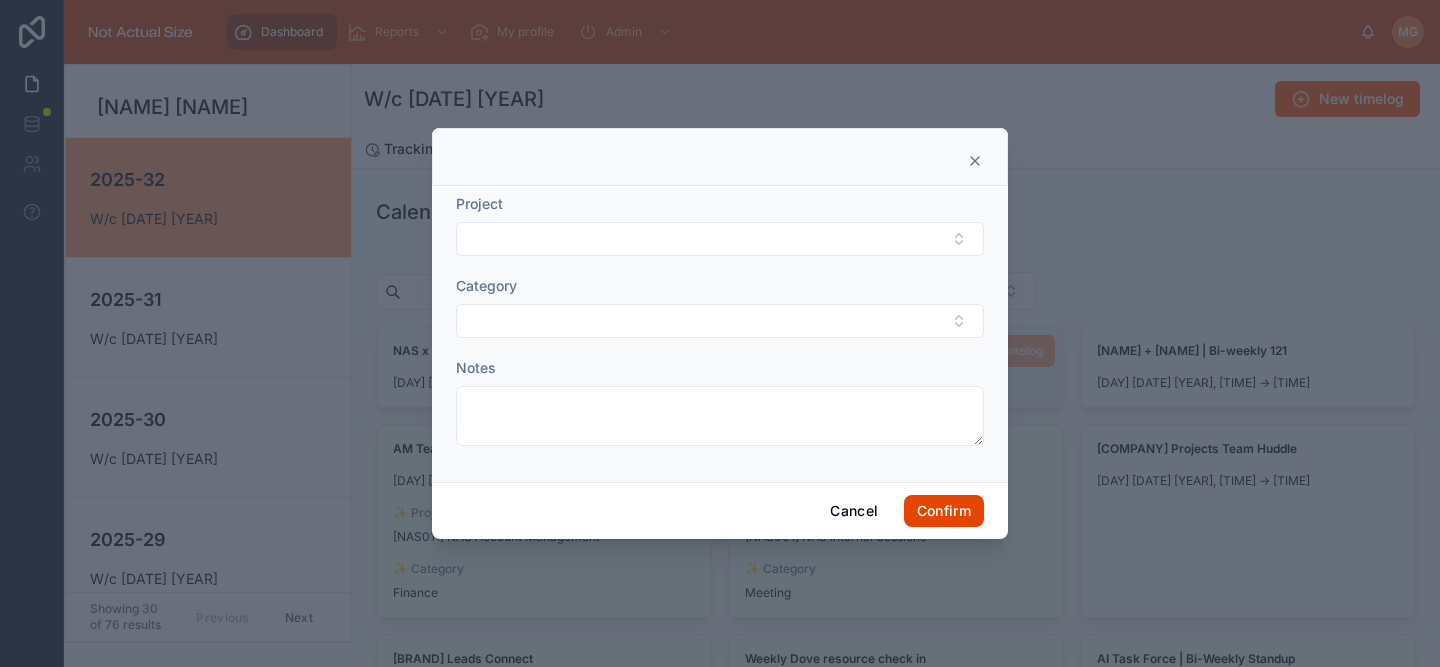 click on "Confirm" at bounding box center [944, 511] 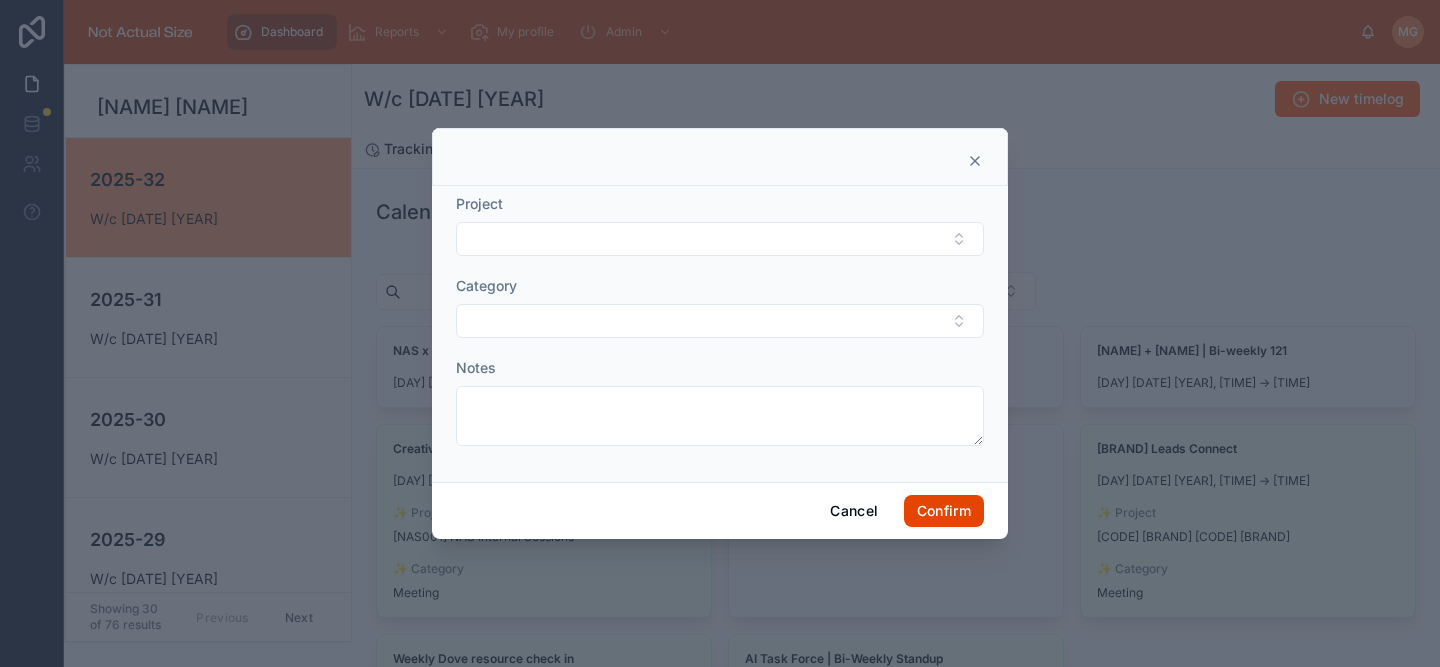 click on "Confirm" at bounding box center [944, 511] 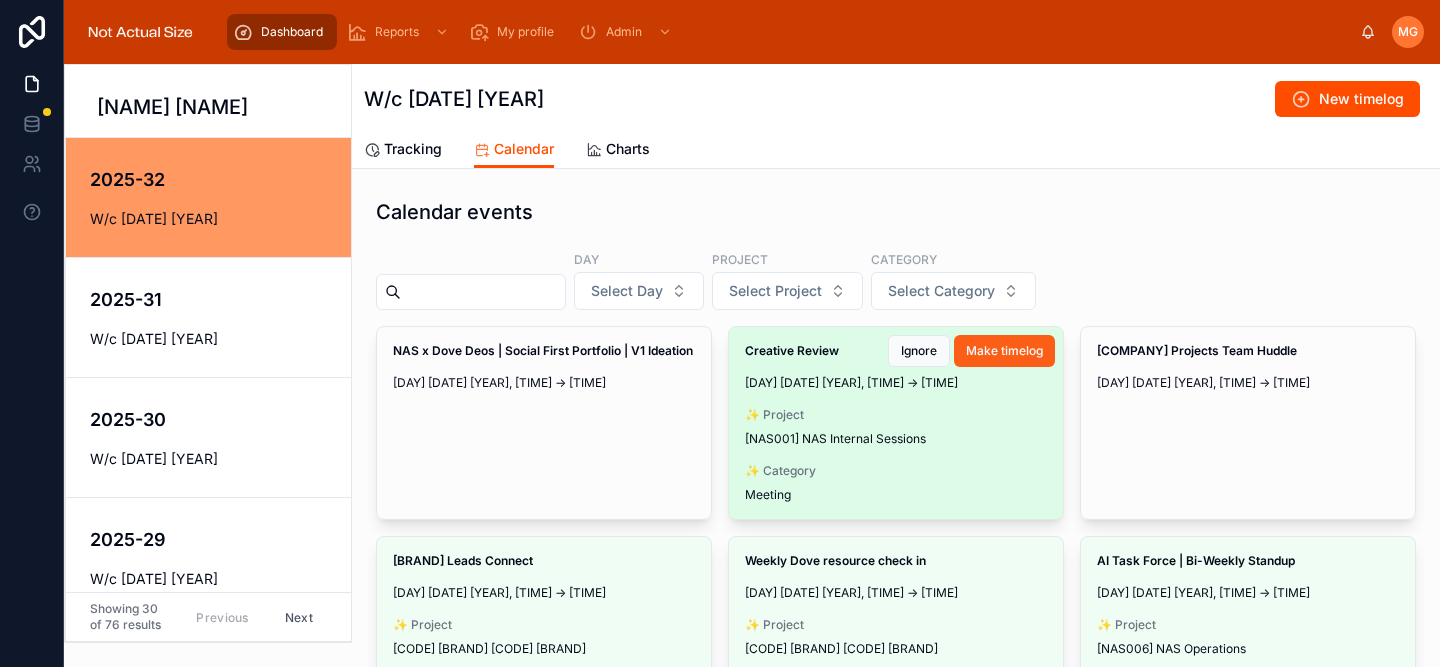 click on "Make timelog" at bounding box center (1004, 351) 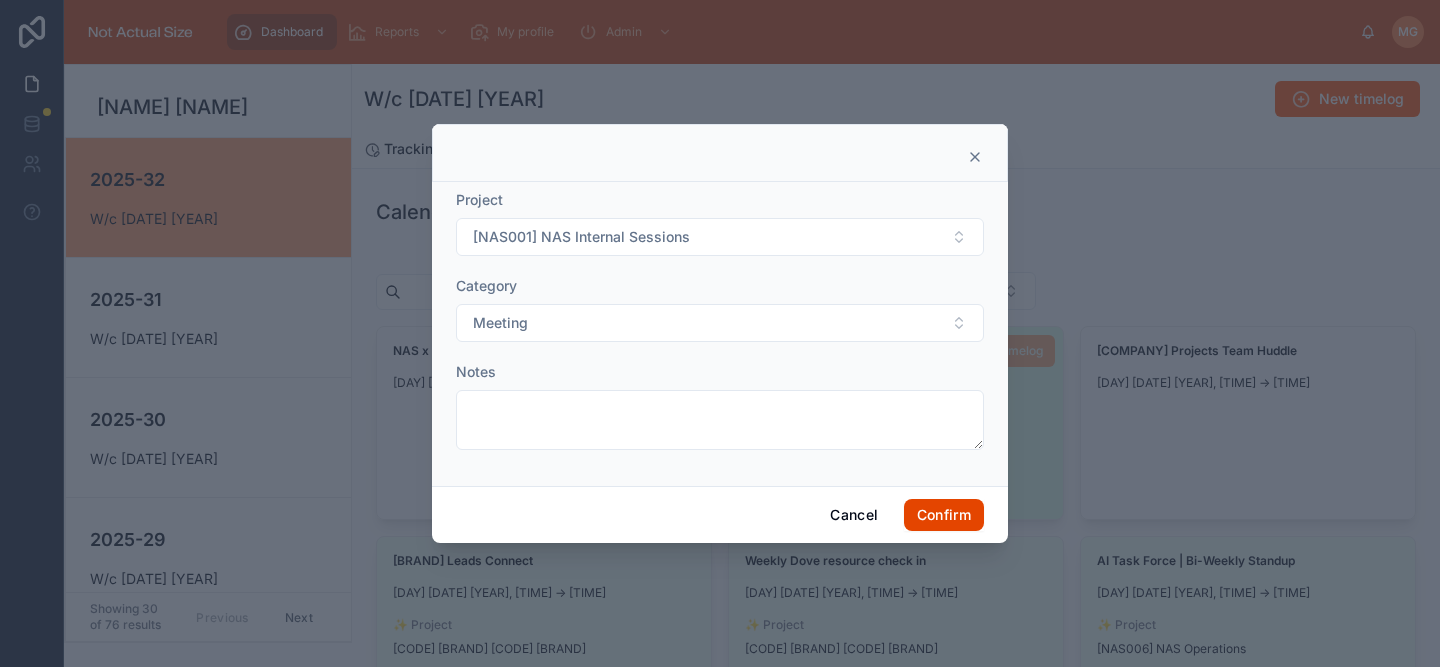 click on "Confirm" at bounding box center [944, 515] 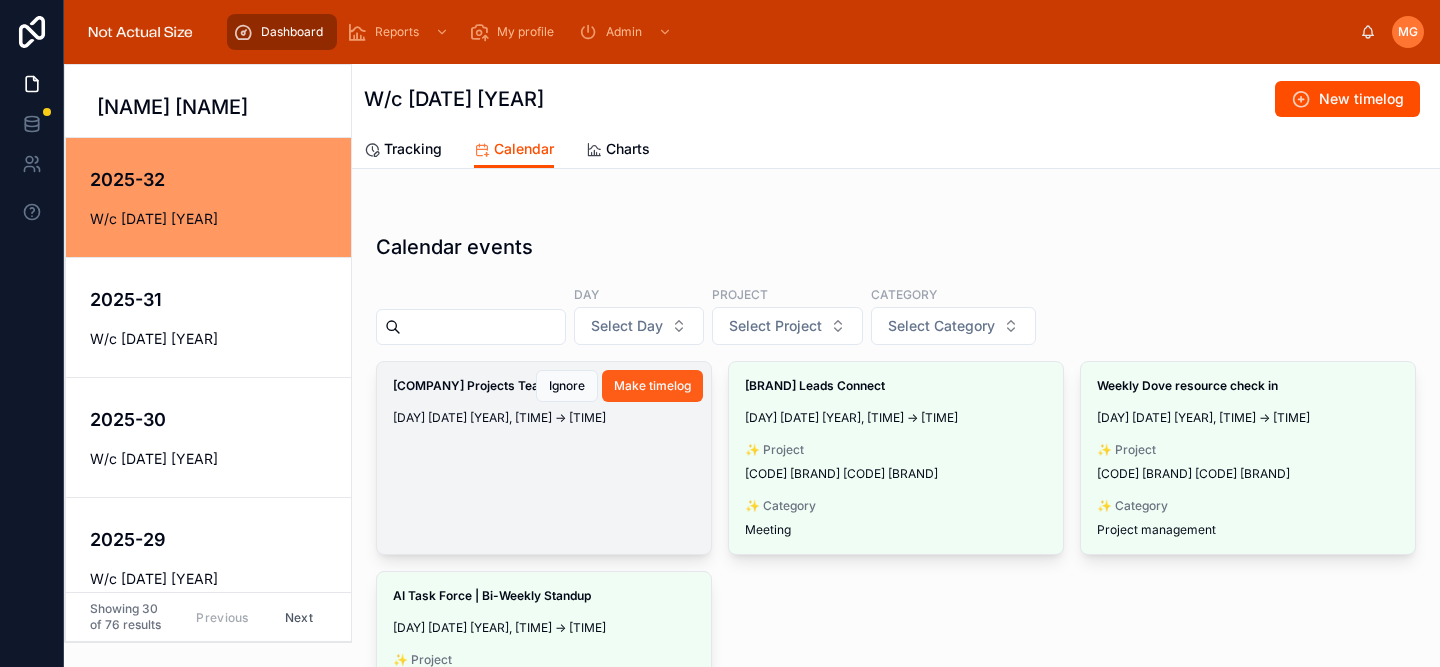 click on "Make timelog" at bounding box center [652, 386] 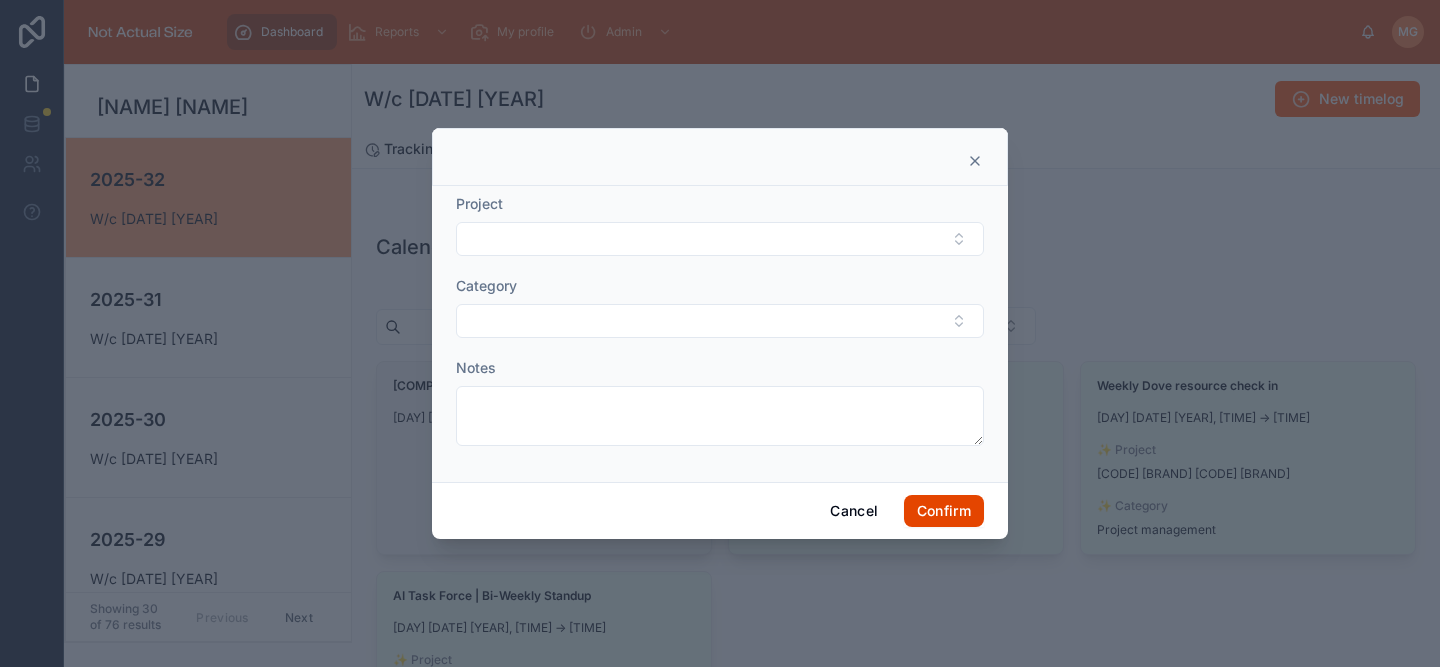 drag, startPoint x: 945, startPoint y: 516, endPoint x: 954, endPoint y: 505, distance: 14.21267 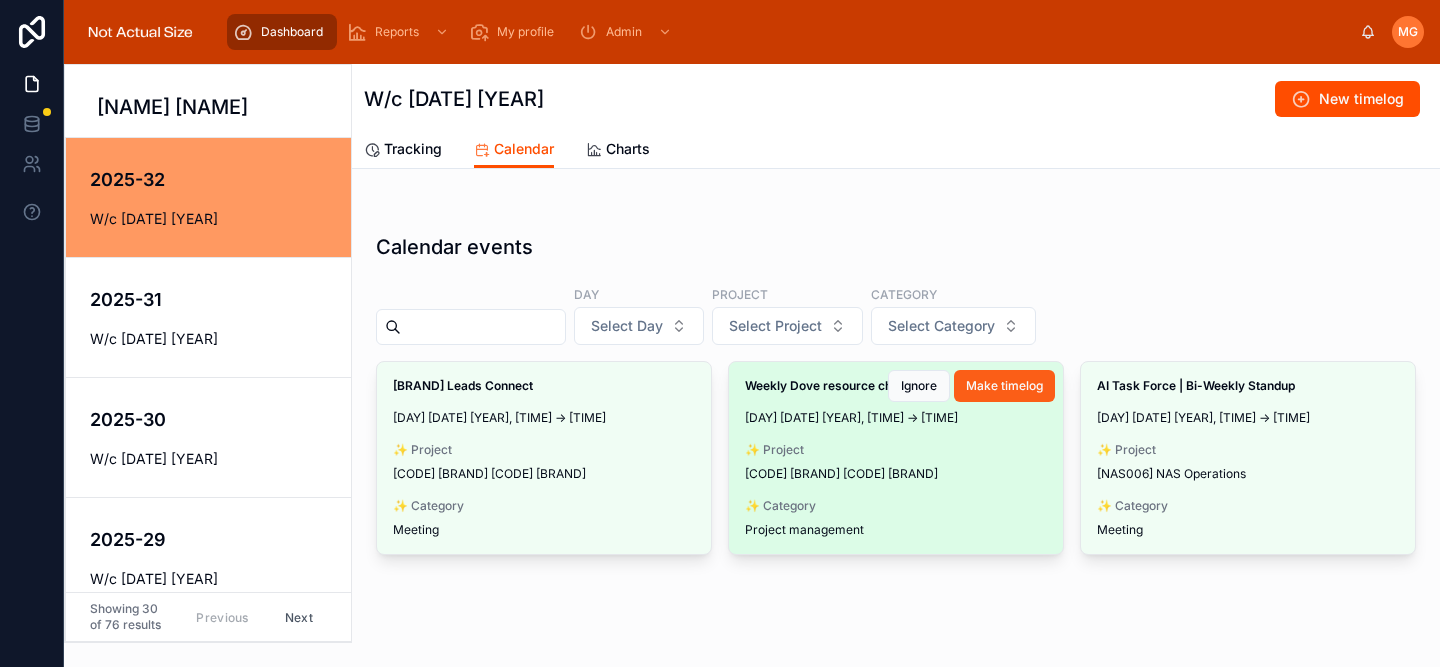 click on "Weekly [BRAND] resource check in [DAY] [DATE] [YEAR], [TIME] → [TIME] ✨ Project [CODE] [BRAND] [TEXT] ✨ Category Project management Make timelog Ignore" at bounding box center (896, 458) 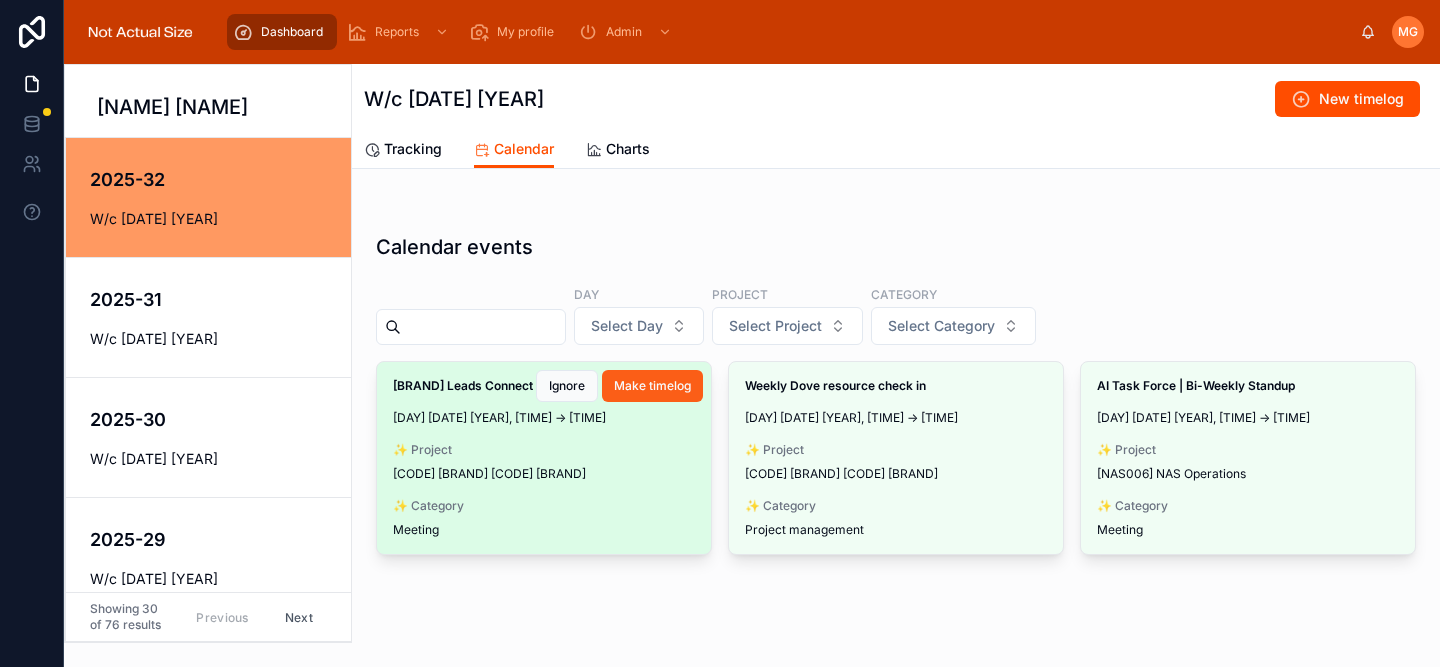 click on "Make timelog" at bounding box center [652, 386] 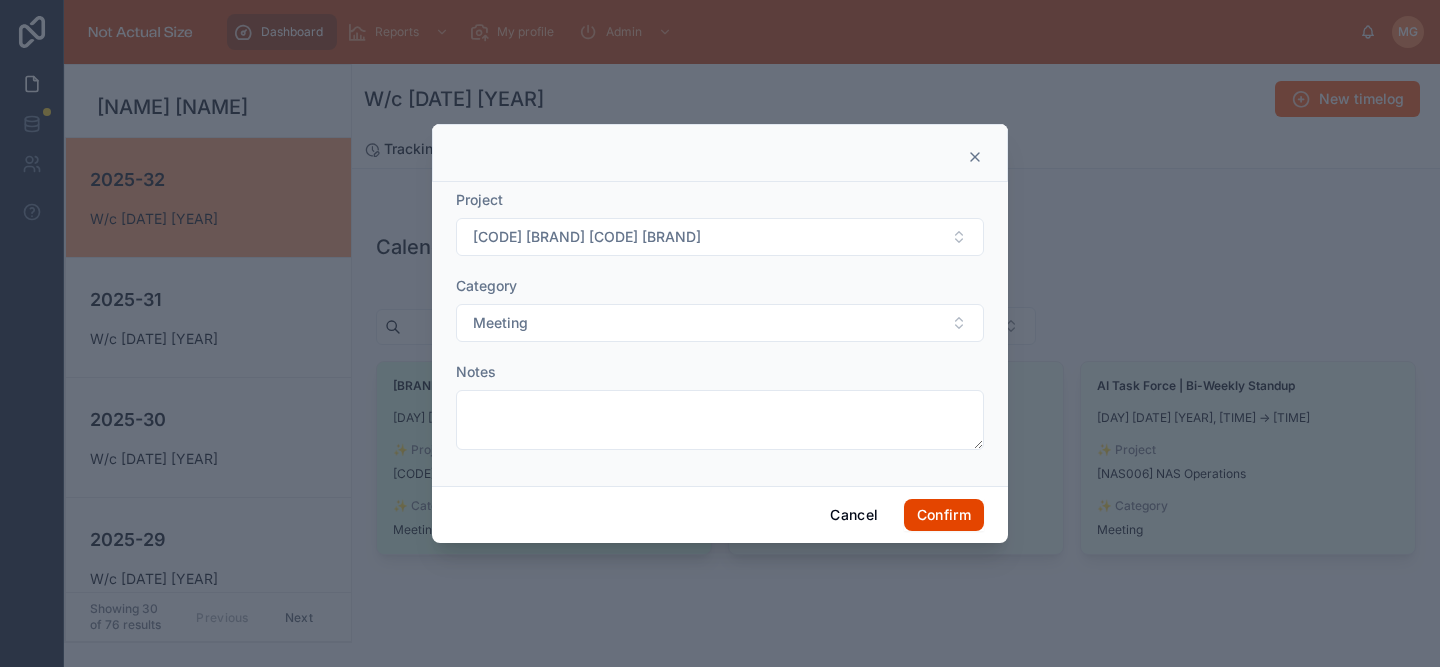 click on "Confirm" at bounding box center [944, 515] 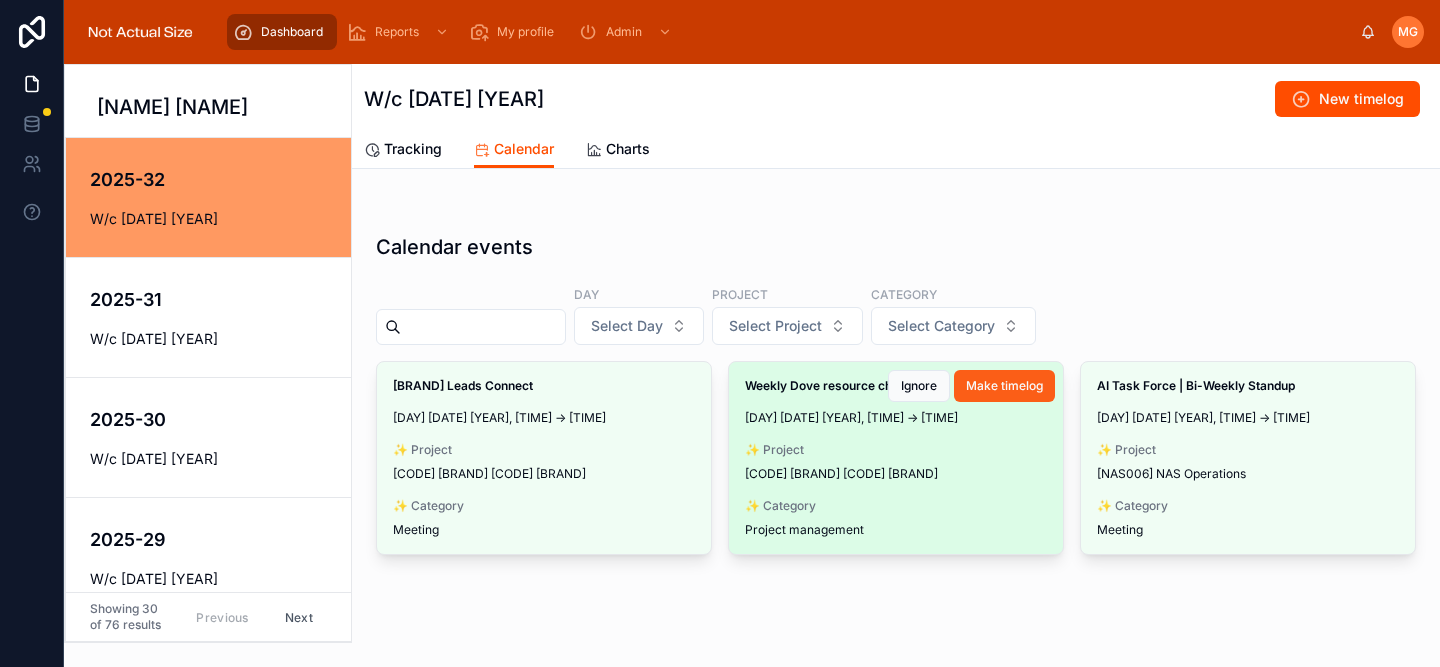 click on "Make timelog" at bounding box center [1004, 386] 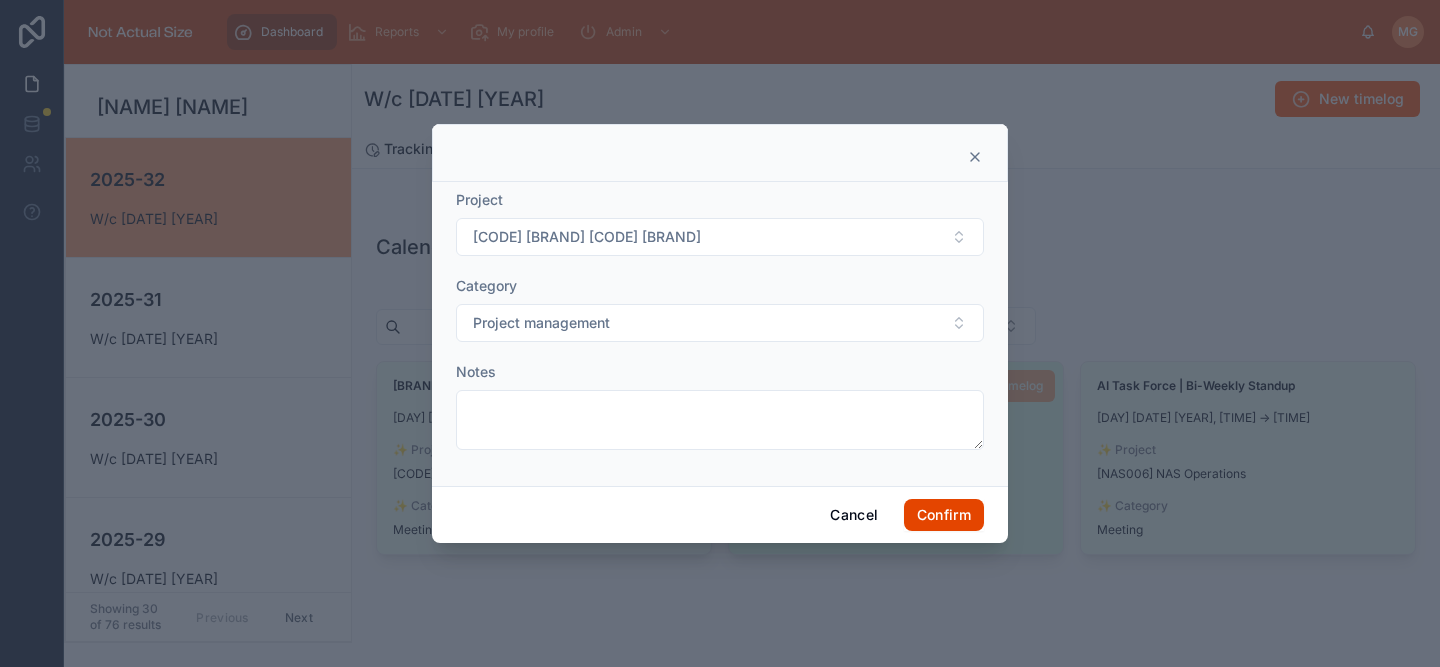 click on "Confirm" at bounding box center [944, 515] 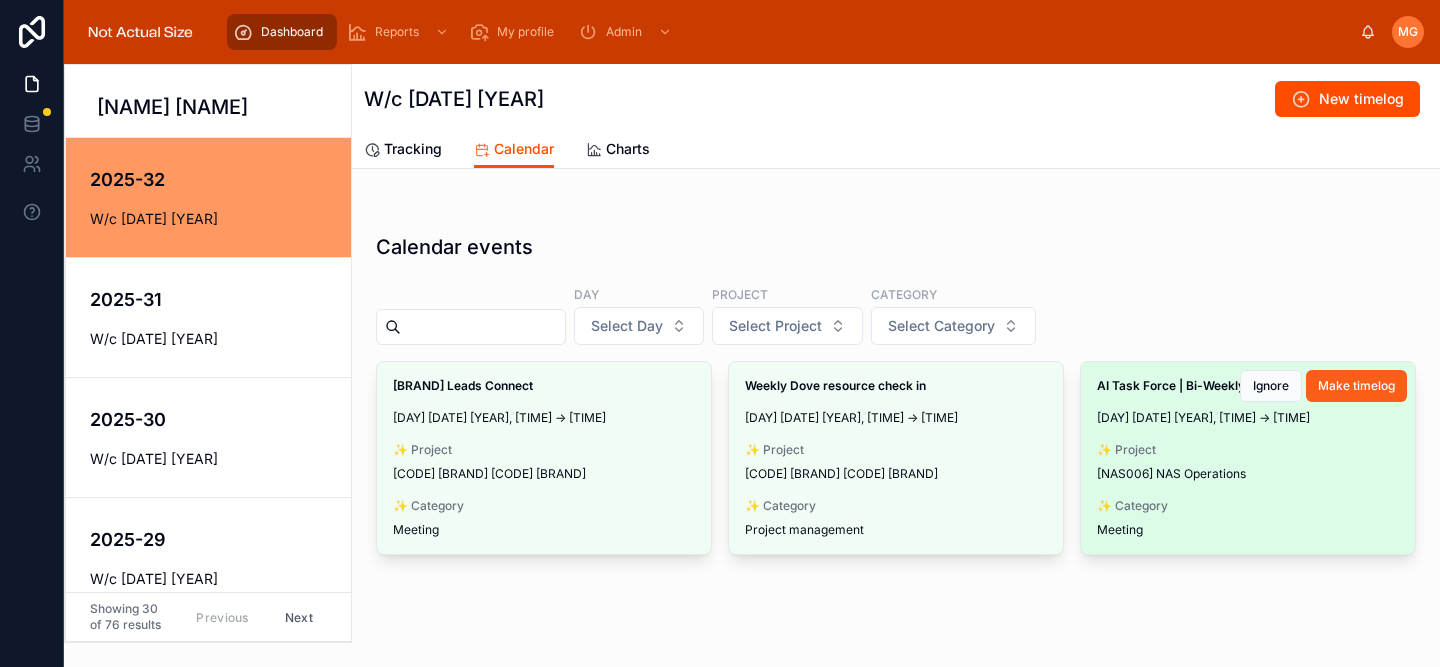 click on "Make timelog" at bounding box center [1356, 386] 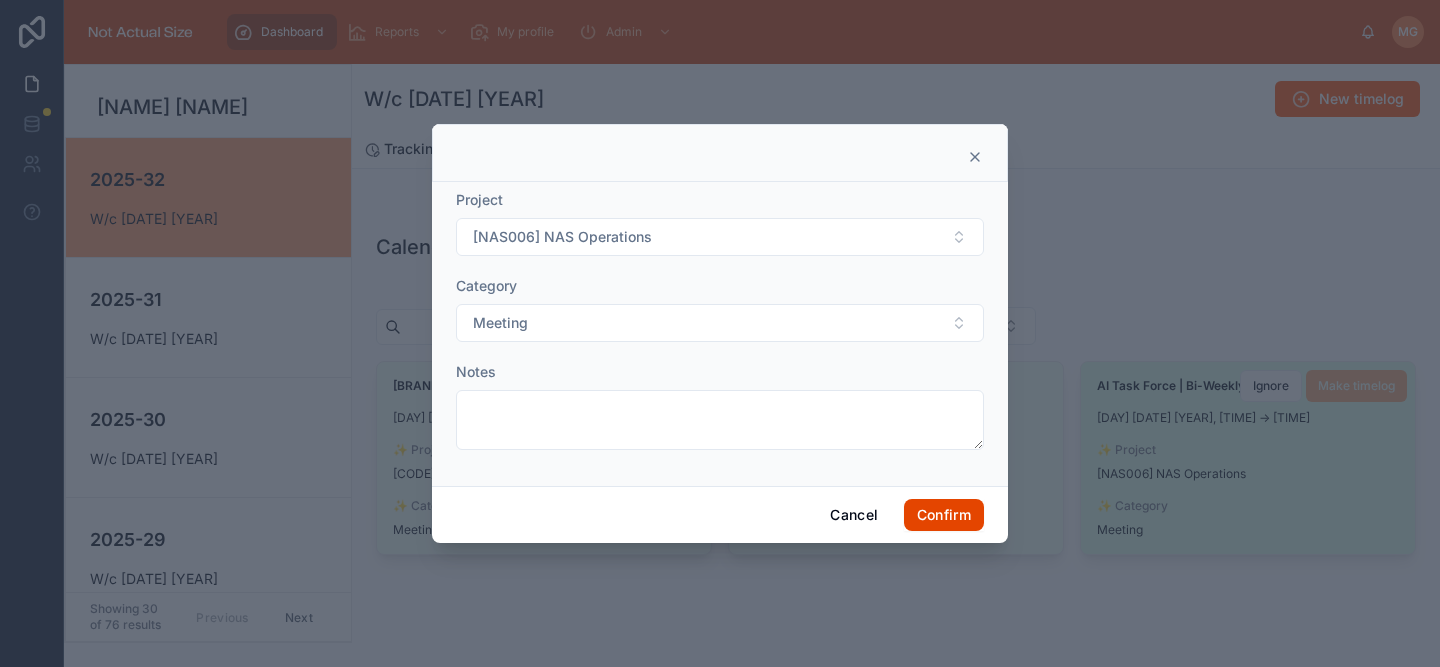 click on "Confirm" at bounding box center [944, 515] 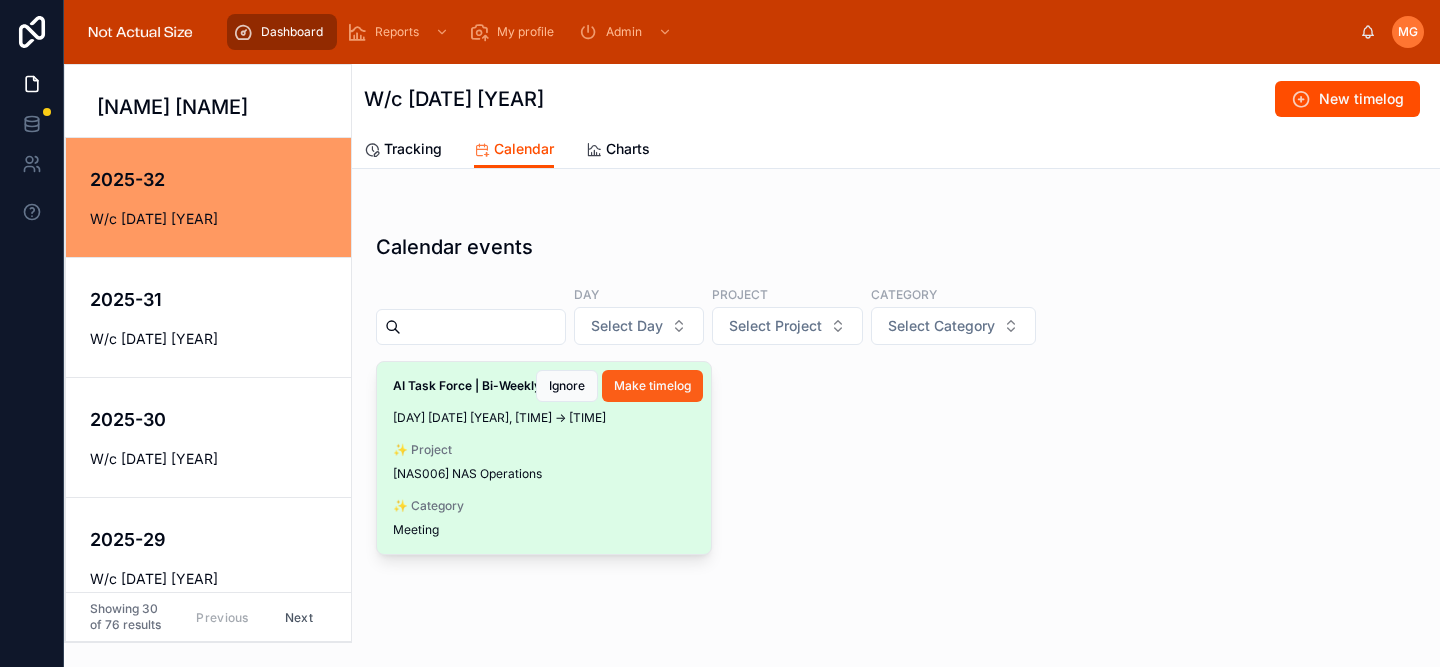 click on "Make timelog" at bounding box center [652, 386] 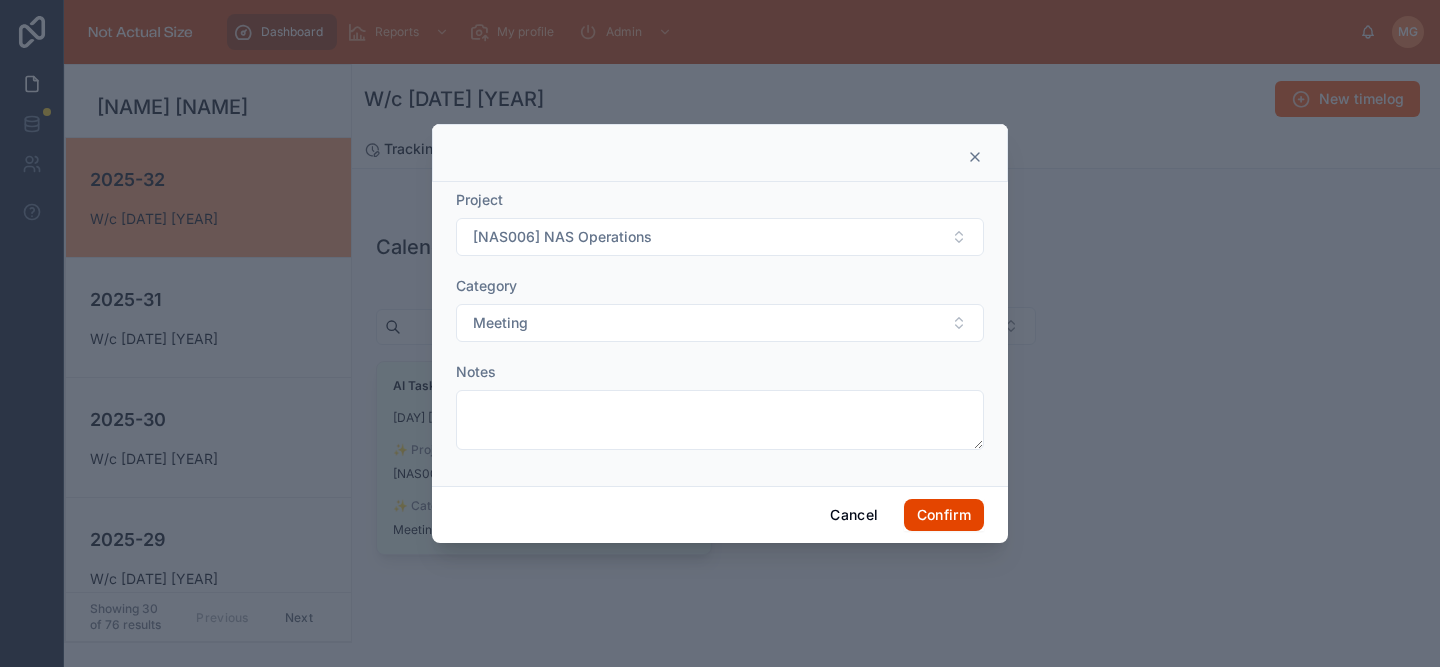 click on "Confirm" at bounding box center [944, 515] 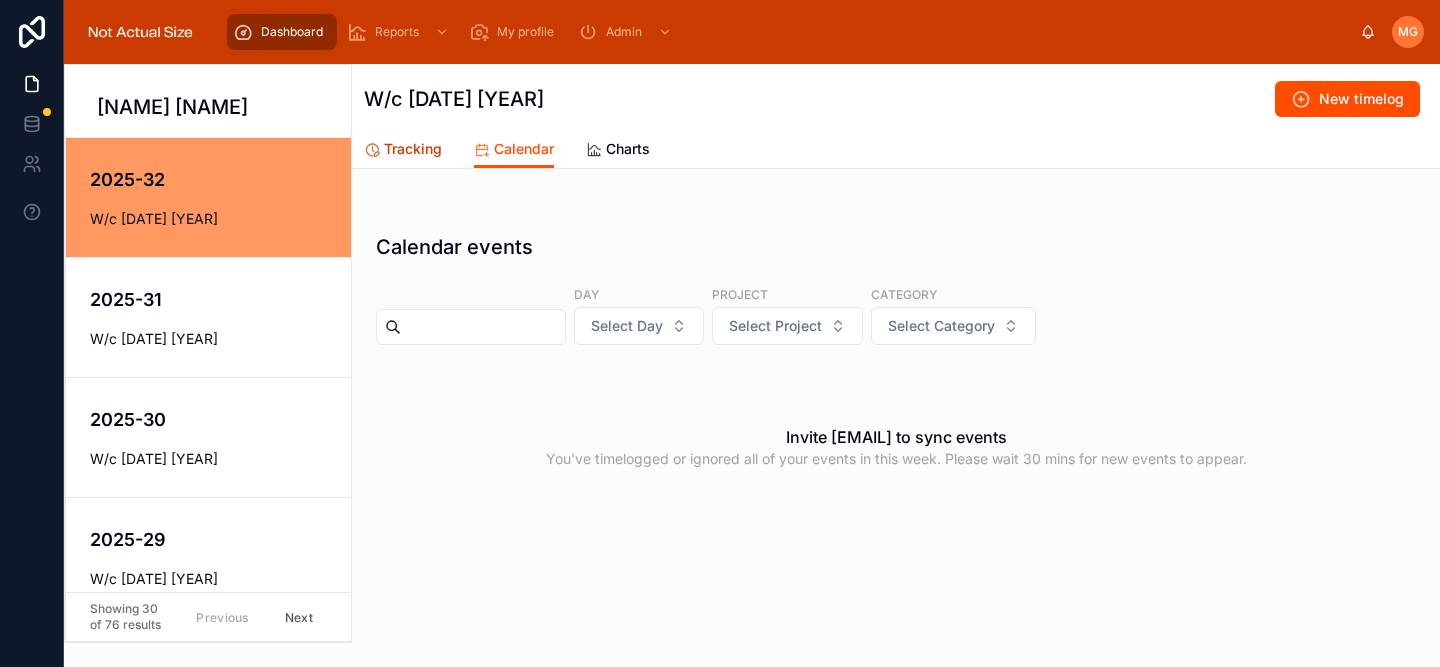click on "Tracking" at bounding box center [413, 149] 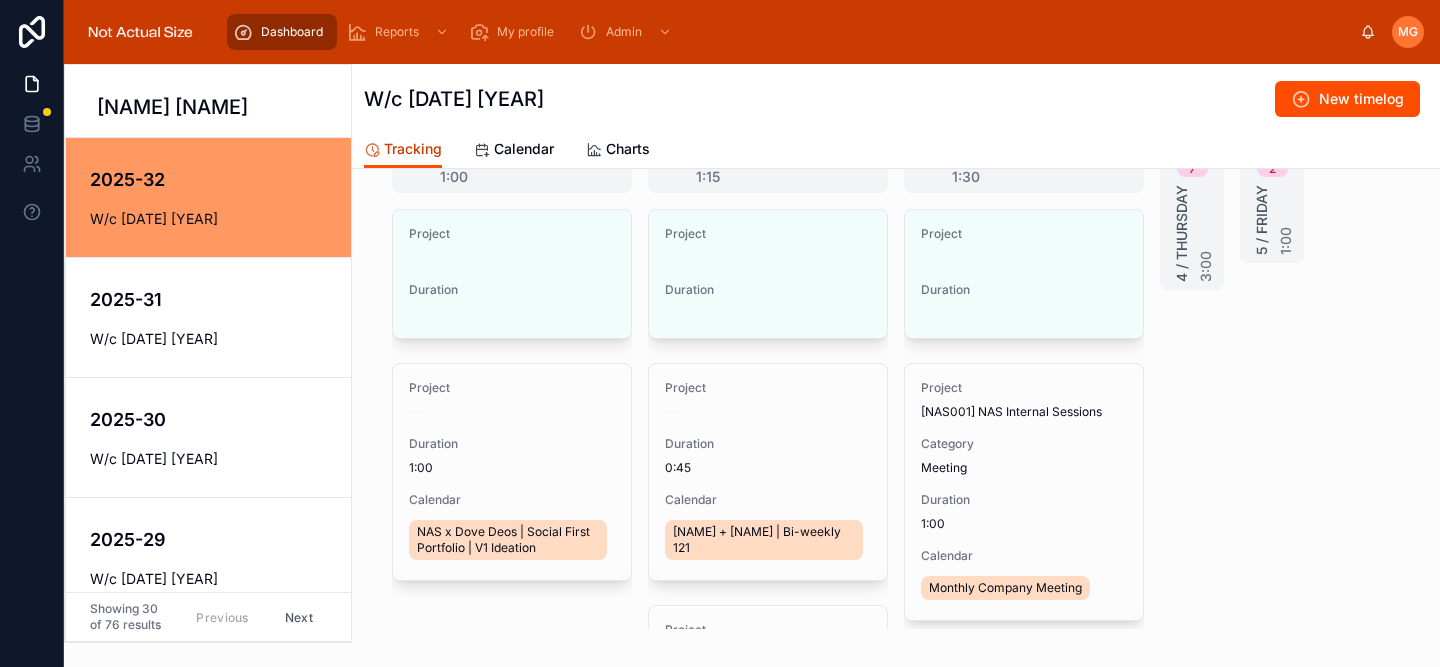 scroll, scrollTop: 328, scrollLeft: 0, axis: vertical 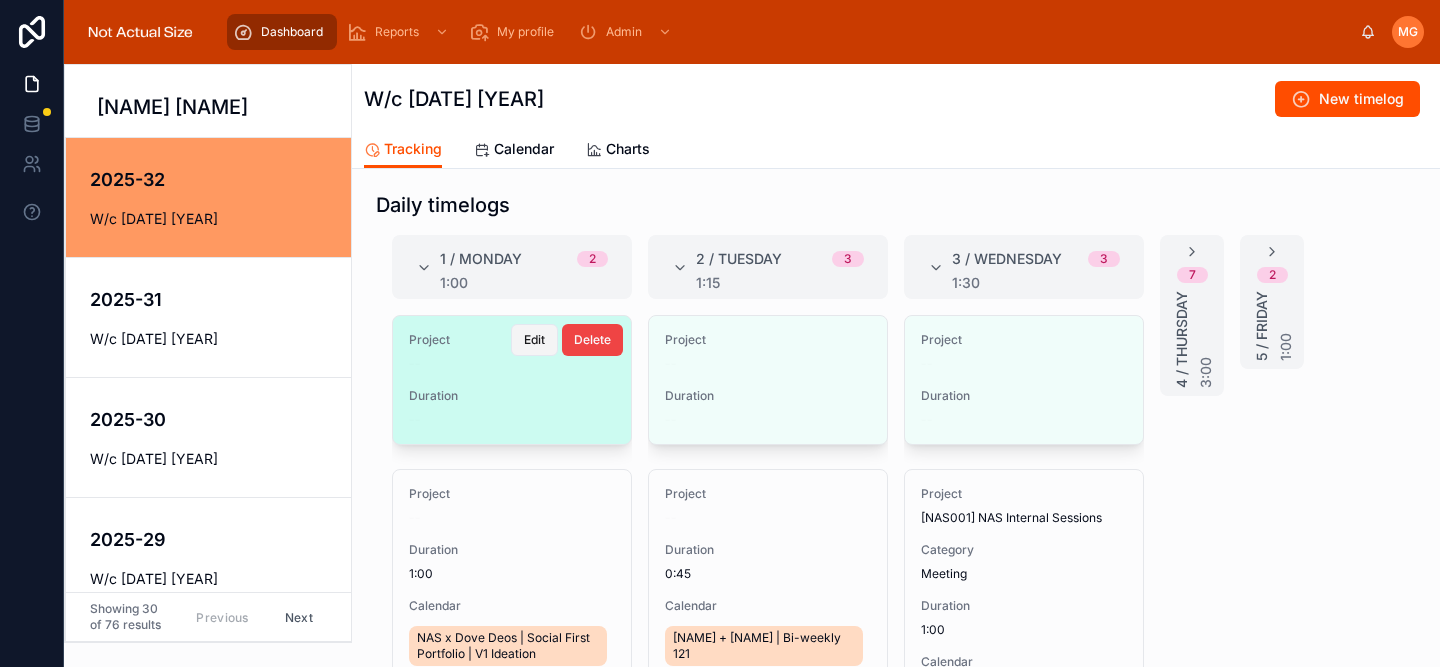click on "Edit" at bounding box center [534, 340] 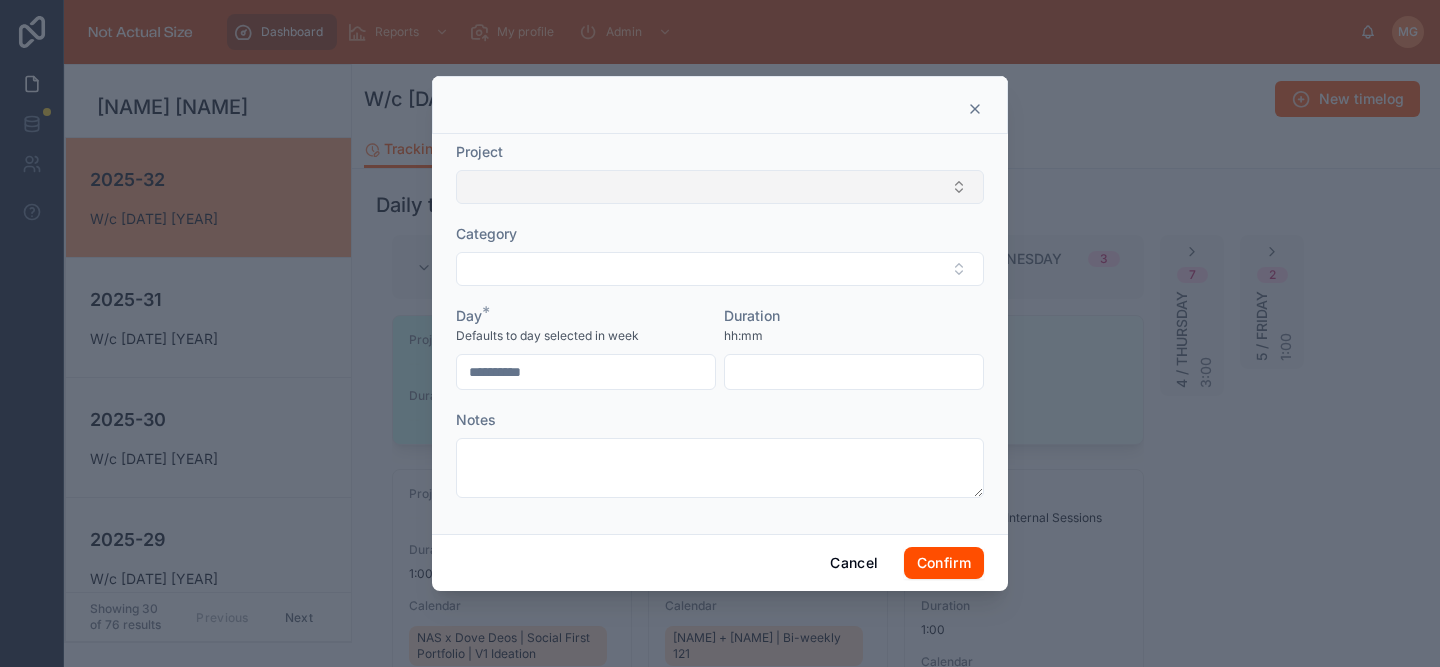 click at bounding box center (720, 187) 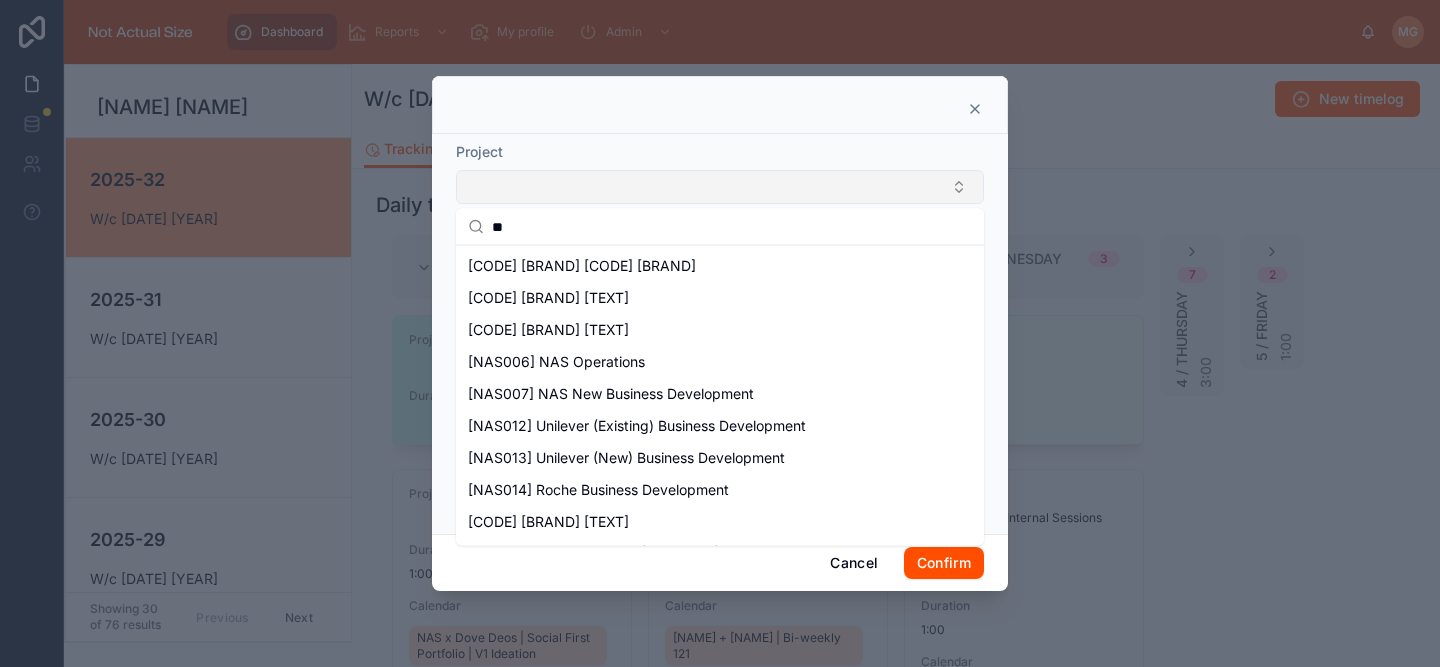type on "*" 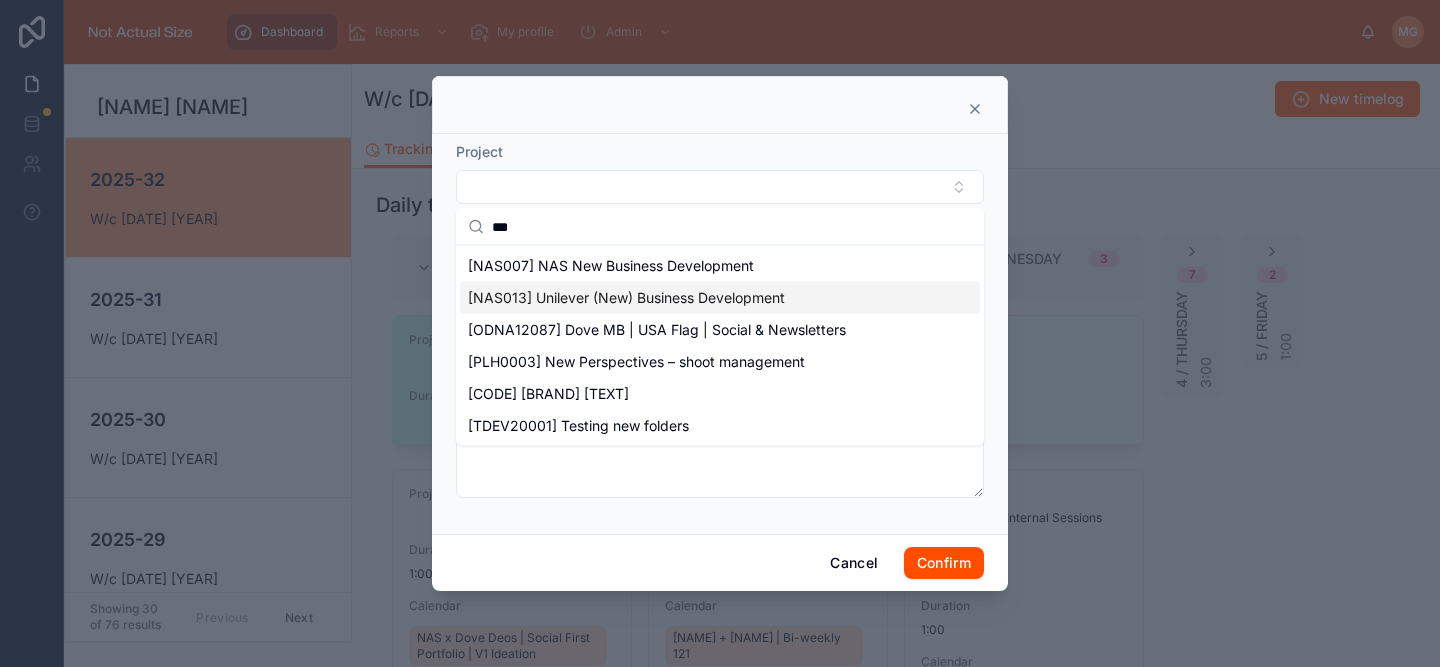 type on "***" 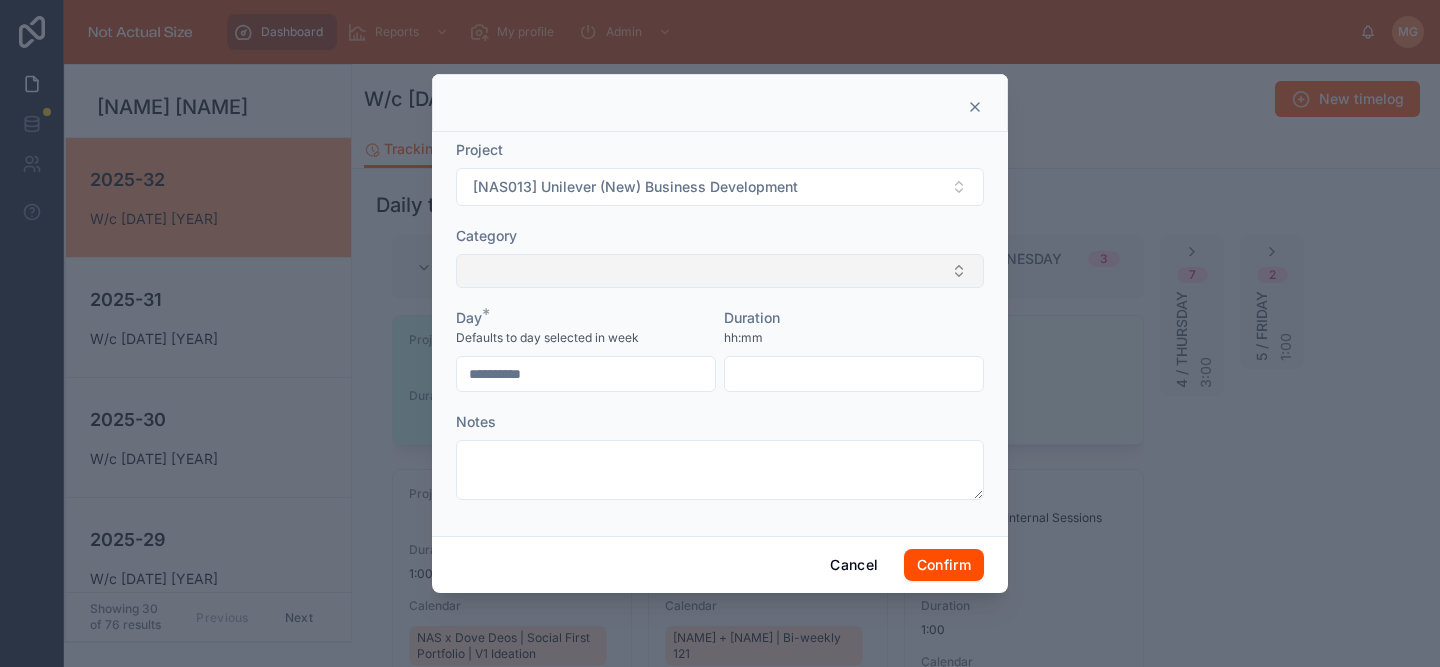 click at bounding box center (720, 271) 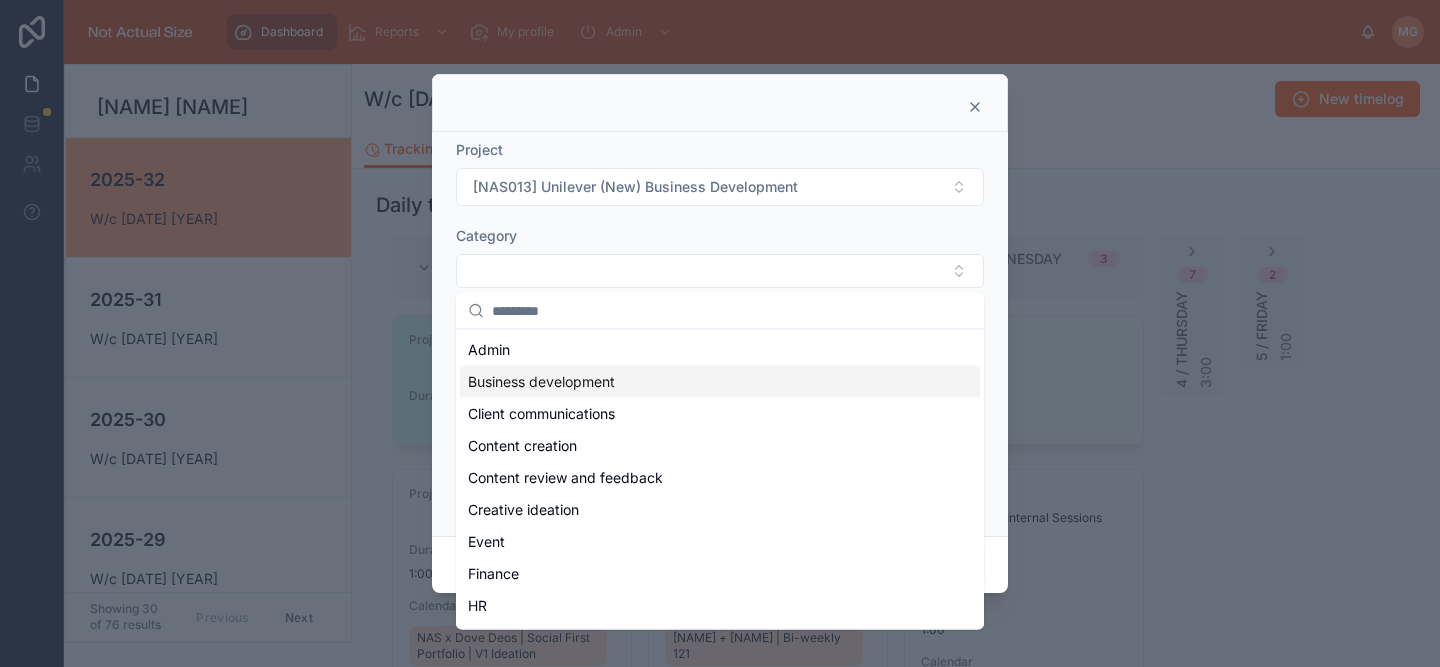 click on "Business development" at bounding box center [541, 382] 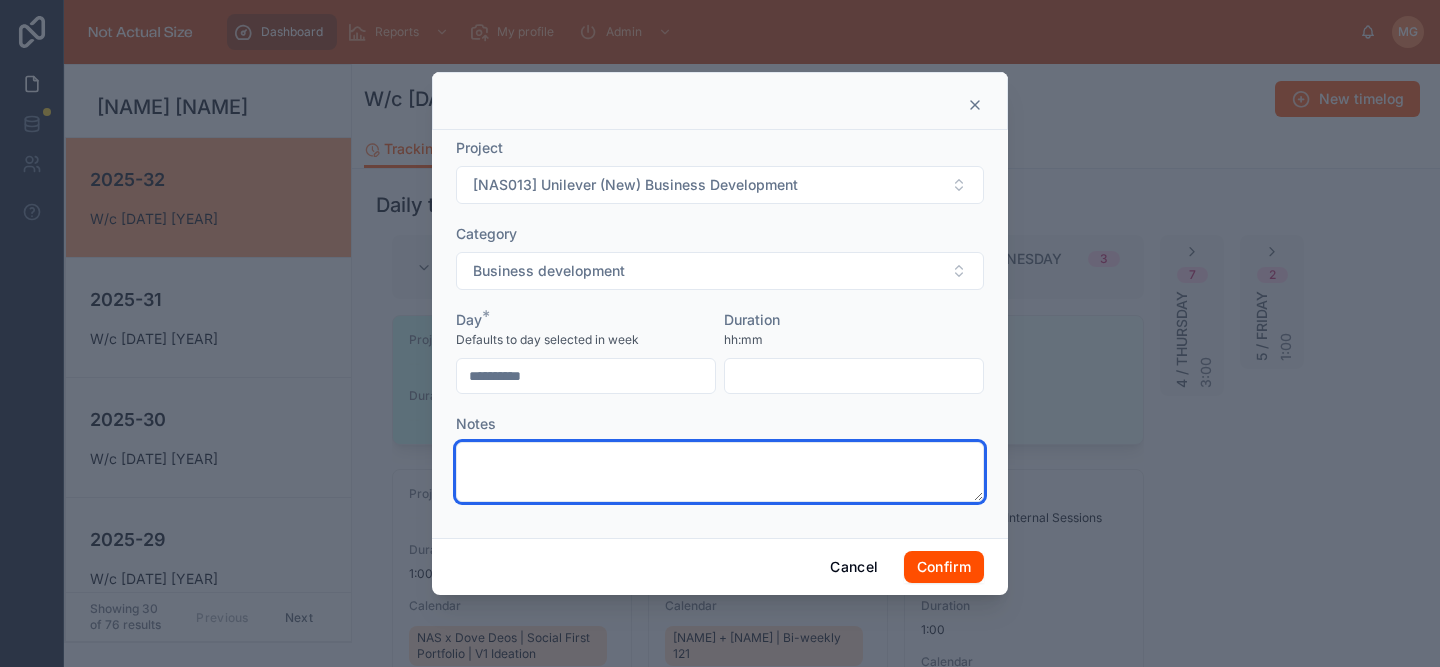 click at bounding box center (720, 472) 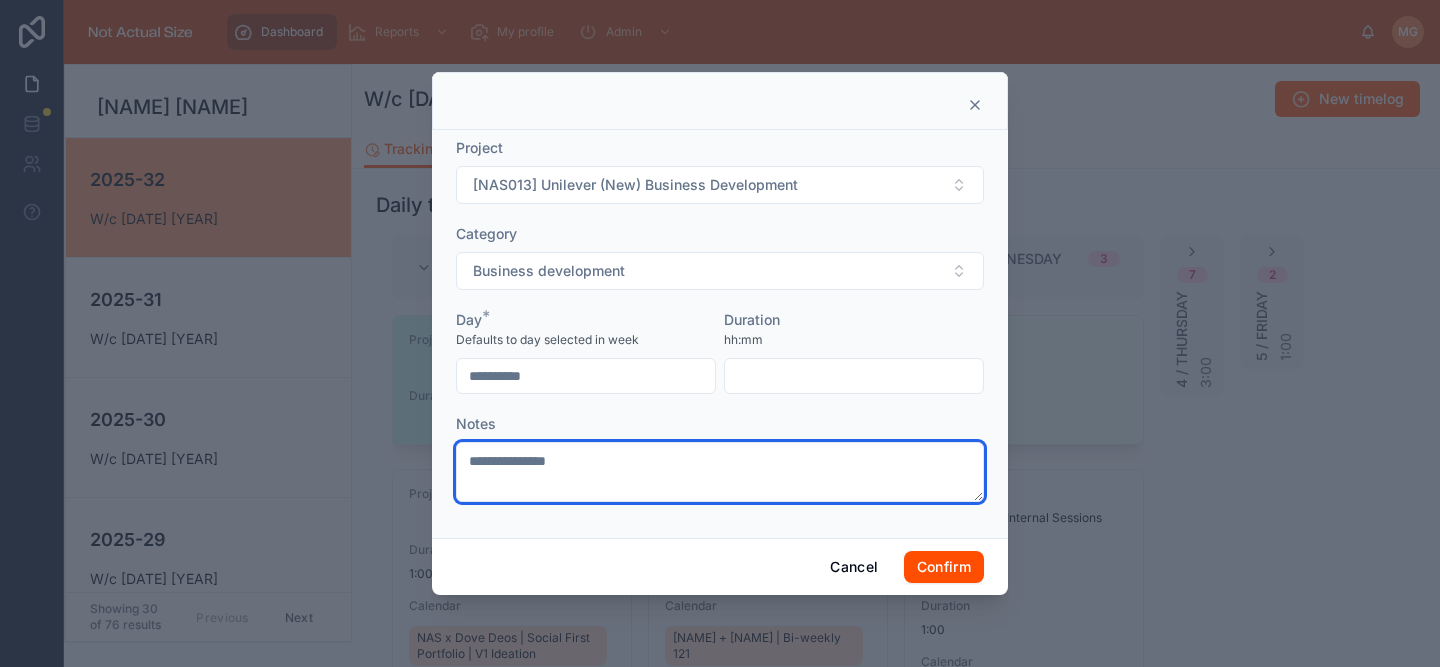 type on "**********" 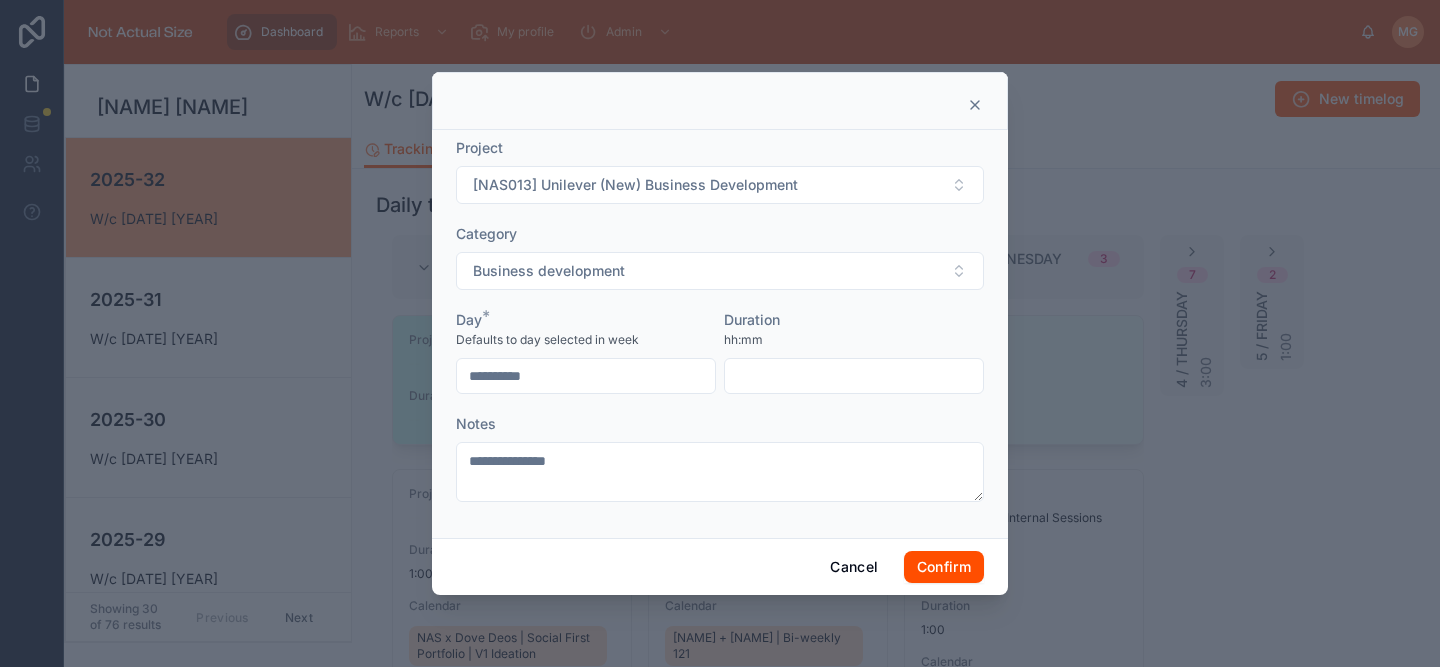 click at bounding box center (854, 376) 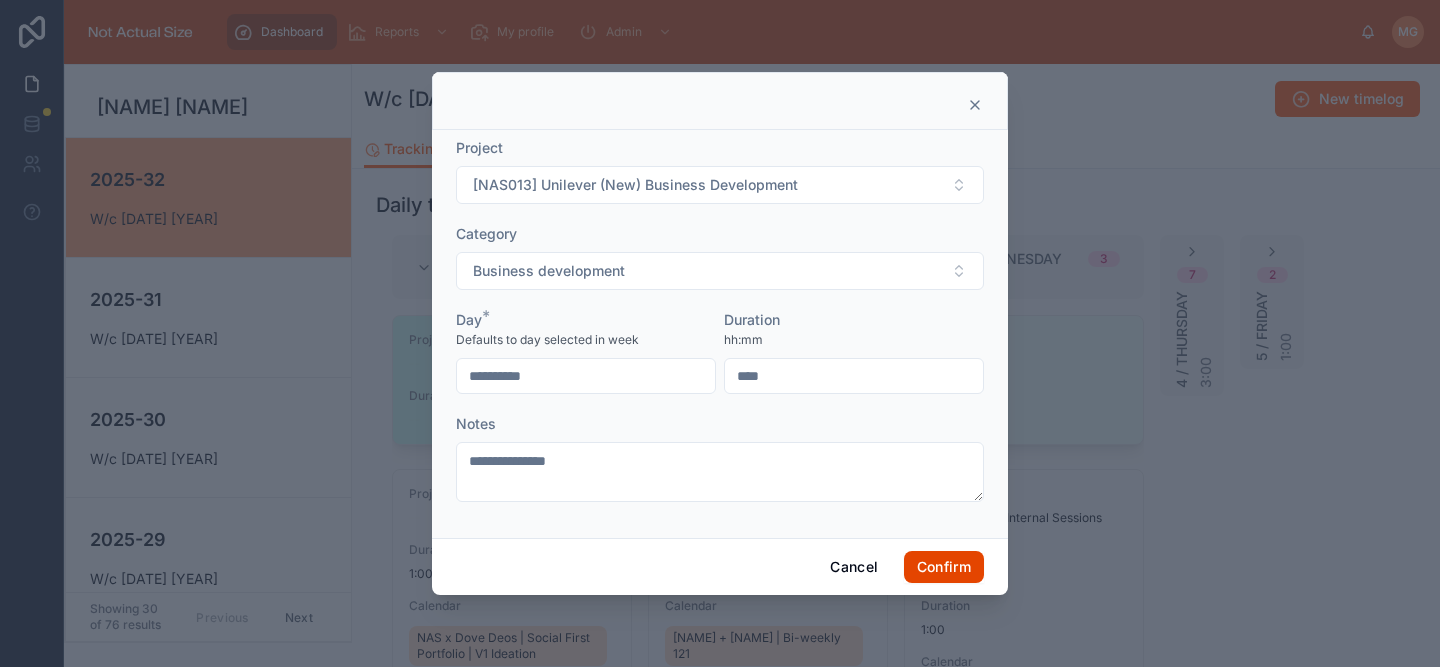 type on "****" 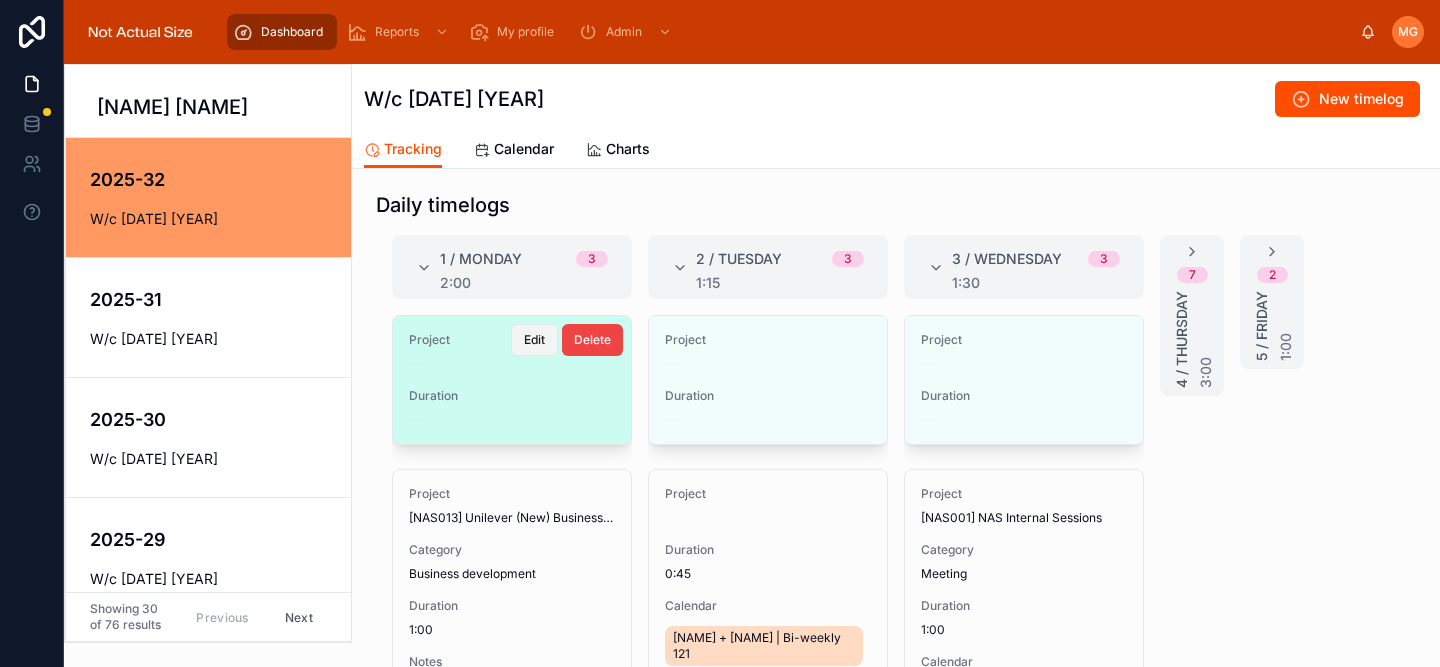 click on "Edit" at bounding box center (534, 340) 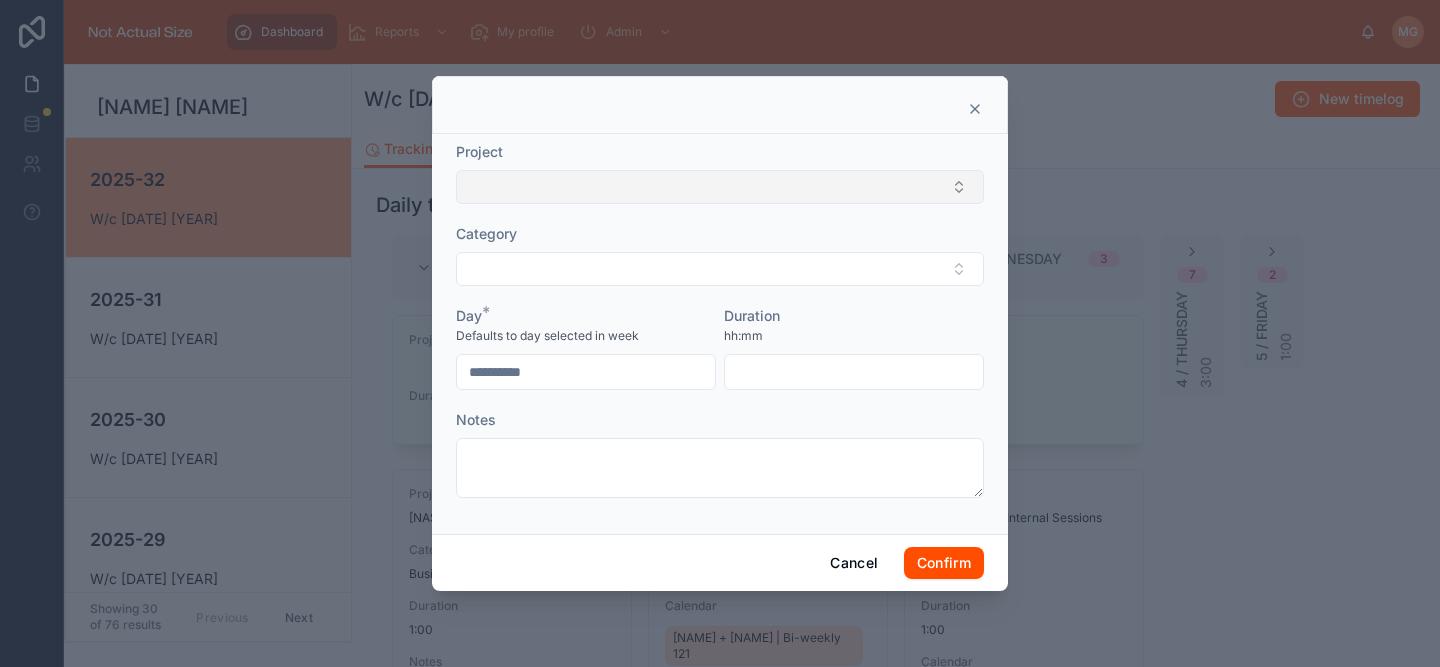 click at bounding box center (720, 187) 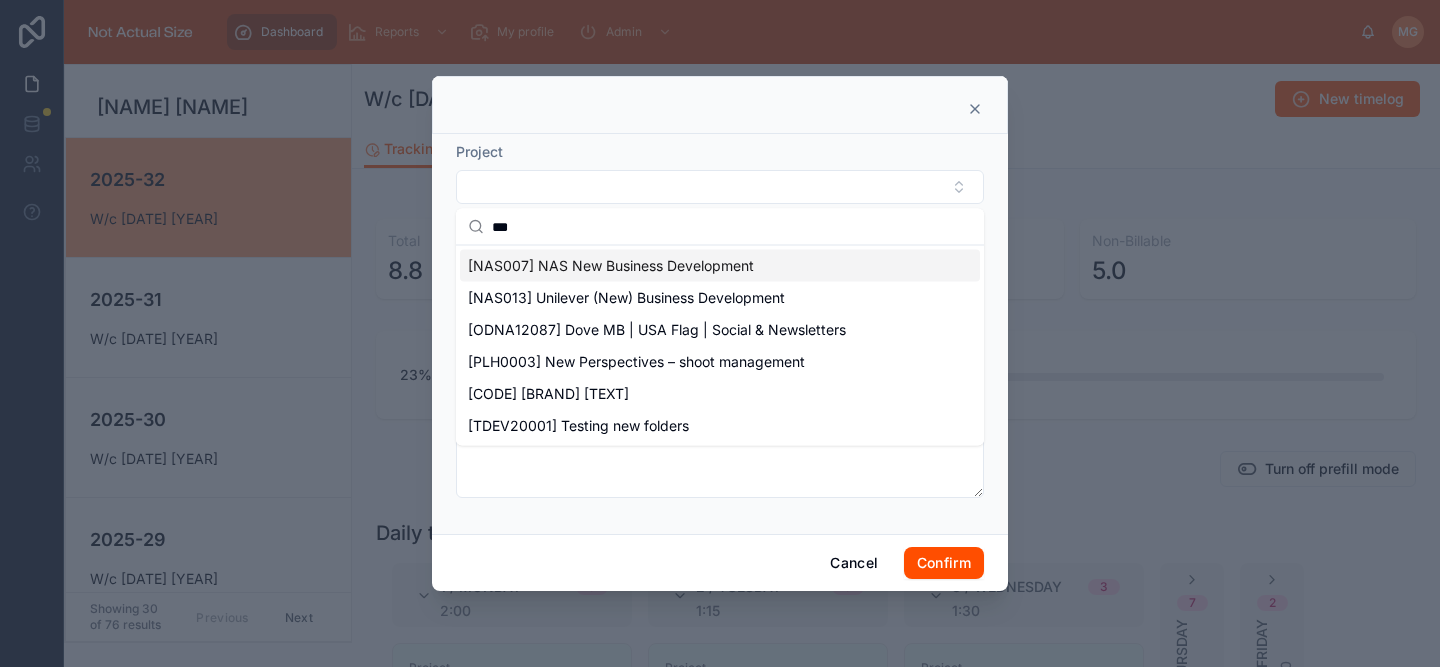 type on "***" 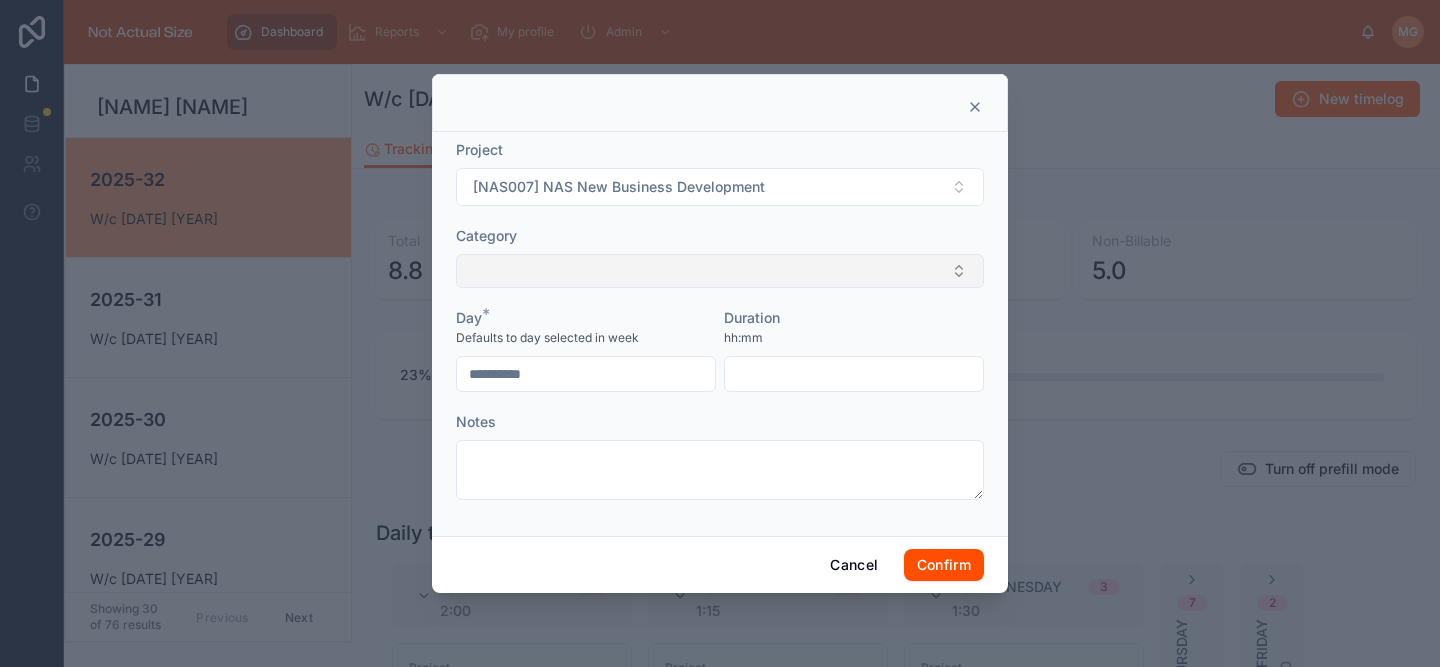 click at bounding box center [720, 271] 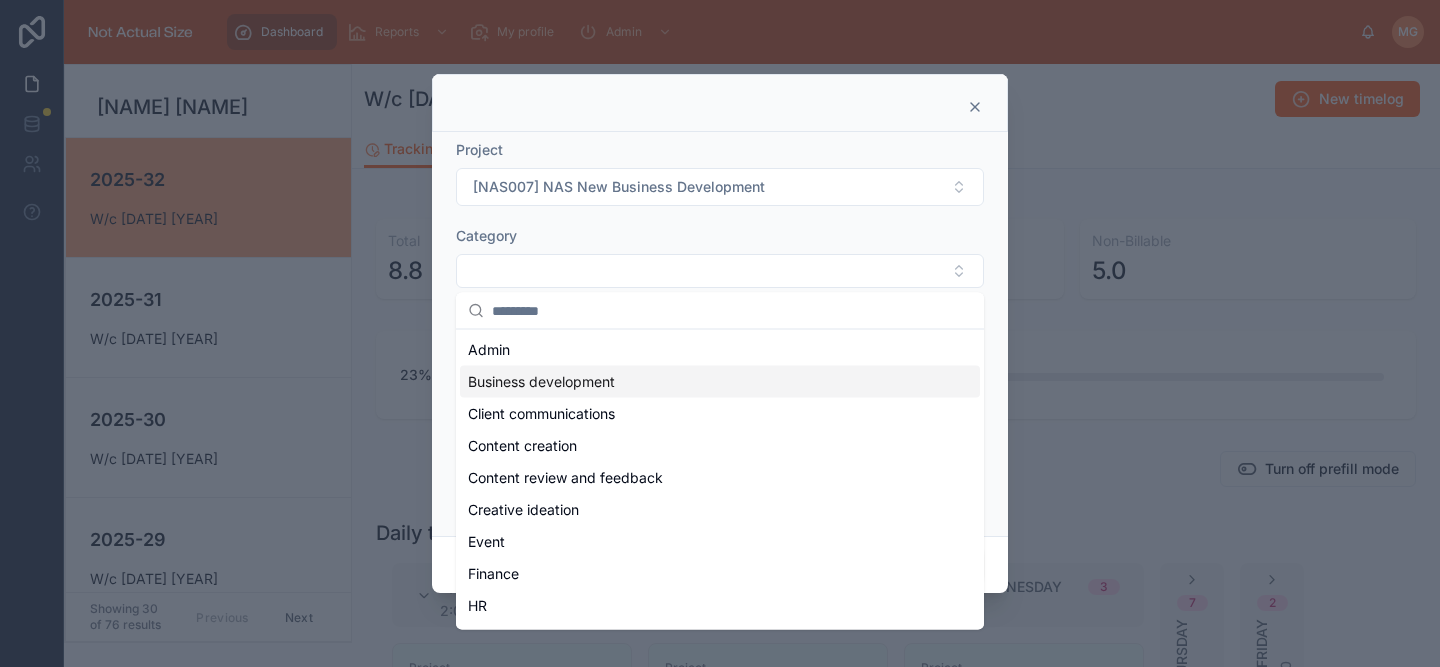 click on "Business development" at bounding box center [541, 382] 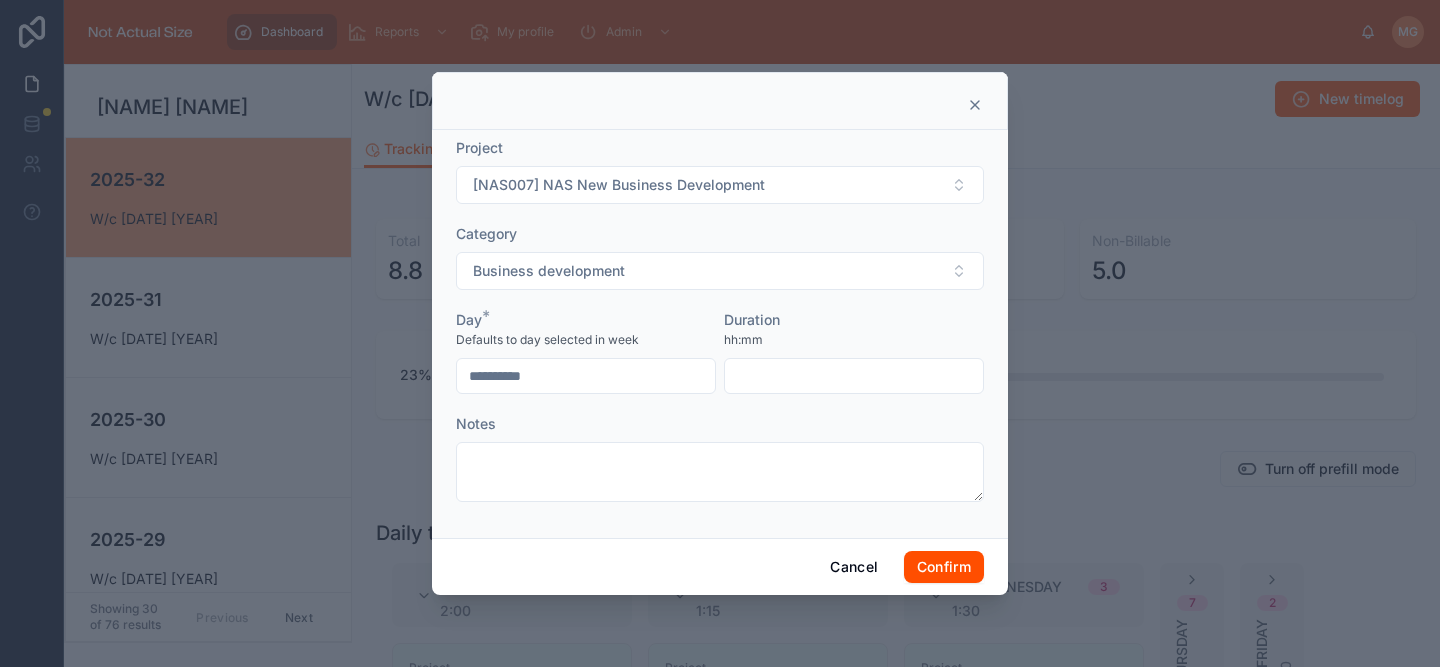 click at bounding box center (854, 376) 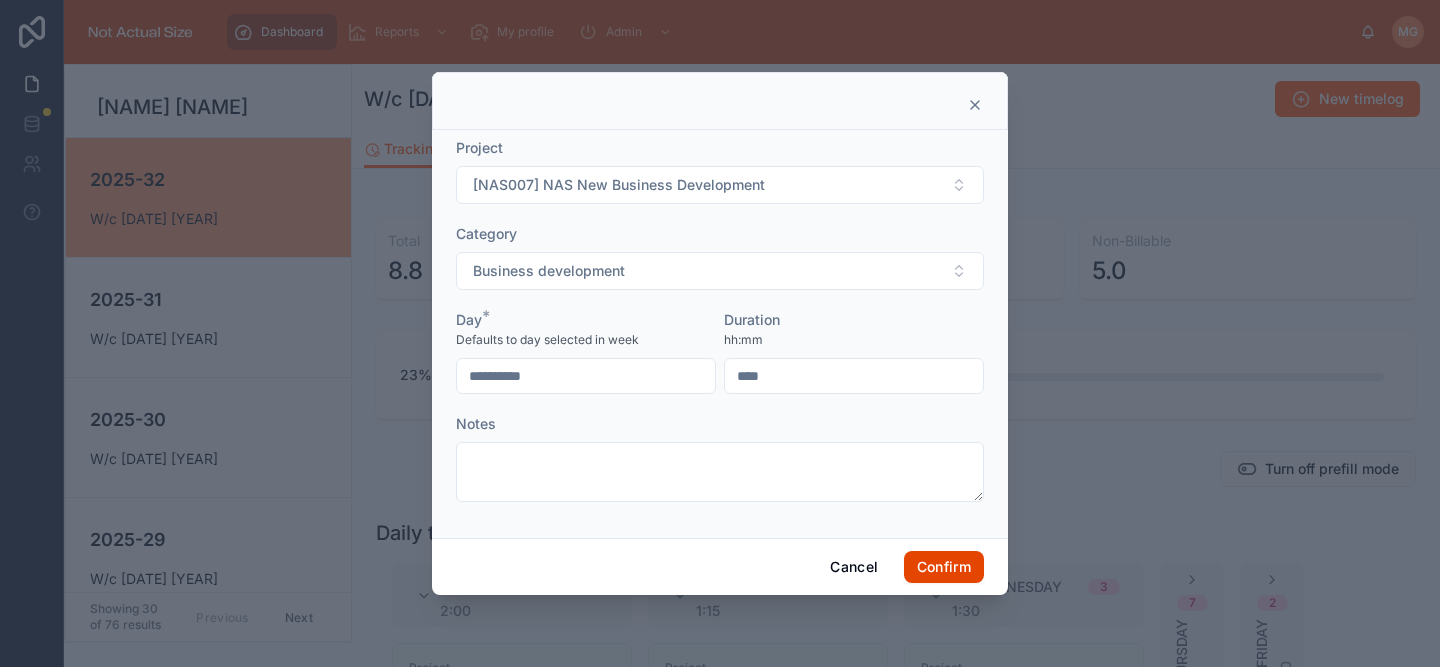 type on "****" 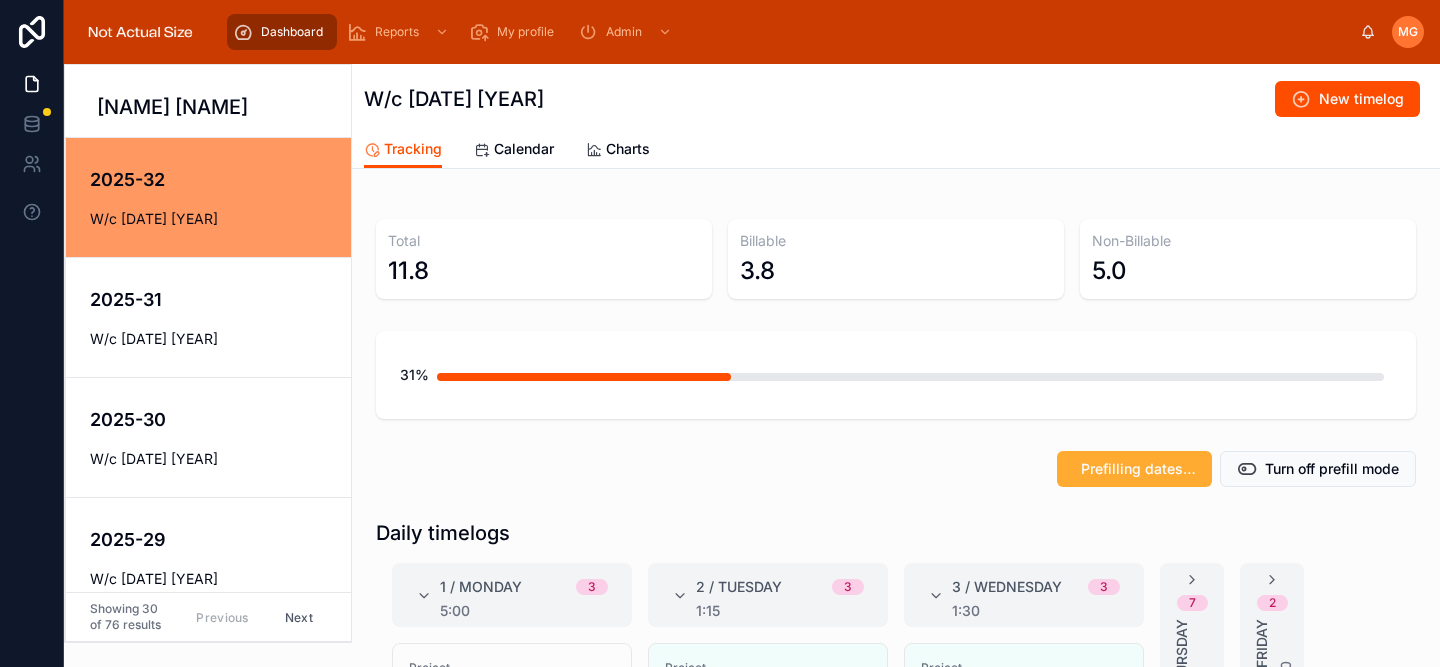 scroll, scrollTop: 171, scrollLeft: 0, axis: vertical 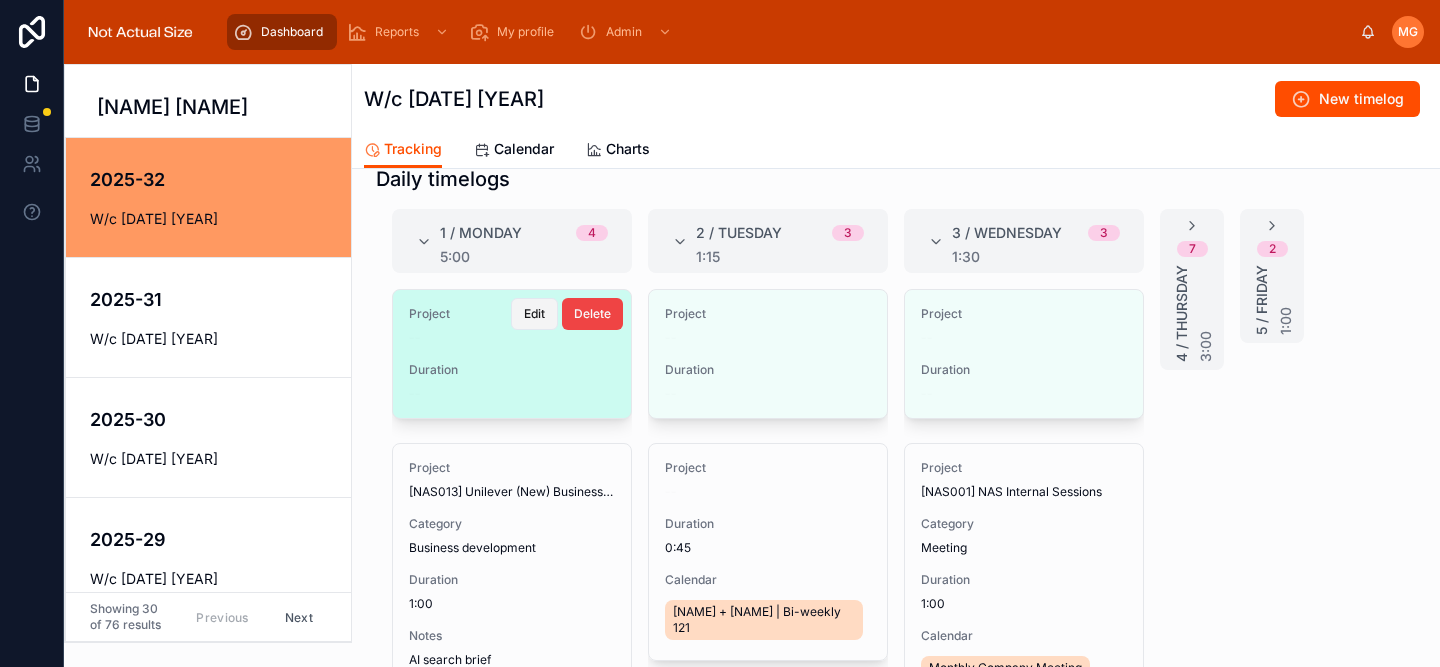 click on "Edit" at bounding box center [534, 314] 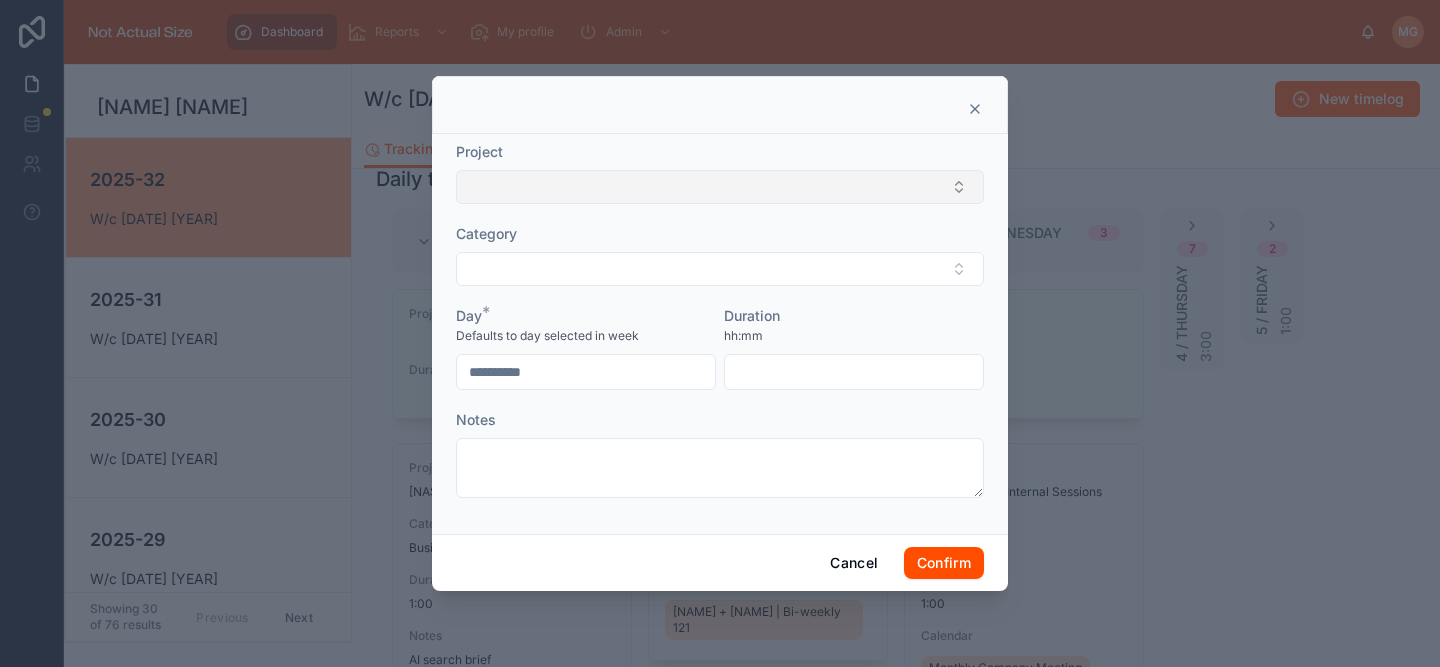 click at bounding box center (720, 187) 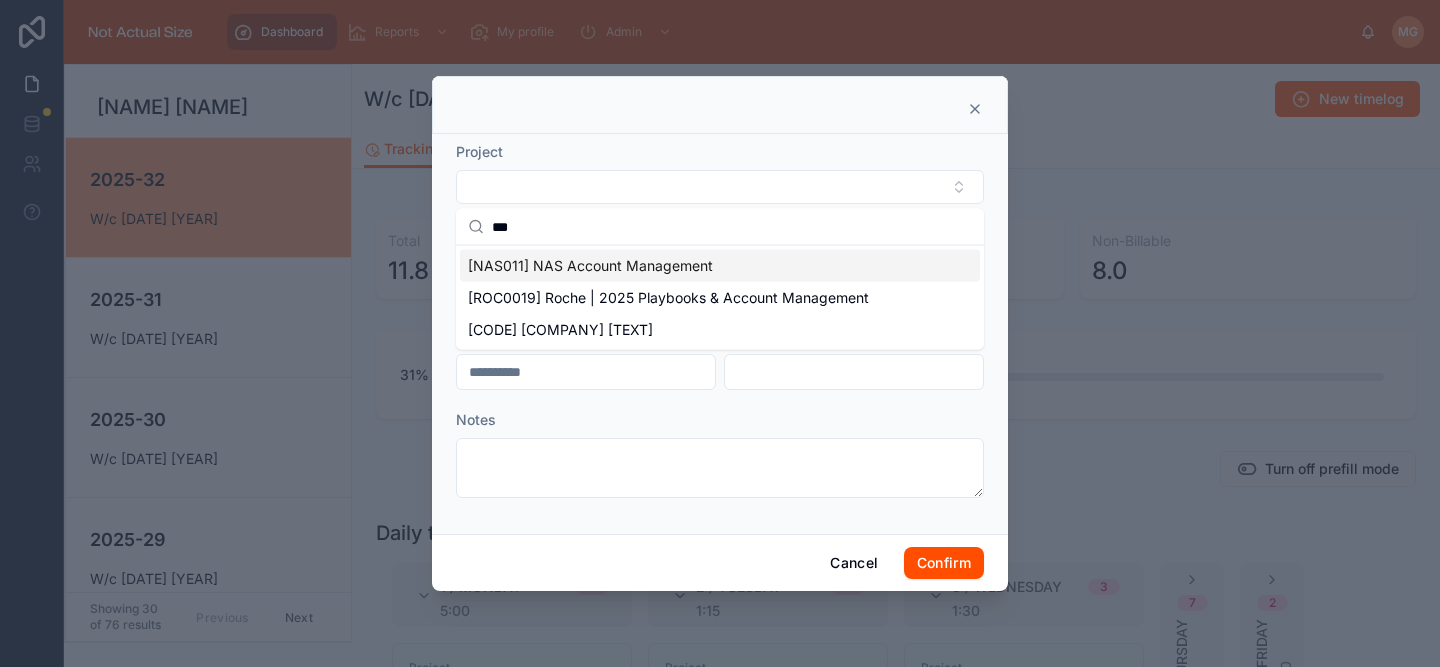 type on "***" 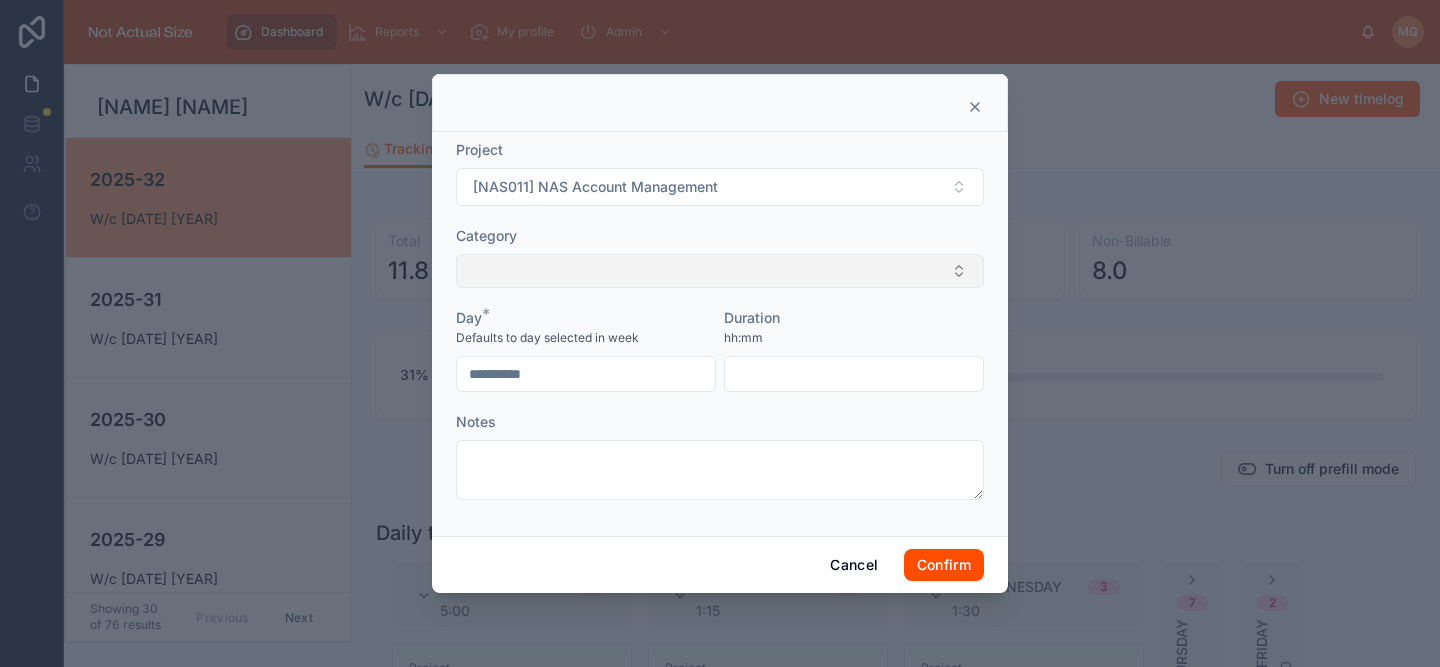 click at bounding box center [720, 271] 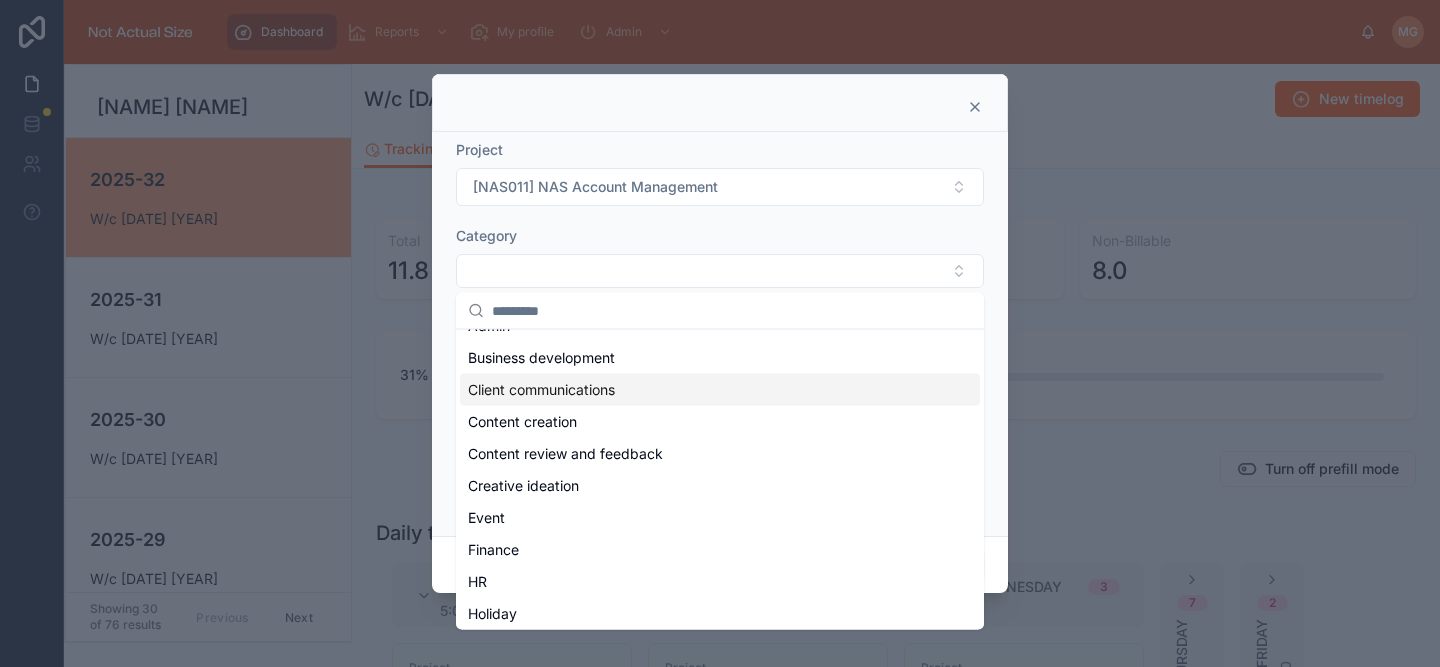 scroll, scrollTop: 0, scrollLeft: 0, axis: both 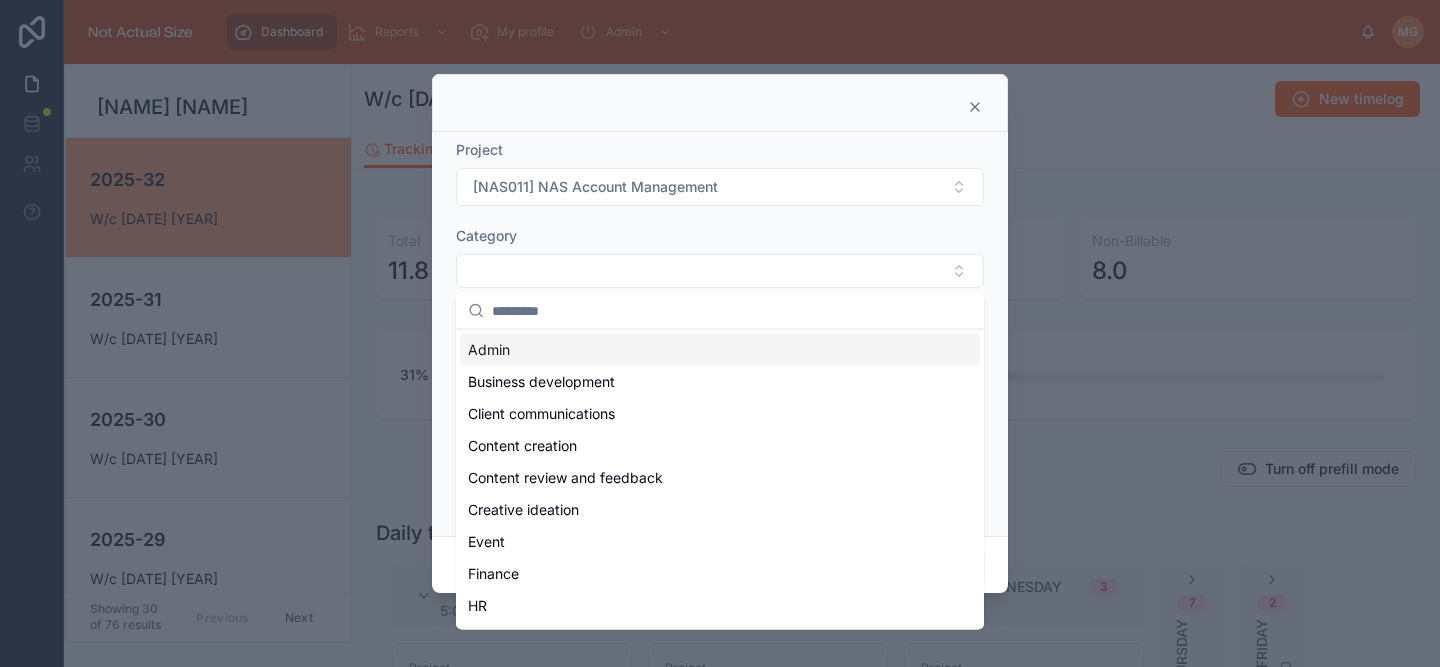 click on "Admin" at bounding box center (720, 350) 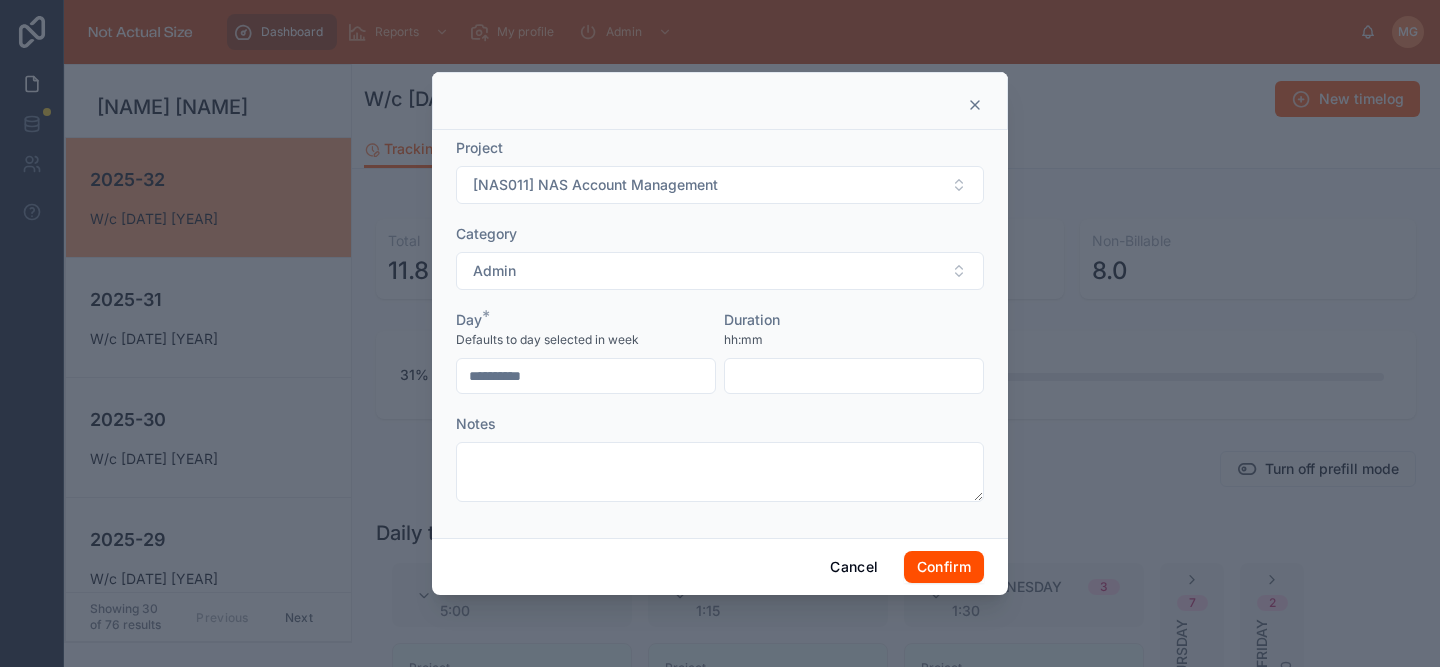 click at bounding box center [854, 376] 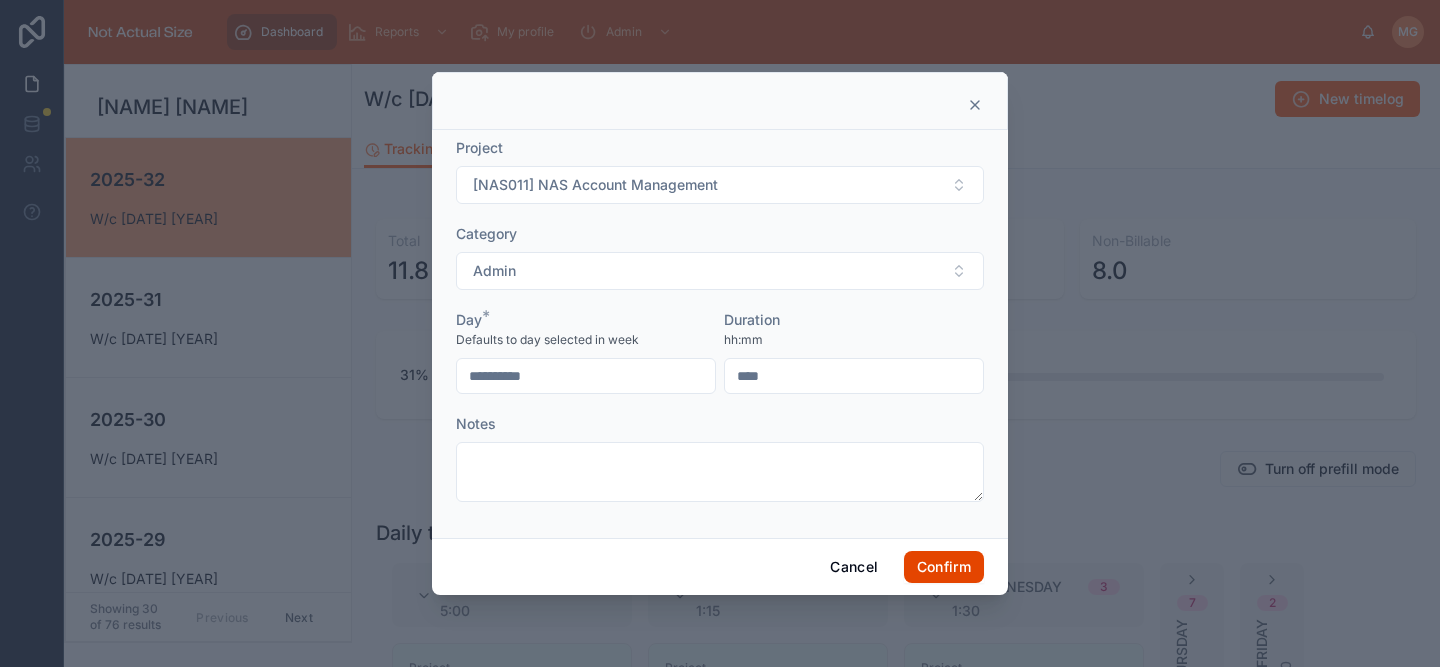 type on "****" 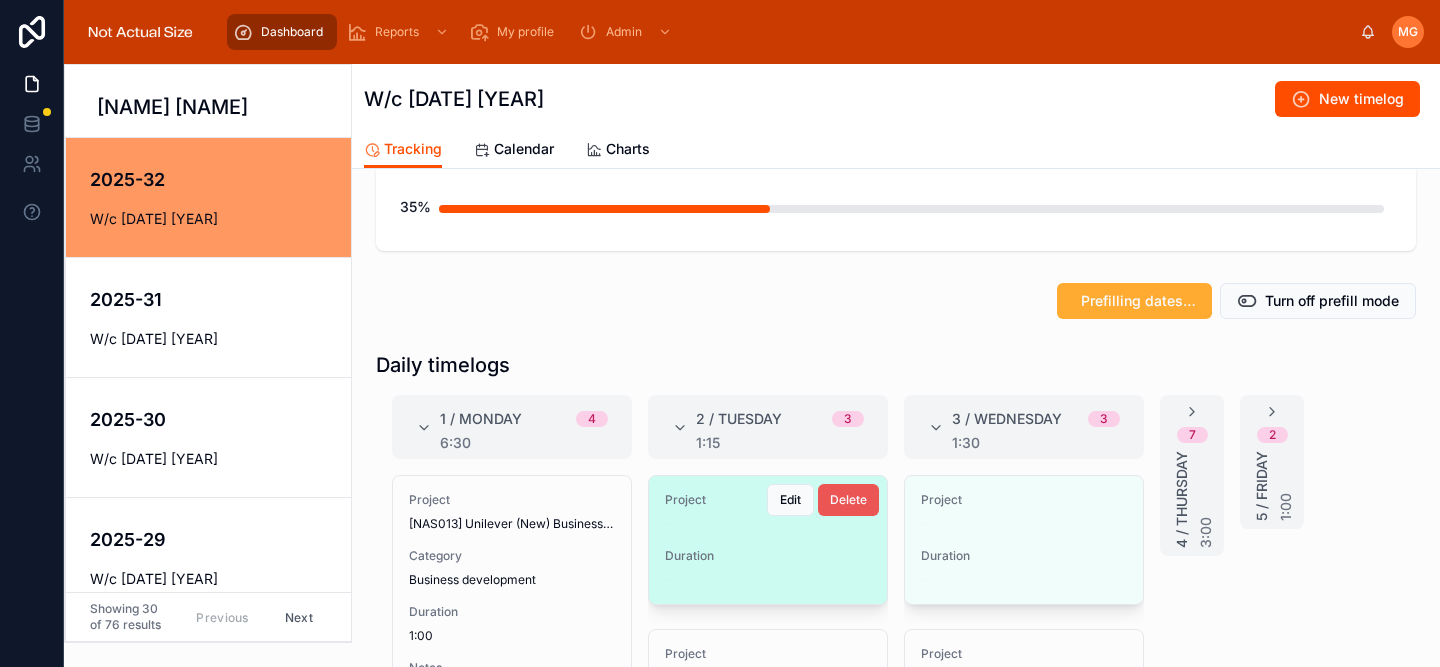 scroll, scrollTop: 169, scrollLeft: 0, axis: vertical 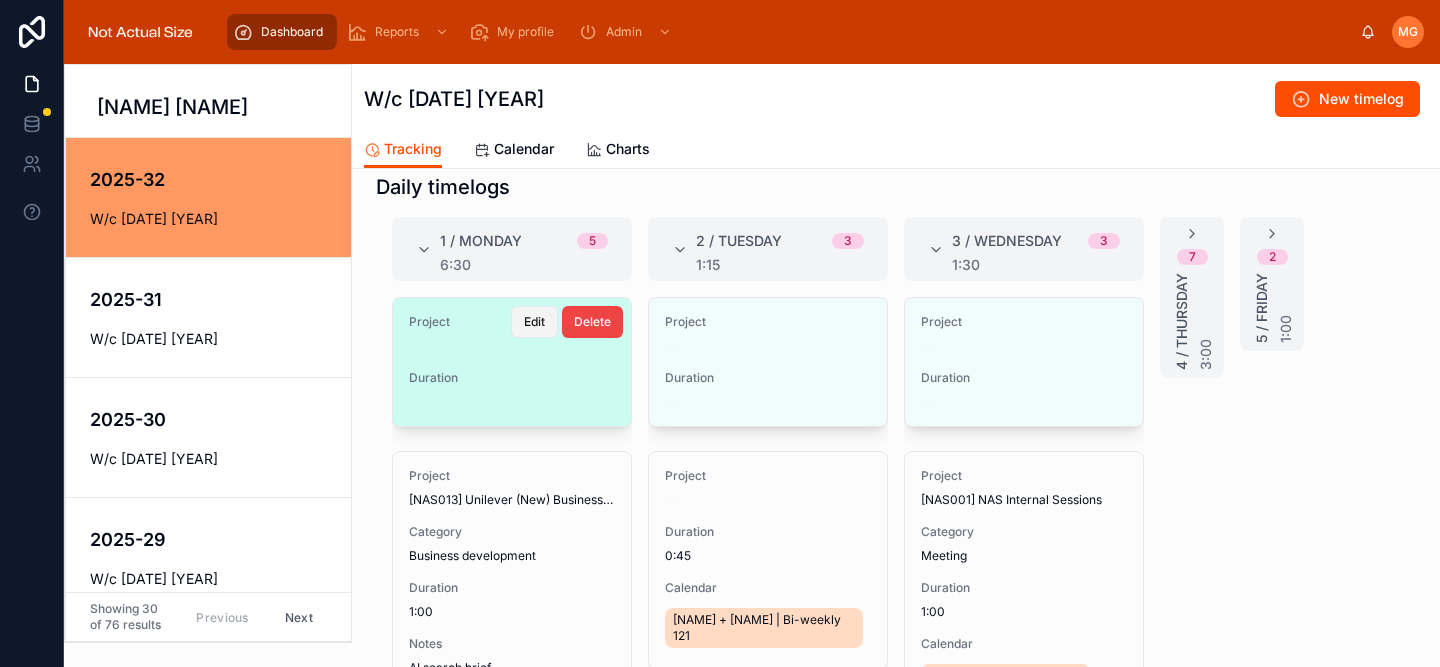 click on "Edit" at bounding box center (534, 322) 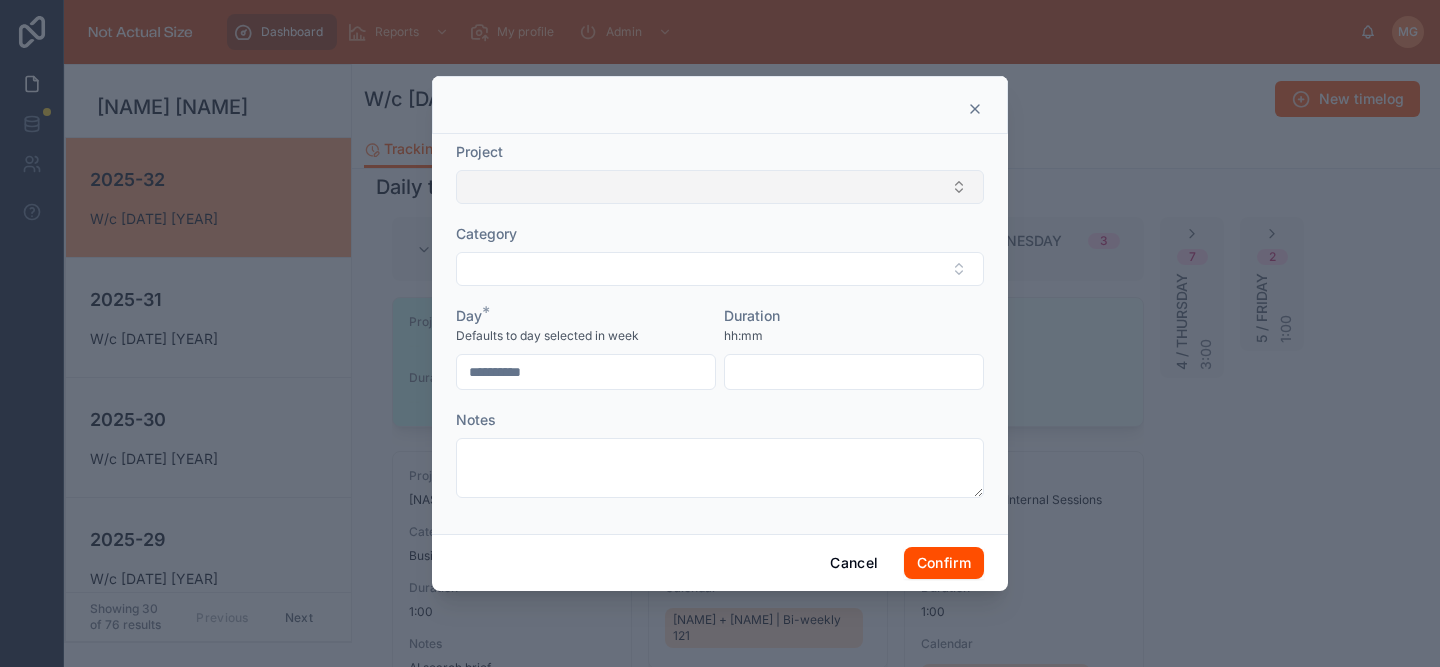 click at bounding box center [720, 187] 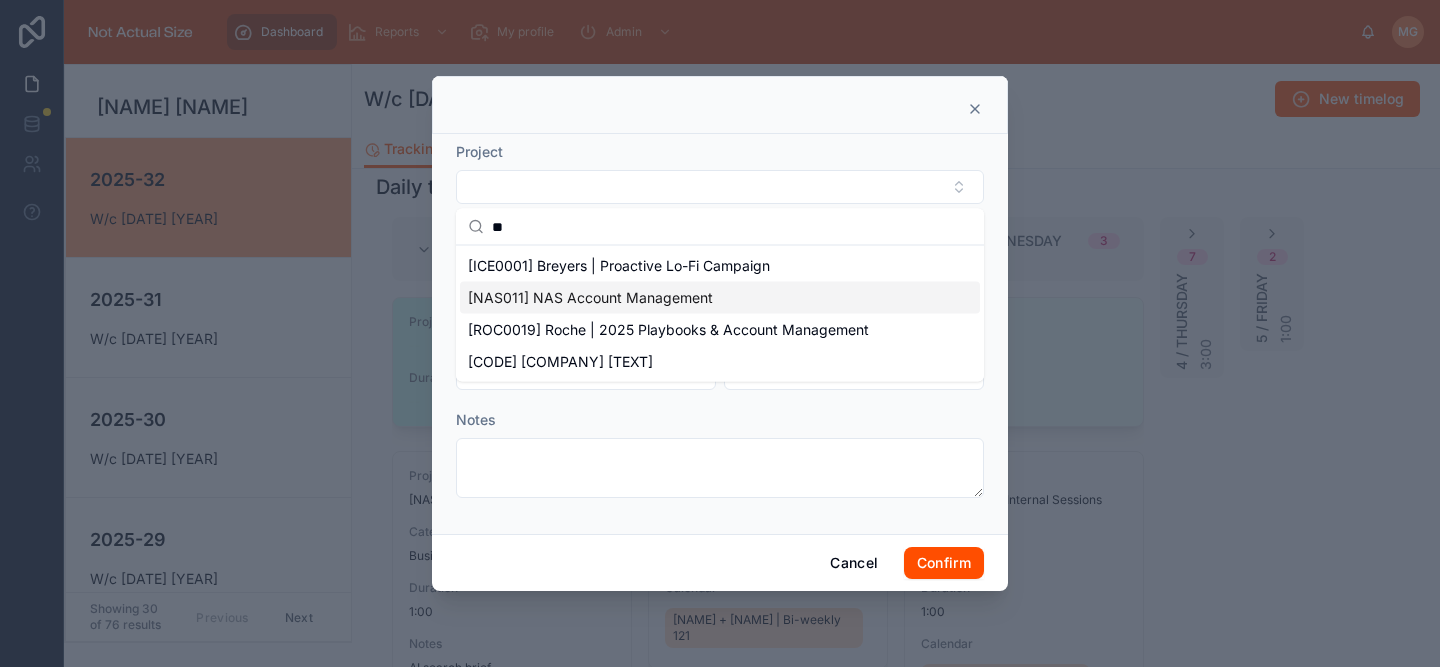 type on "**" 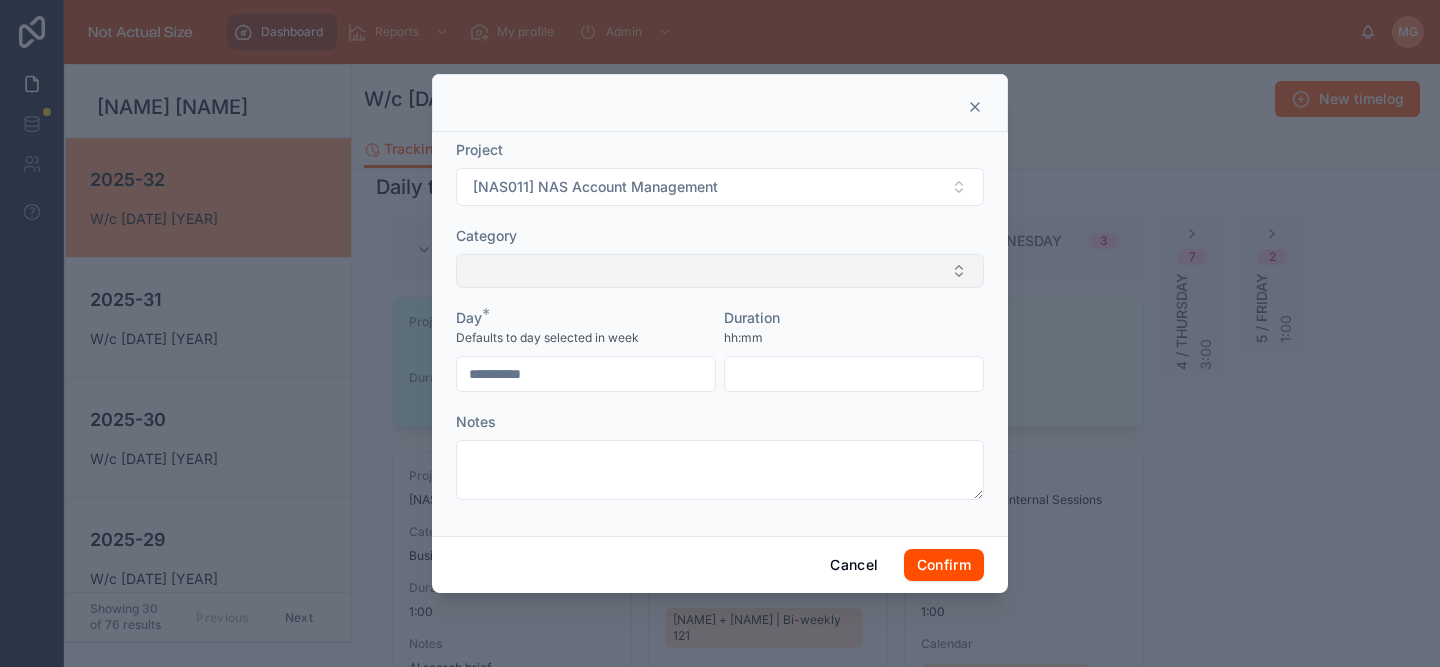 click at bounding box center (720, 271) 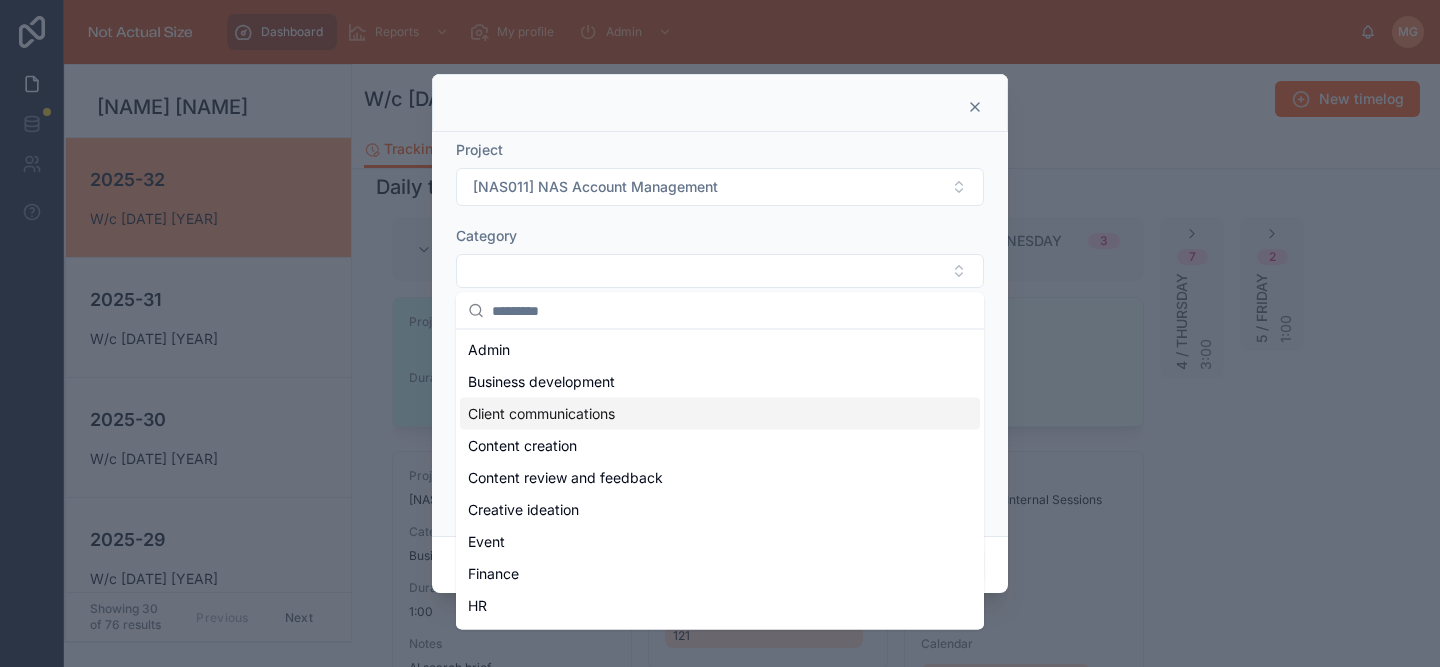 click on "Client communications" at bounding box center (720, 414) 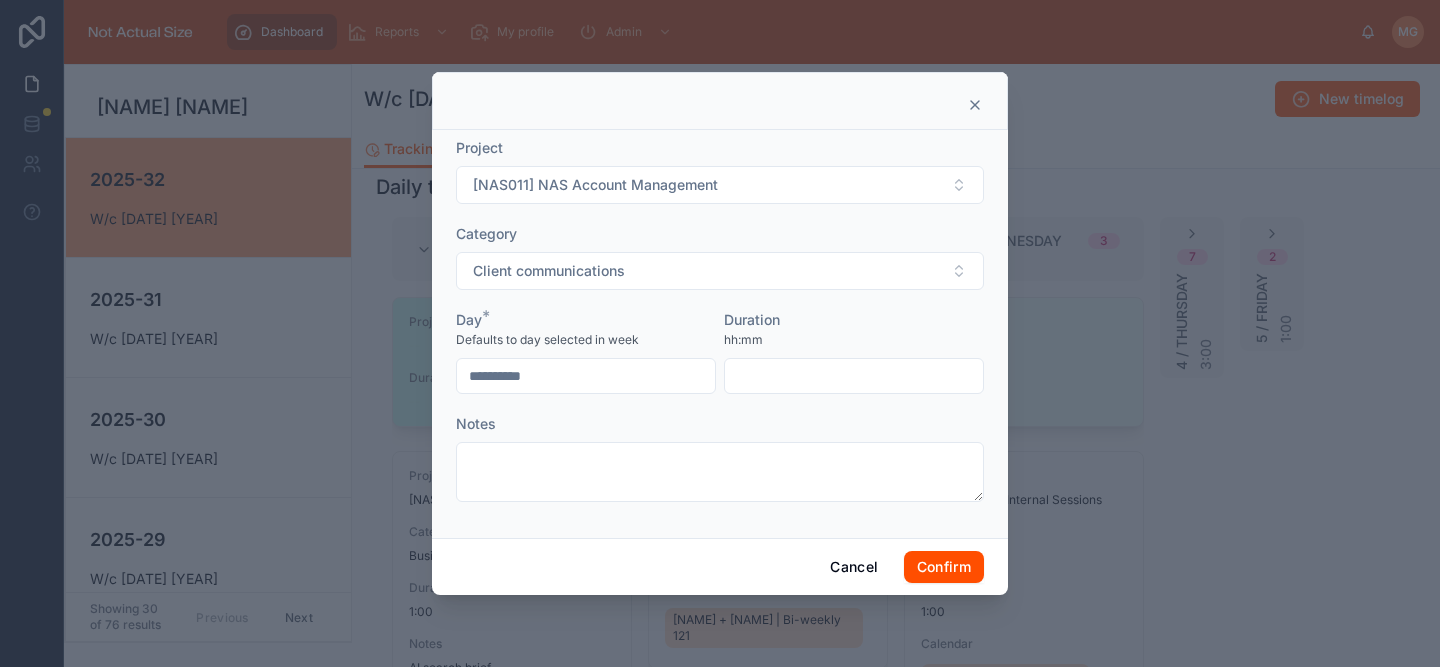 click at bounding box center (854, 376) 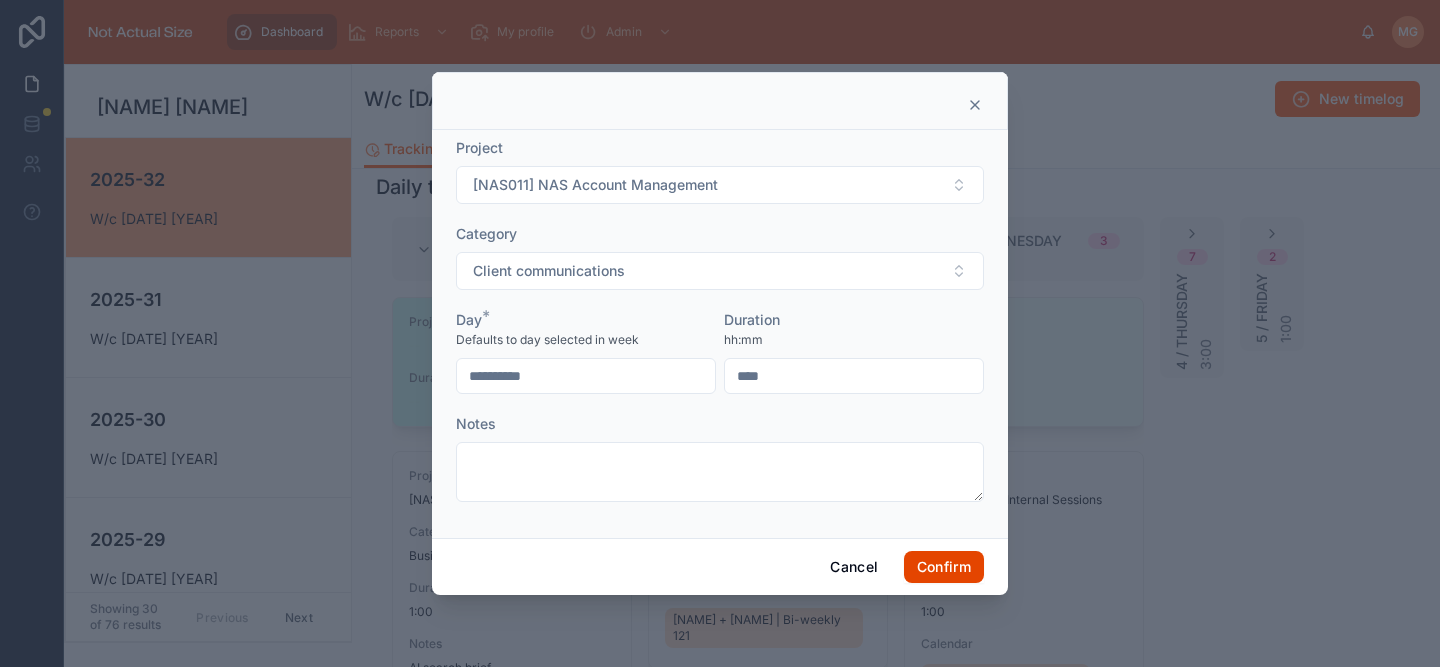 type on "****" 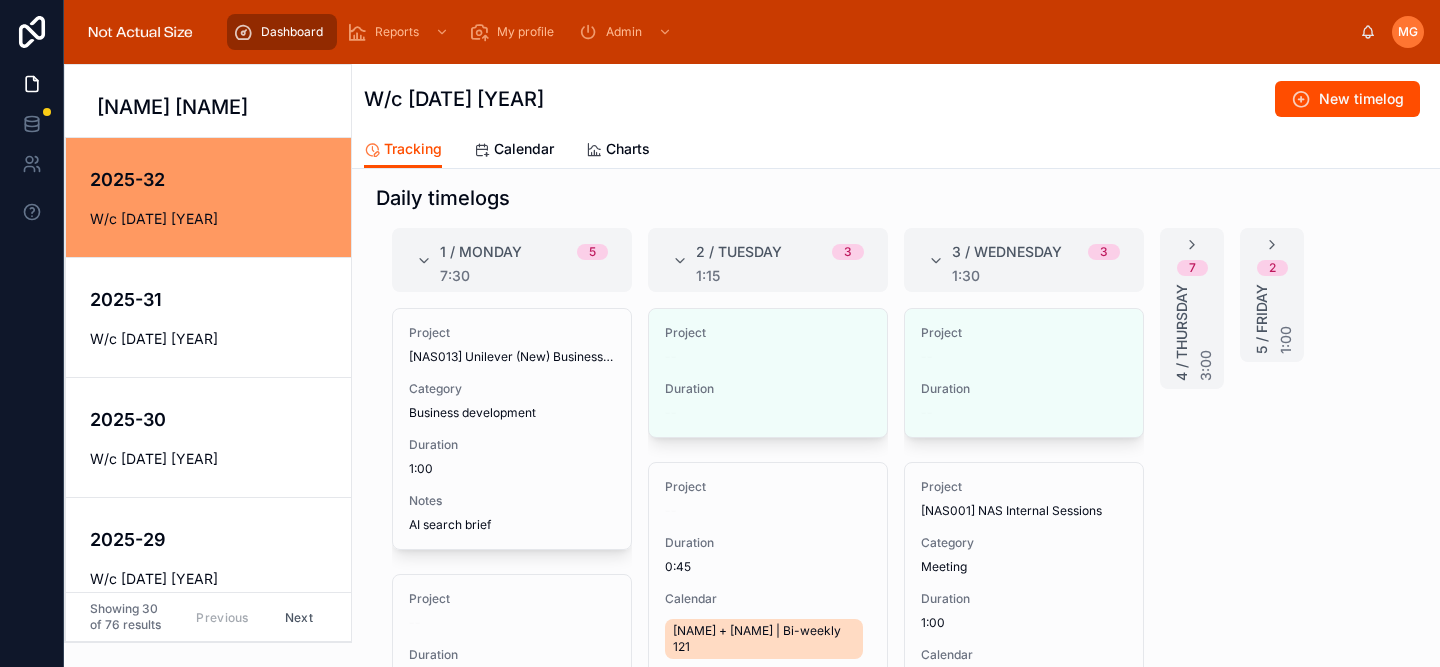 scroll, scrollTop: 199, scrollLeft: 0, axis: vertical 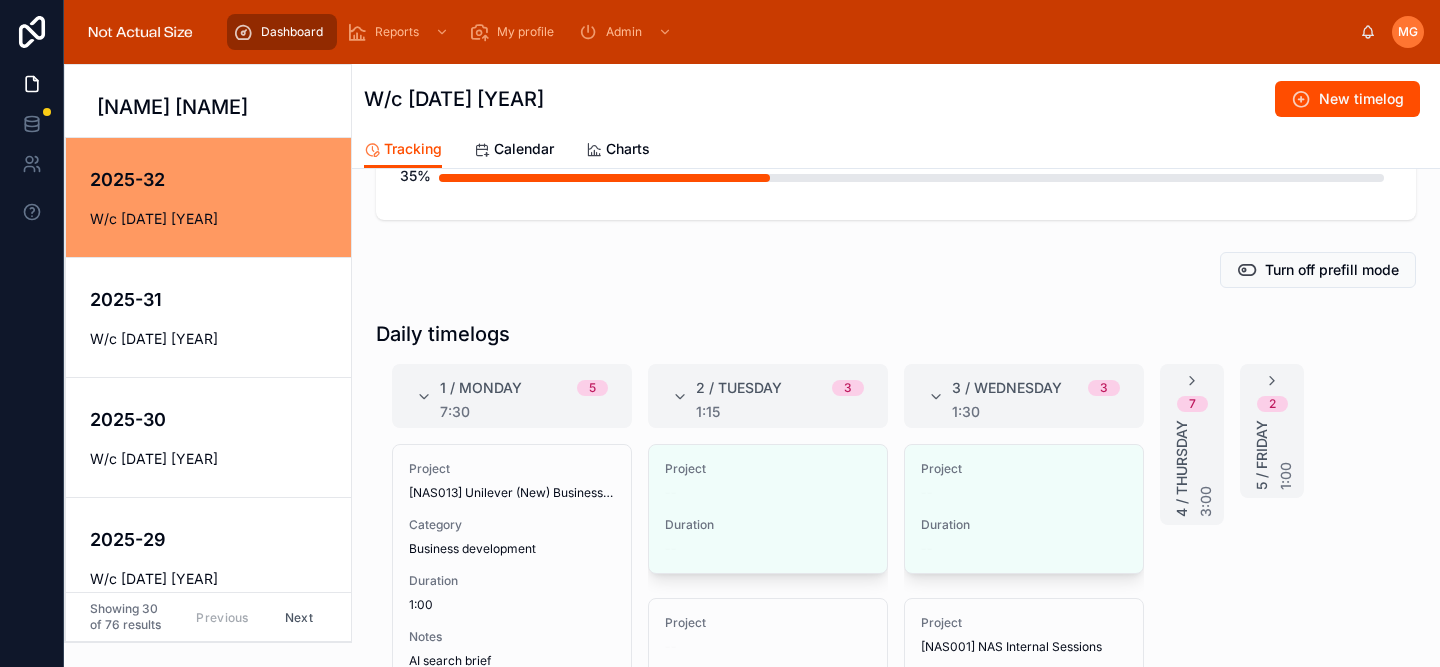 drag, startPoint x: 421, startPoint y: 394, endPoint x: 444, endPoint y: 398, distance: 23.345236 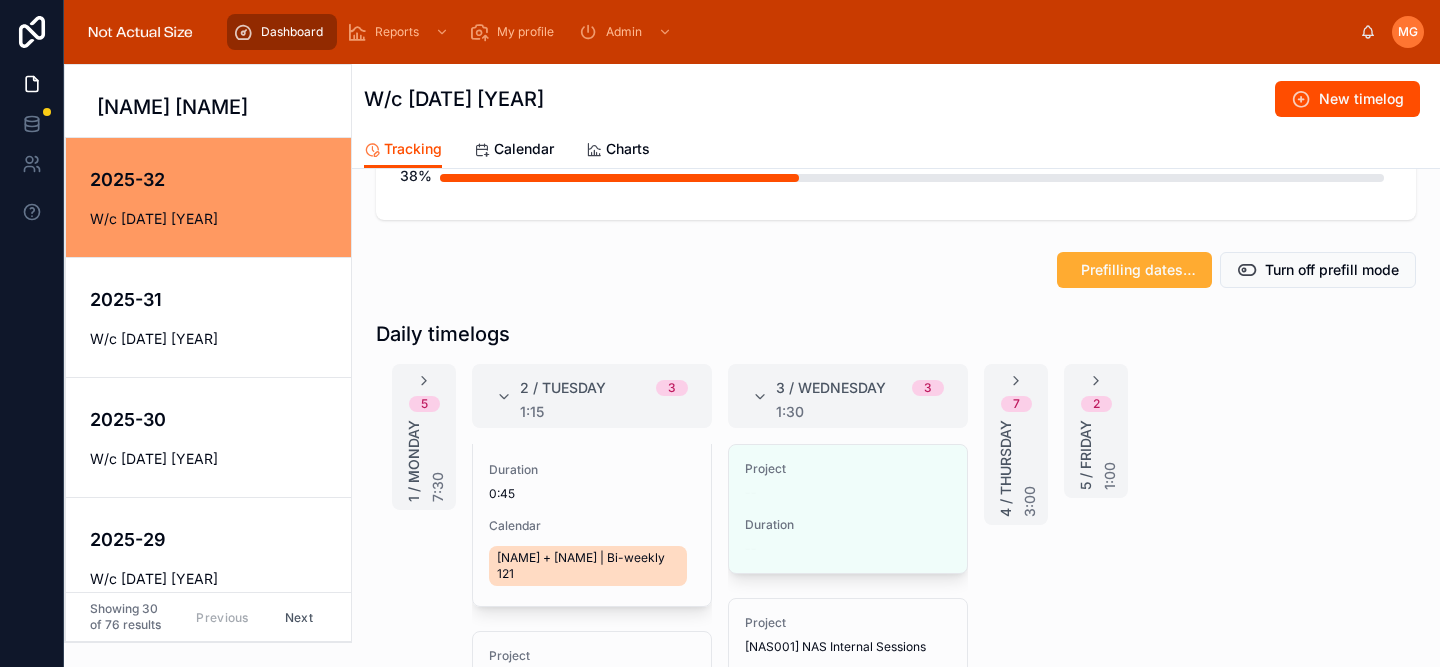 scroll, scrollTop: 0, scrollLeft: 0, axis: both 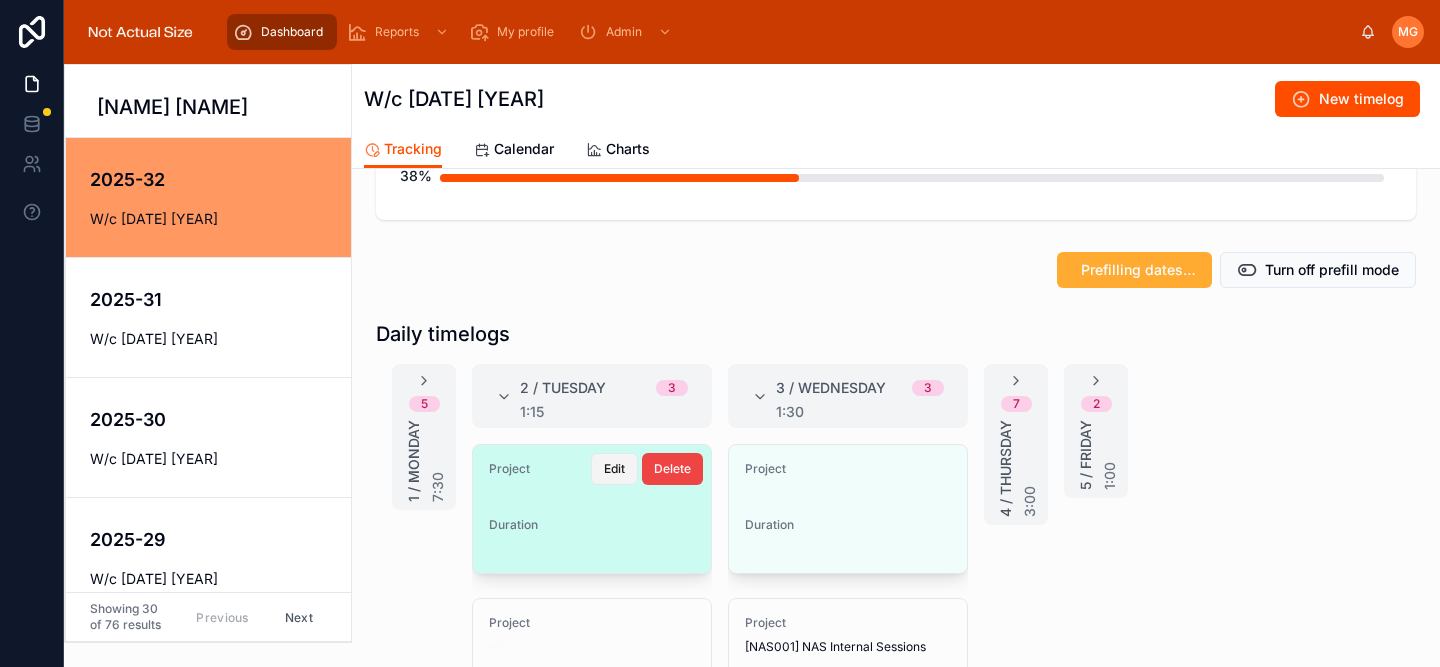 click on "Edit" at bounding box center (614, 469) 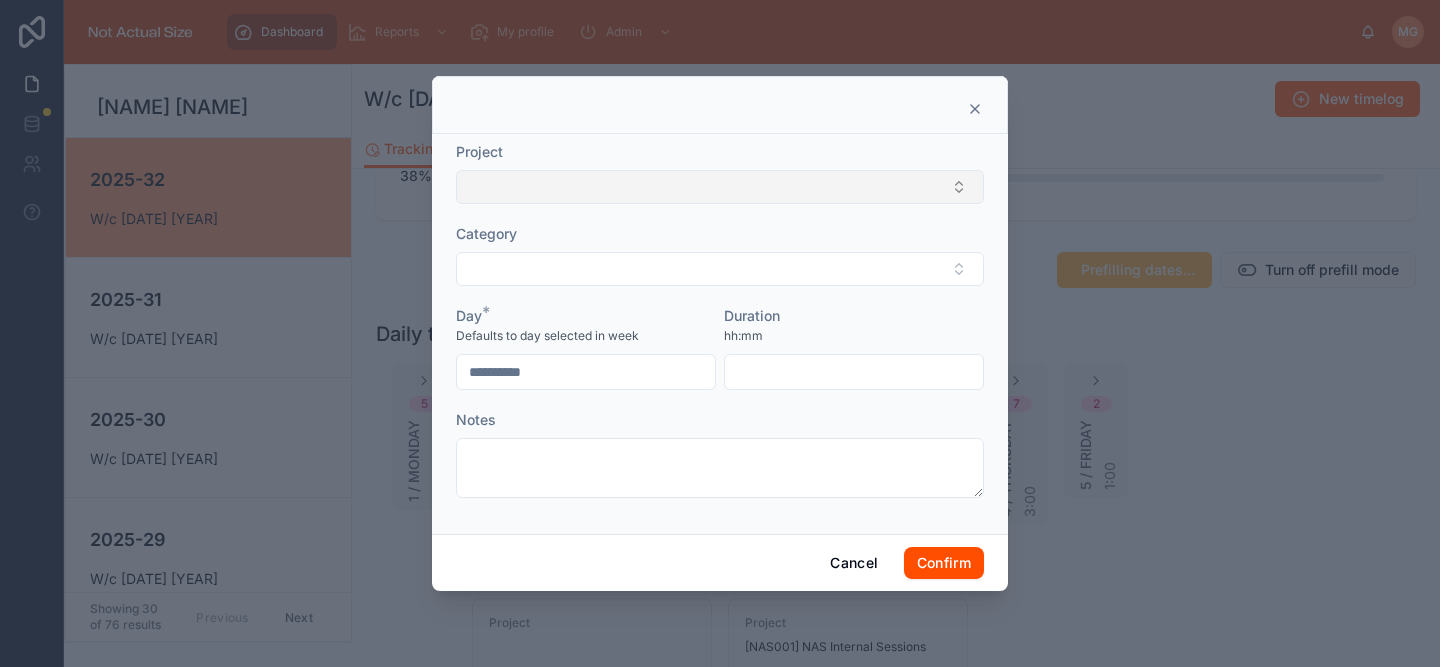 click at bounding box center (720, 187) 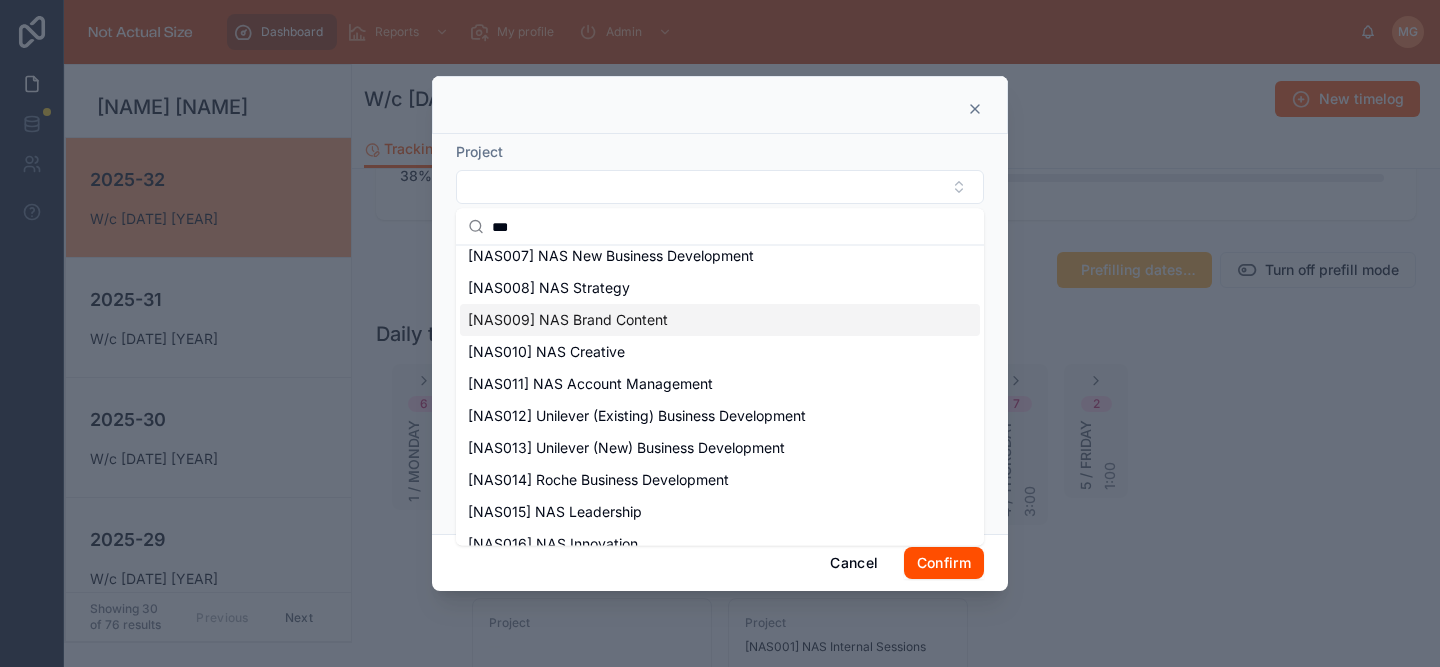 scroll, scrollTop: 220, scrollLeft: 0, axis: vertical 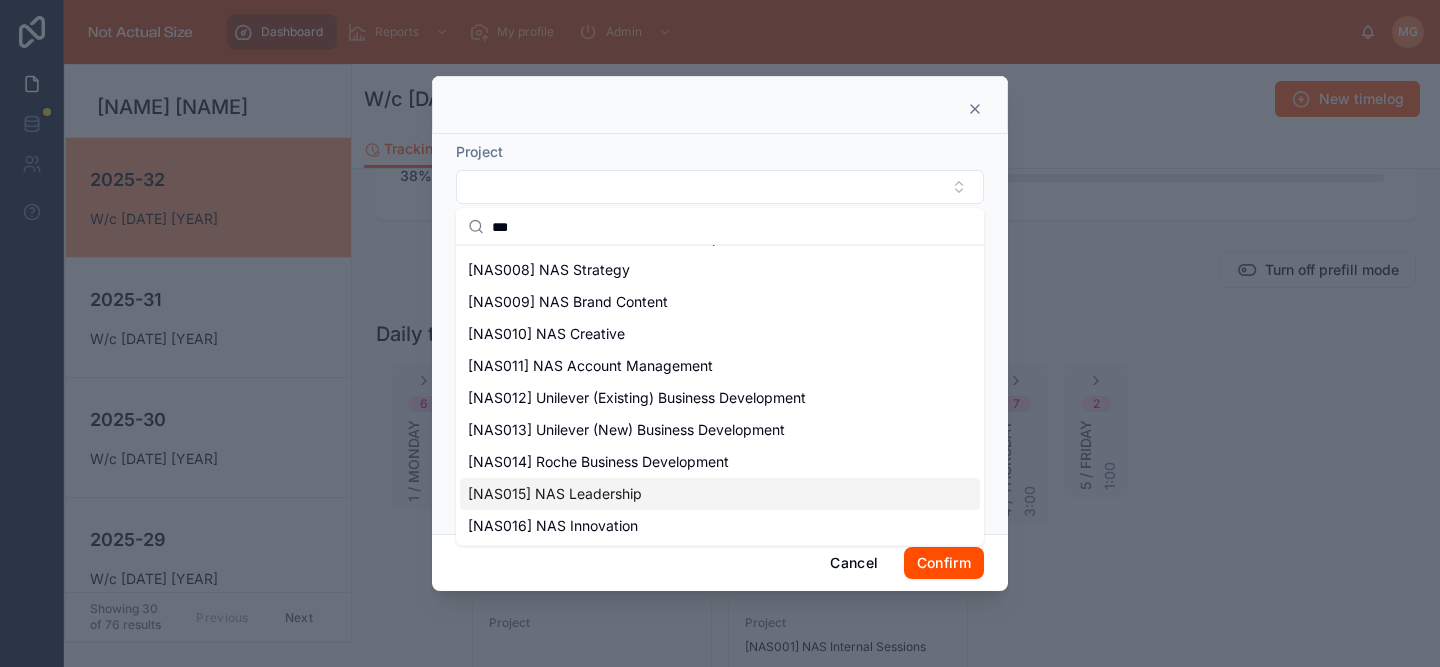 type on "***" 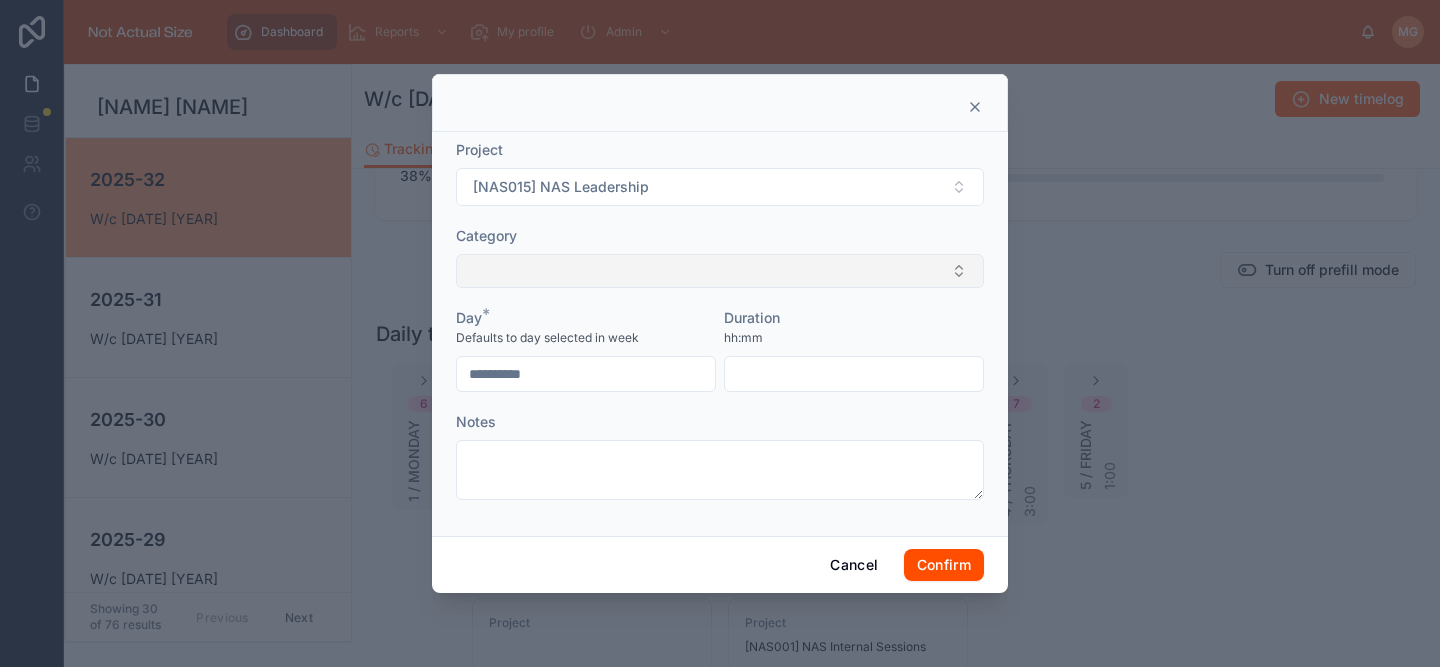 click at bounding box center [720, 271] 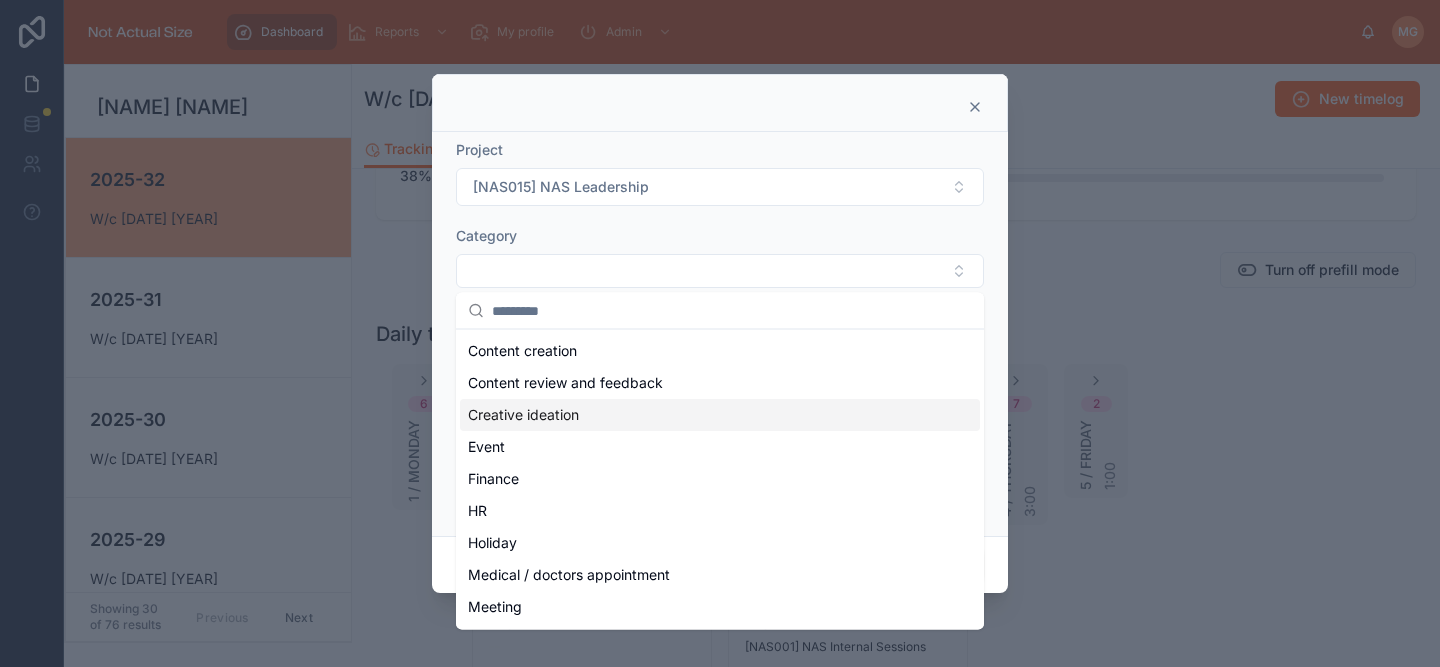 scroll, scrollTop: 339, scrollLeft: 0, axis: vertical 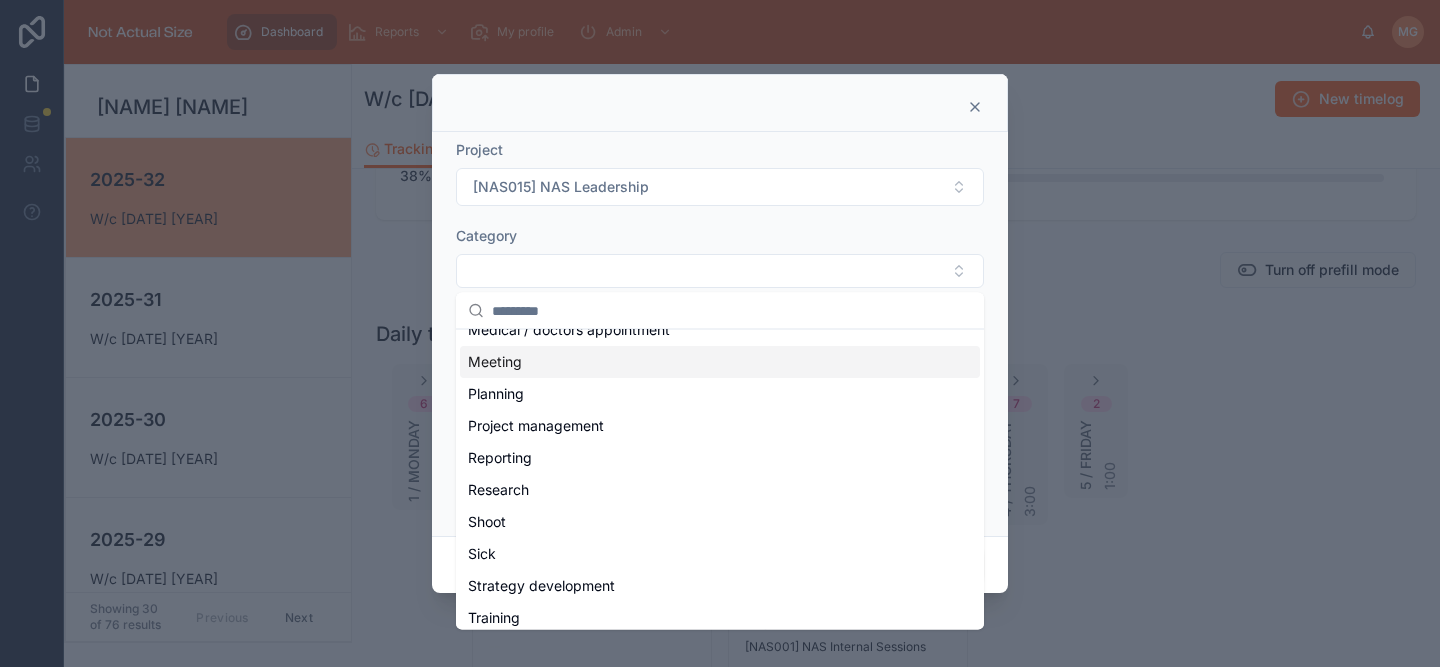 drag, startPoint x: 572, startPoint y: 371, endPoint x: 582, endPoint y: 372, distance: 10.049875 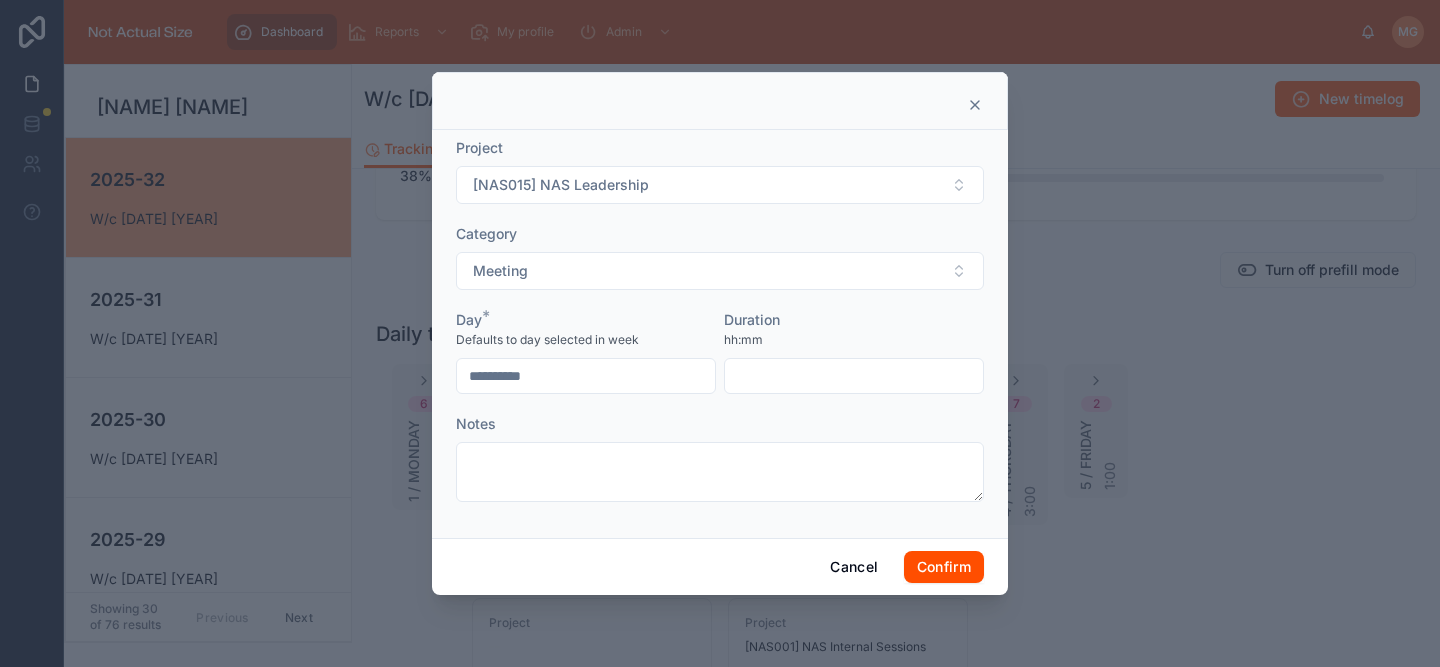 click at bounding box center (854, 376) 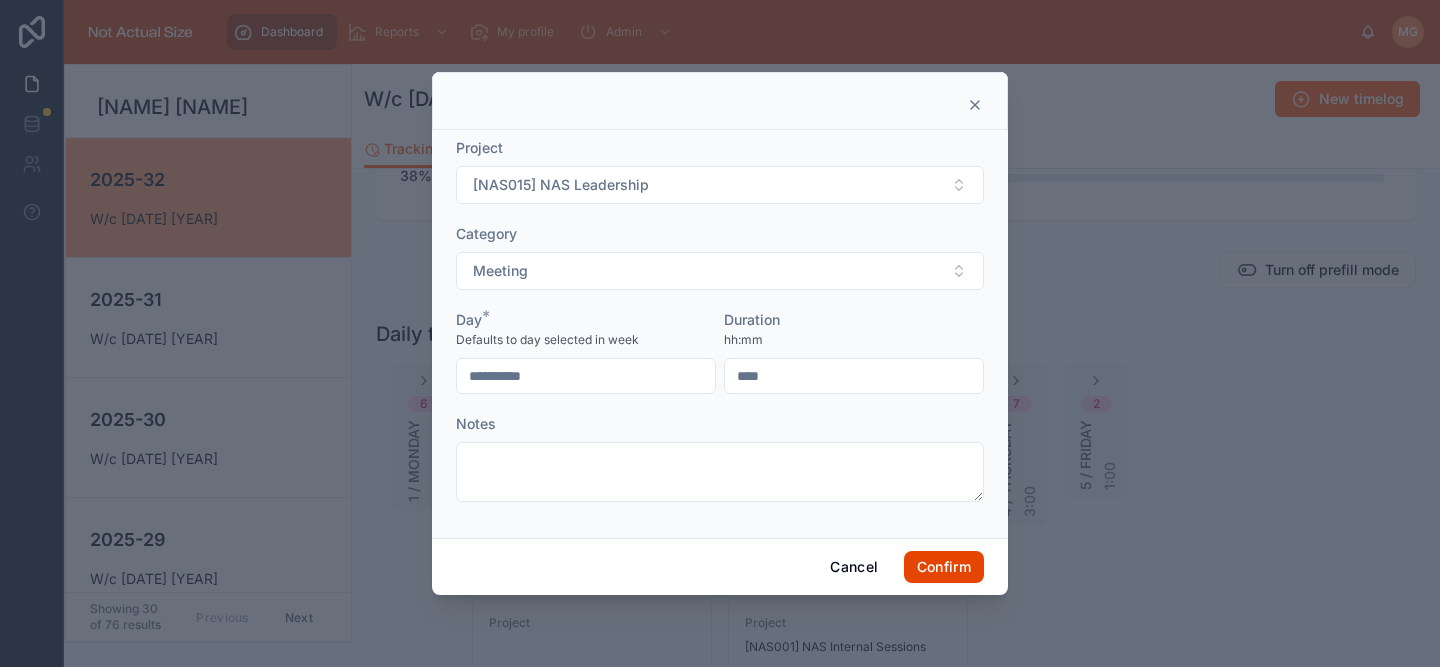 type on "****" 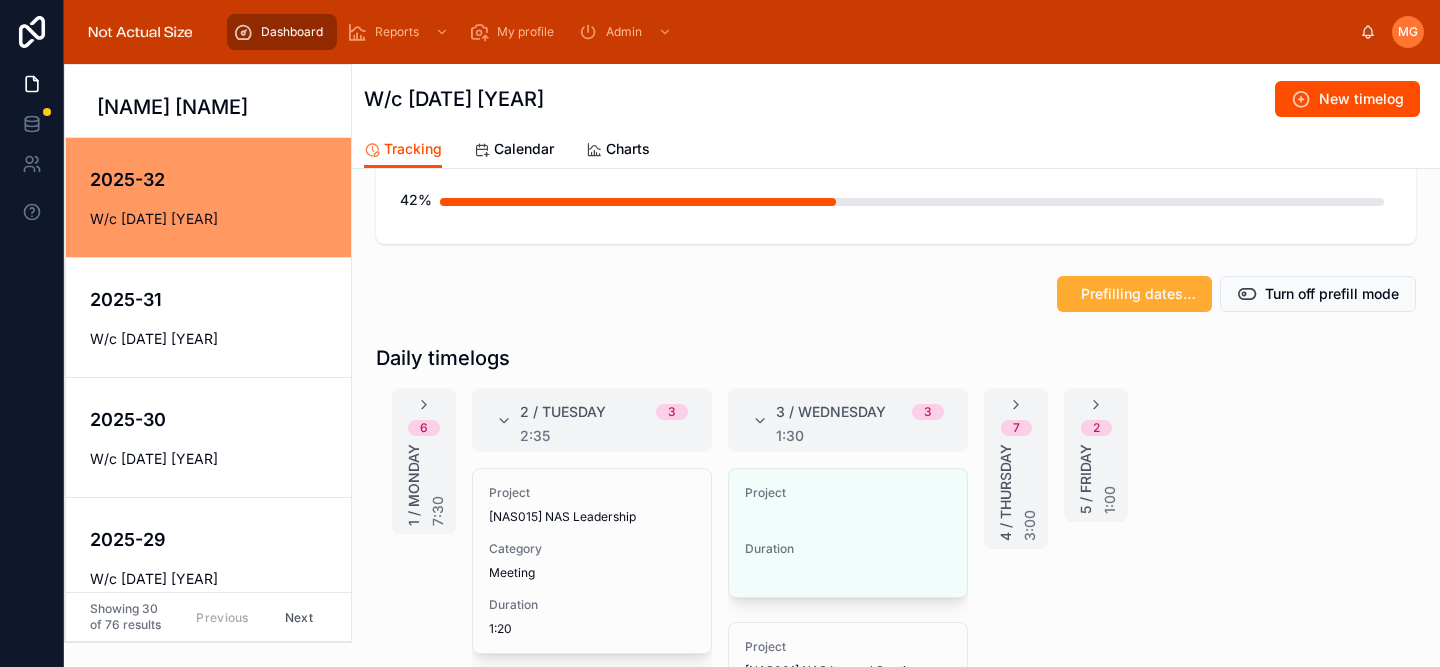 scroll, scrollTop: 241, scrollLeft: 0, axis: vertical 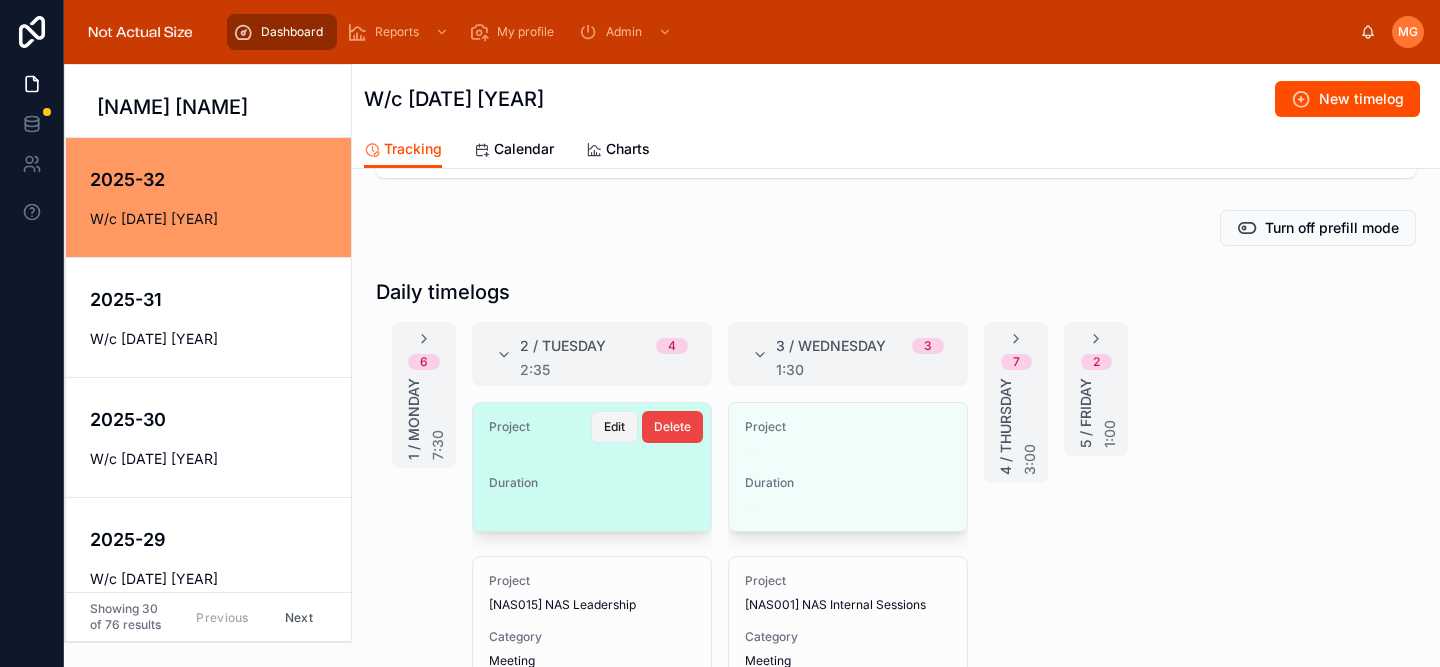 click on "Edit" at bounding box center (614, 427) 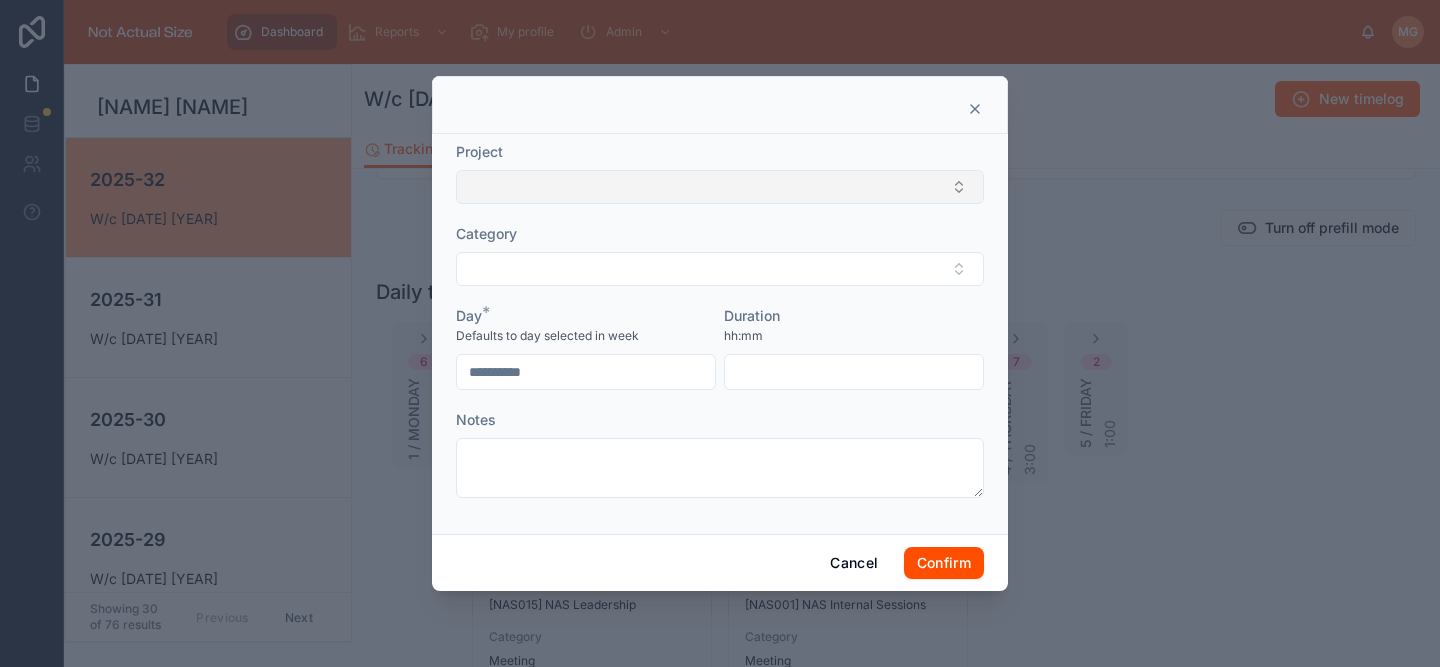 click at bounding box center (720, 187) 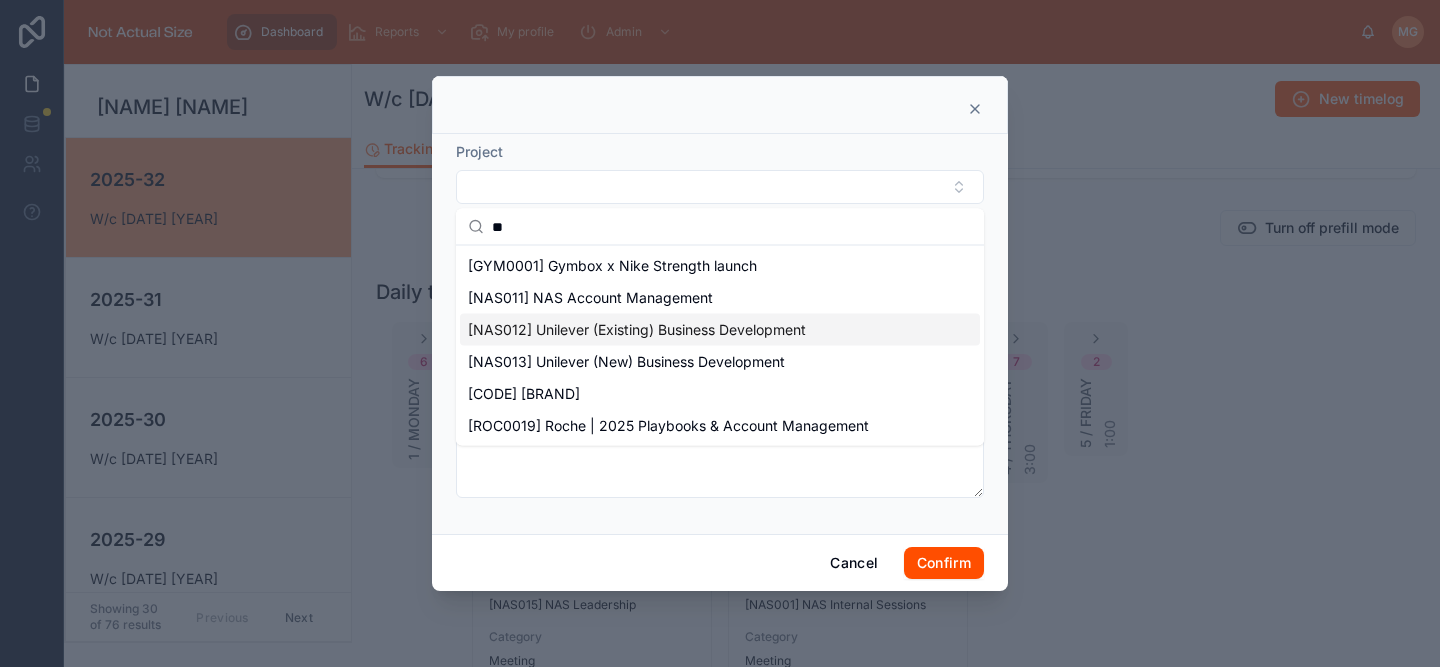 type on "**" 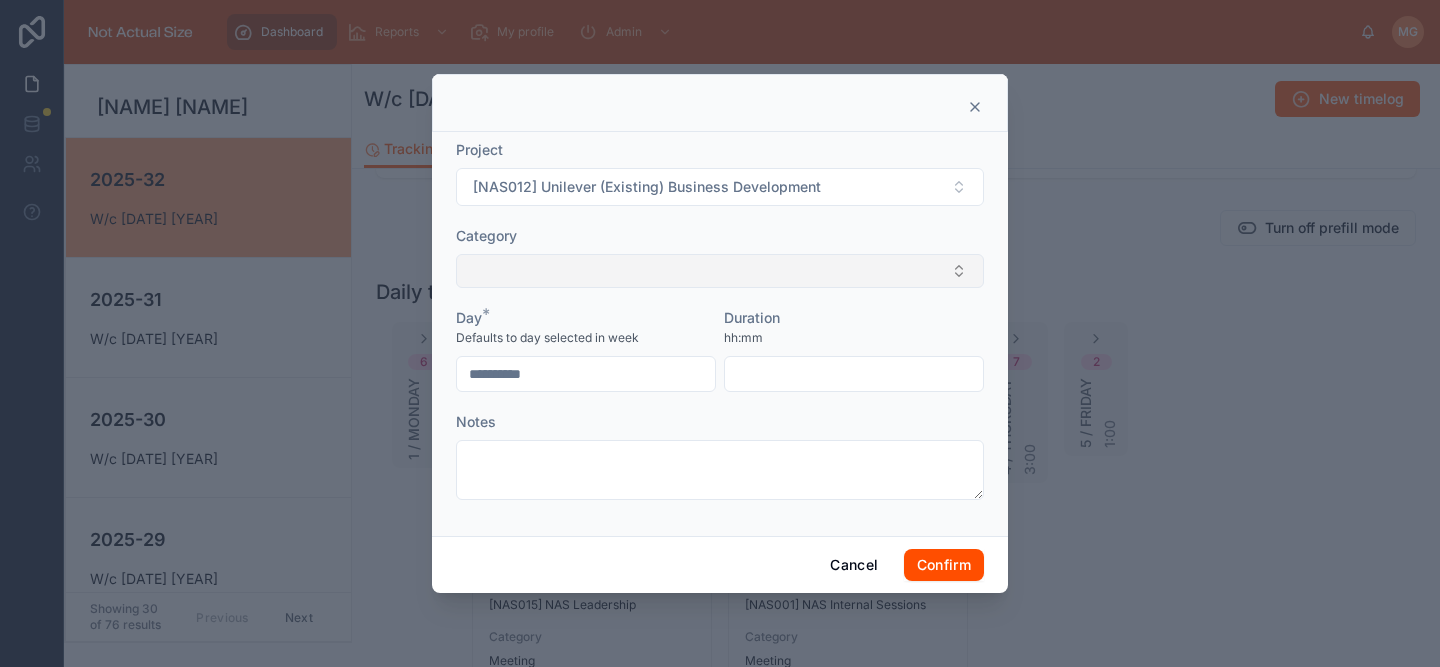 click at bounding box center (720, 271) 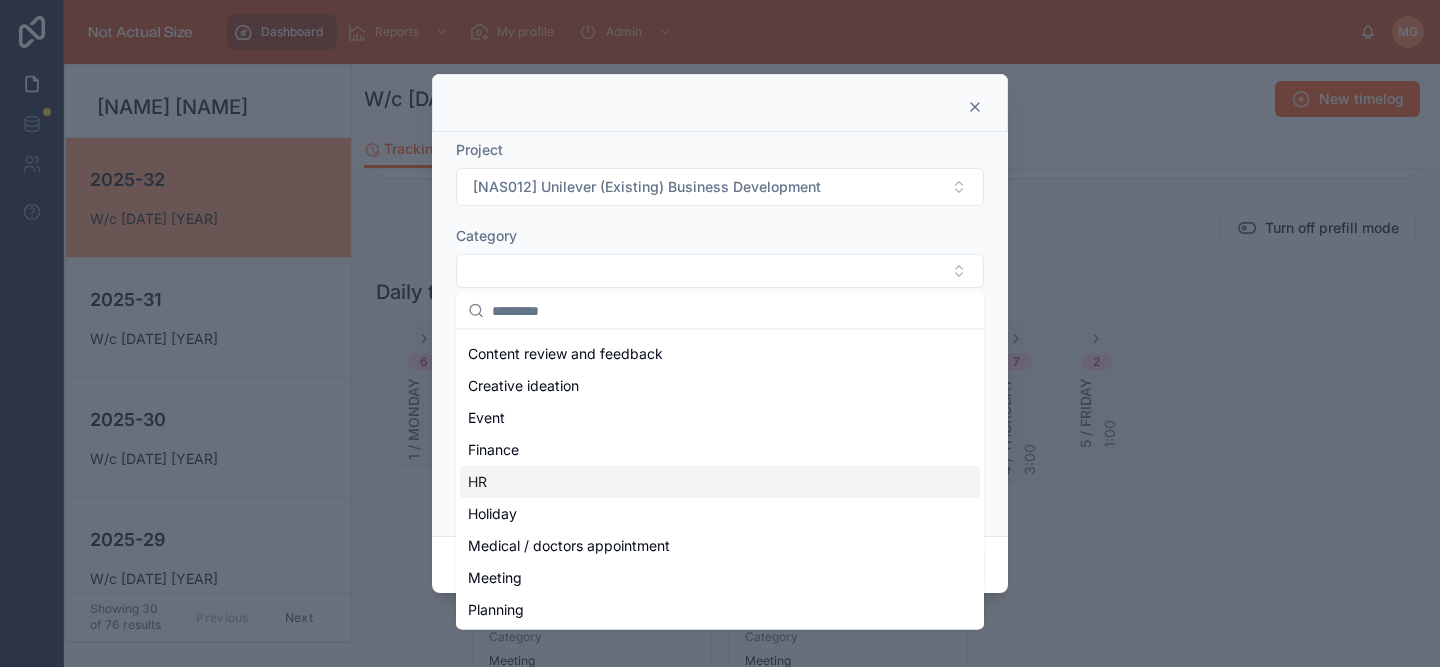 scroll, scrollTop: 126, scrollLeft: 0, axis: vertical 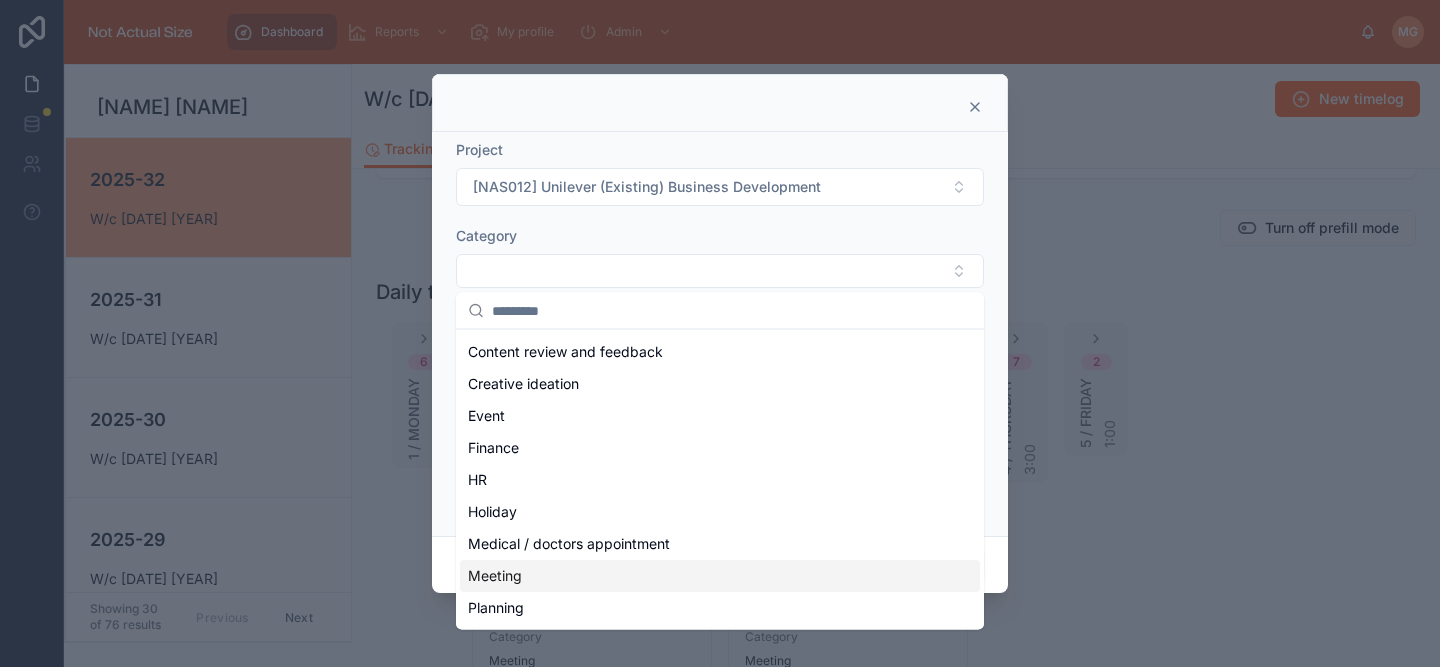 click on "Meeting" at bounding box center (720, 576) 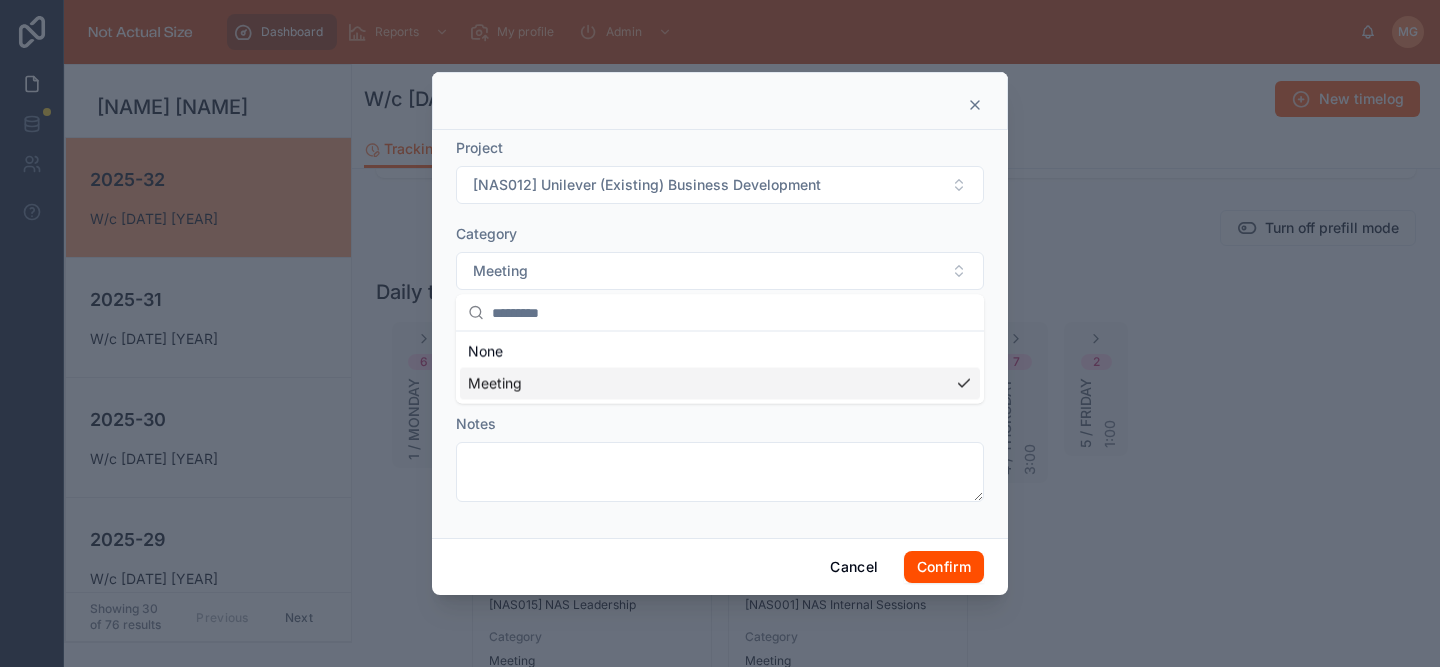 scroll, scrollTop: 0, scrollLeft: 0, axis: both 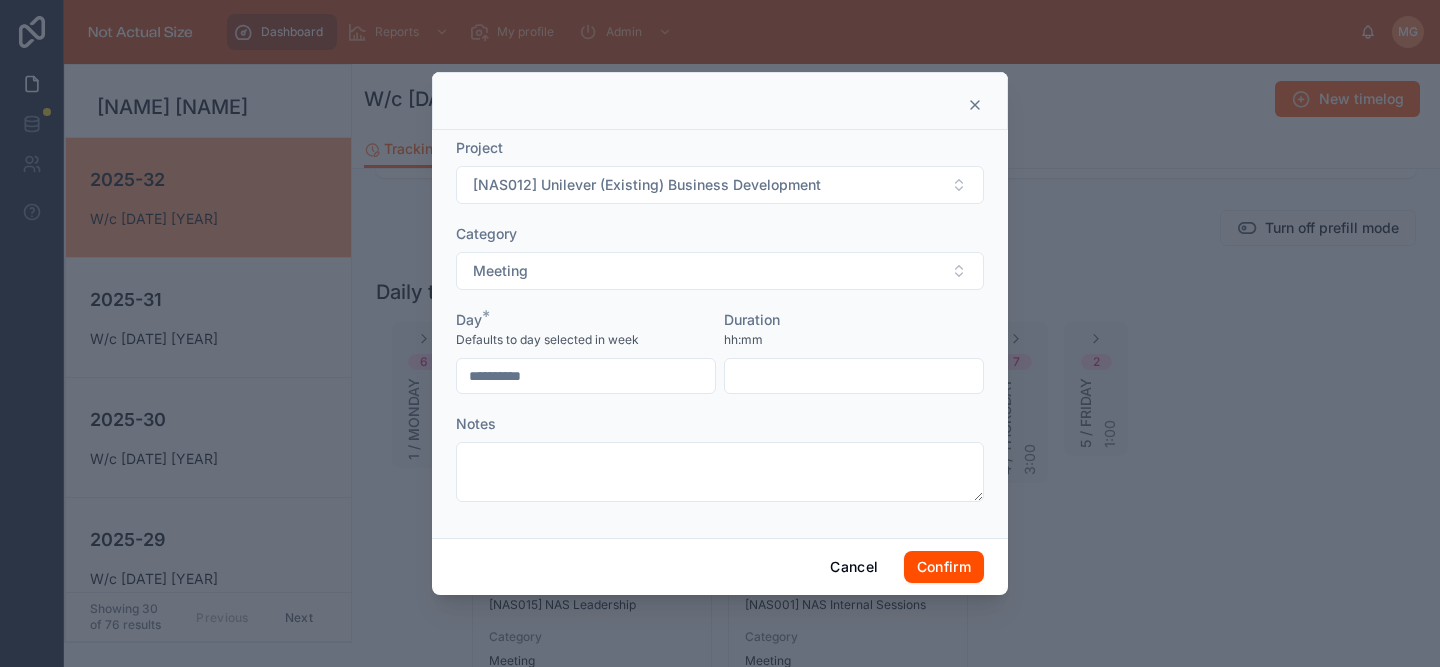 click at bounding box center [854, 376] 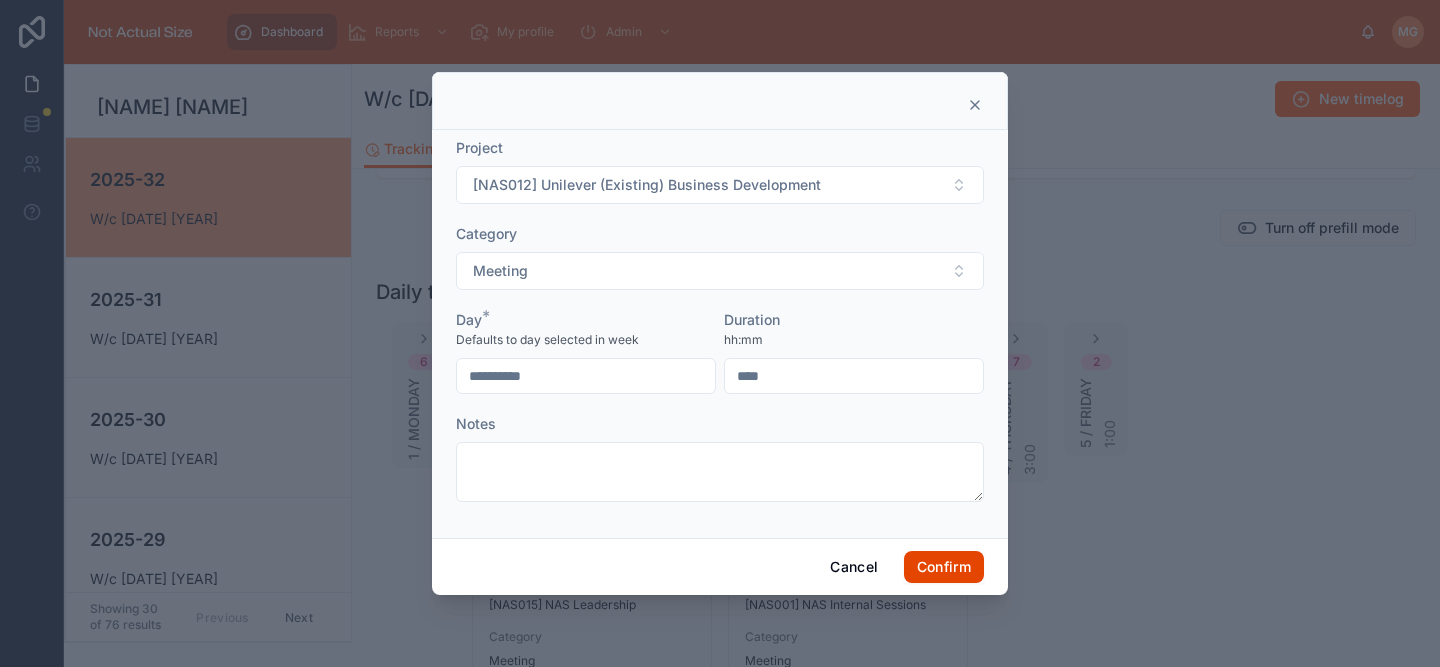 type on "****" 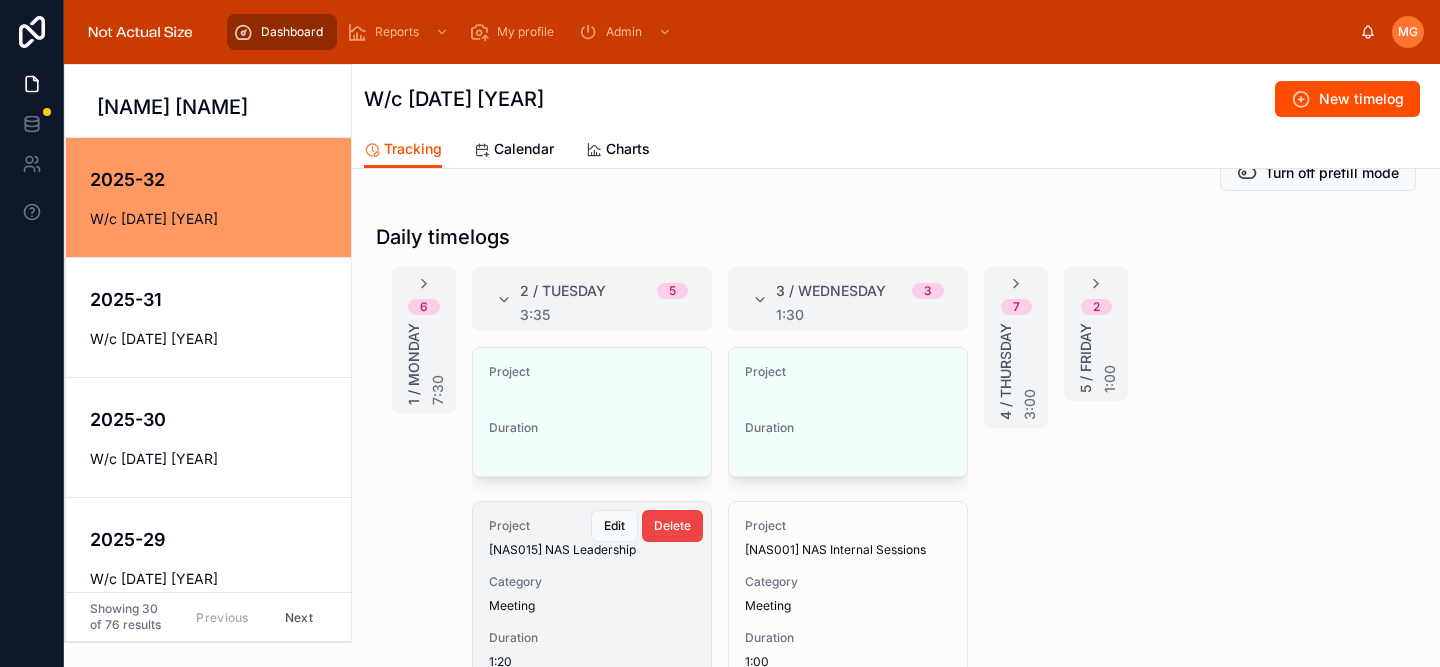 scroll, scrollTop: 332, scrollLeft: 0, axis: vertical 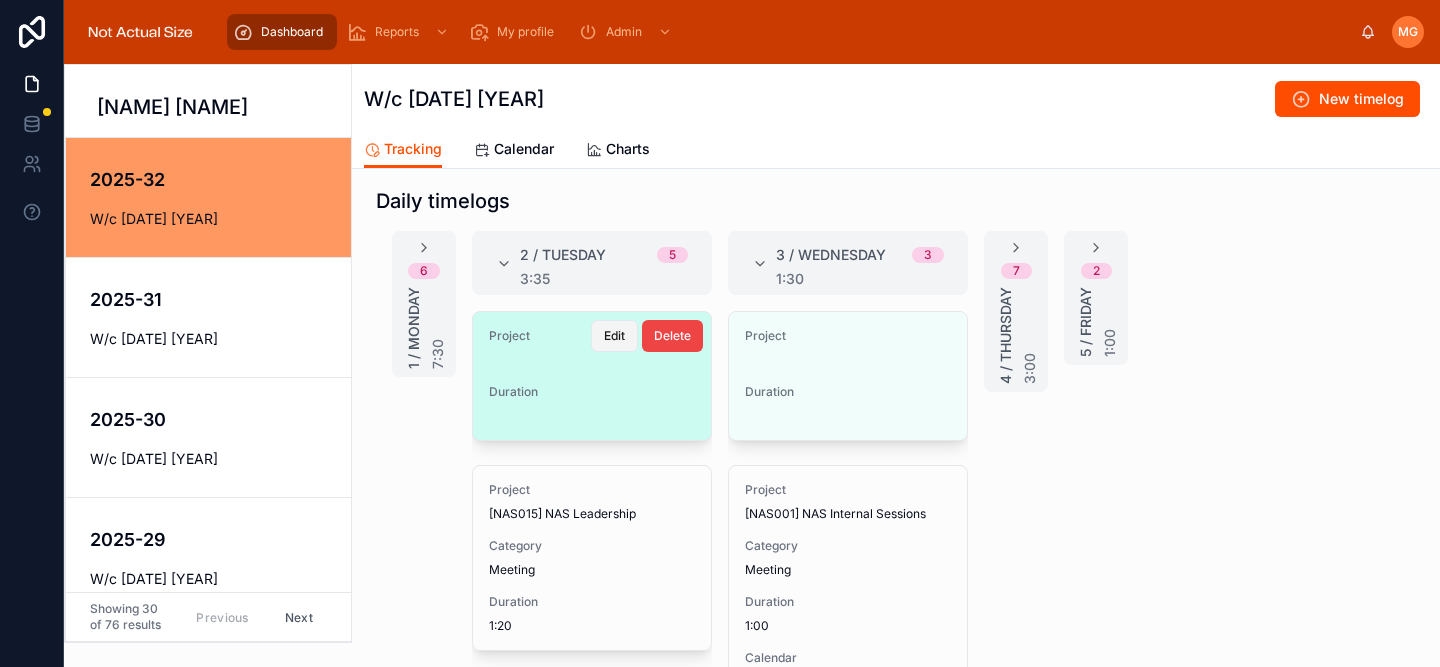 click on "Edit" at bounding box center [614, 336] 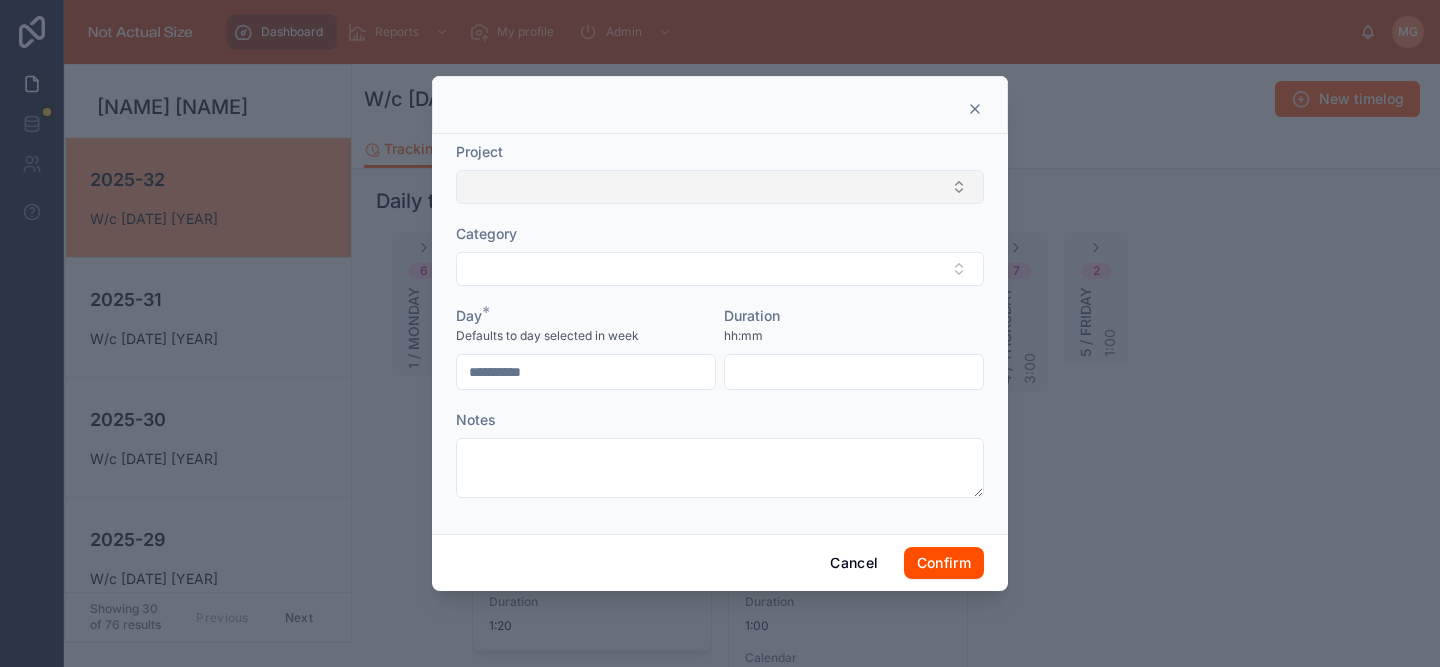 click at bounding box center [720, 187] 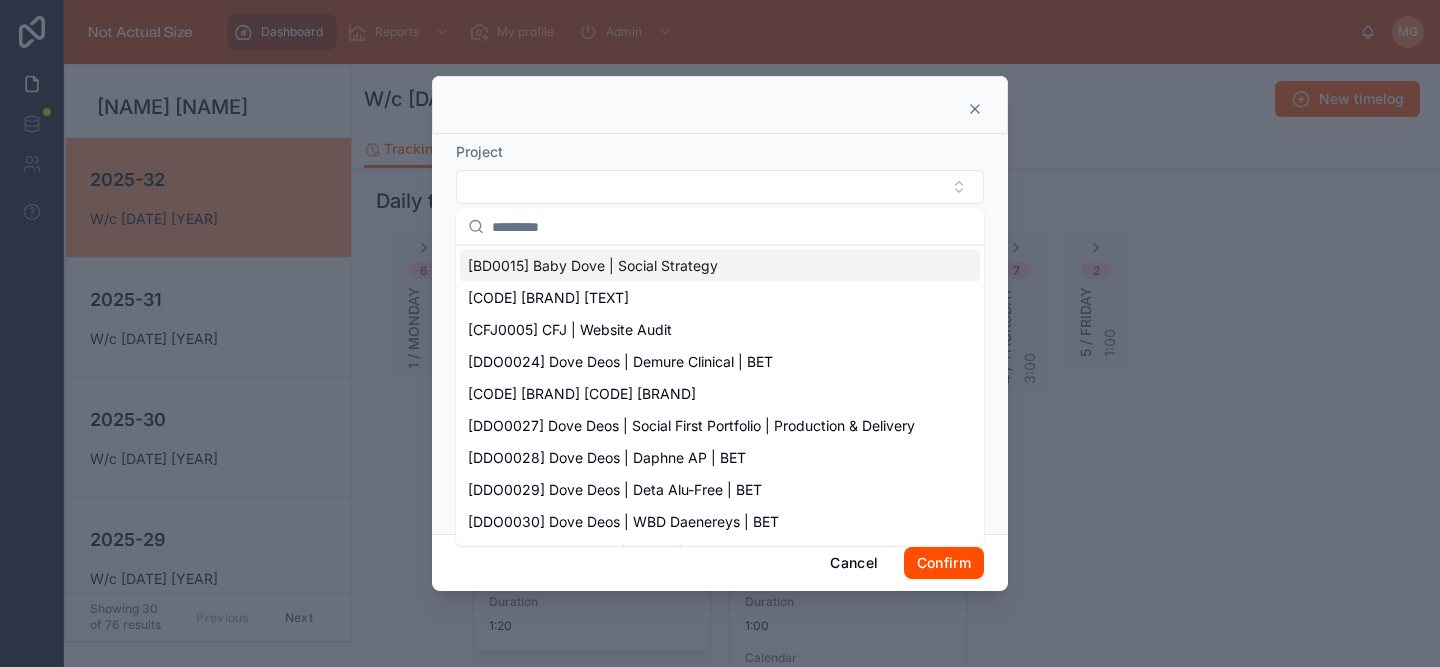 click 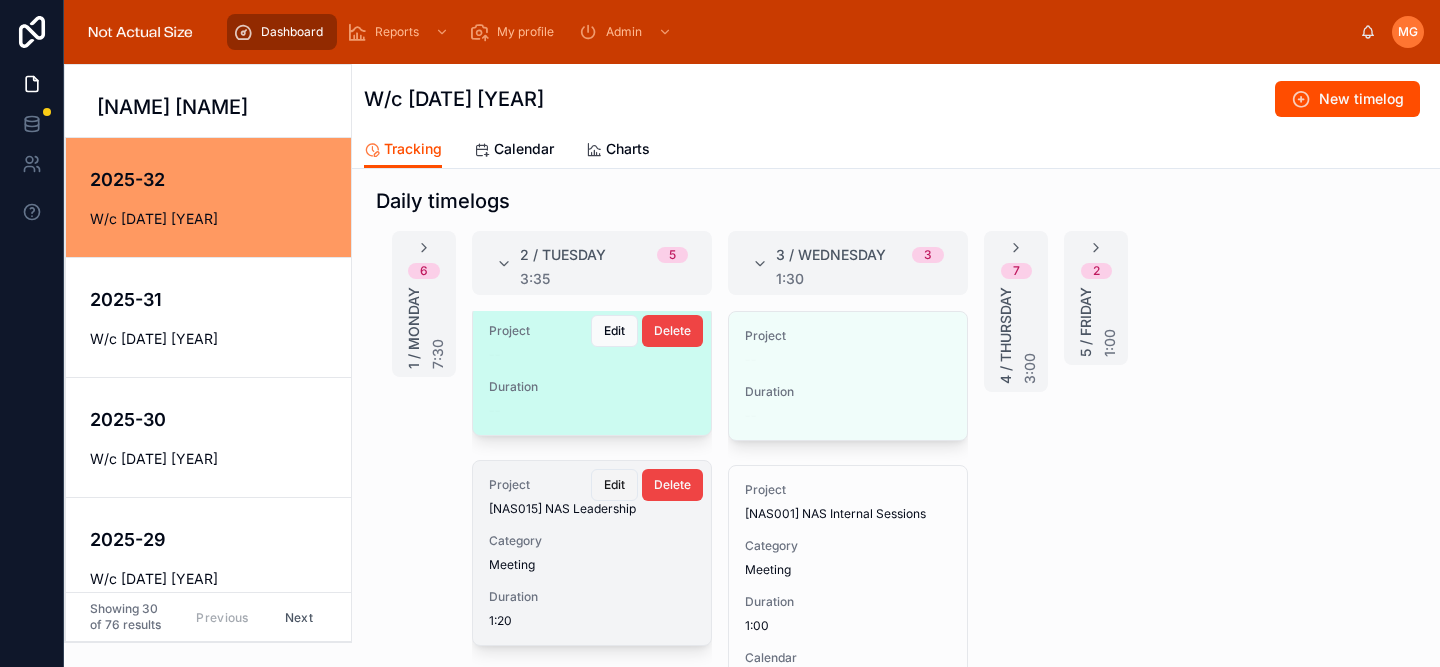 scroll, scrollTop: 0, scrollLeft: 0, axis: both 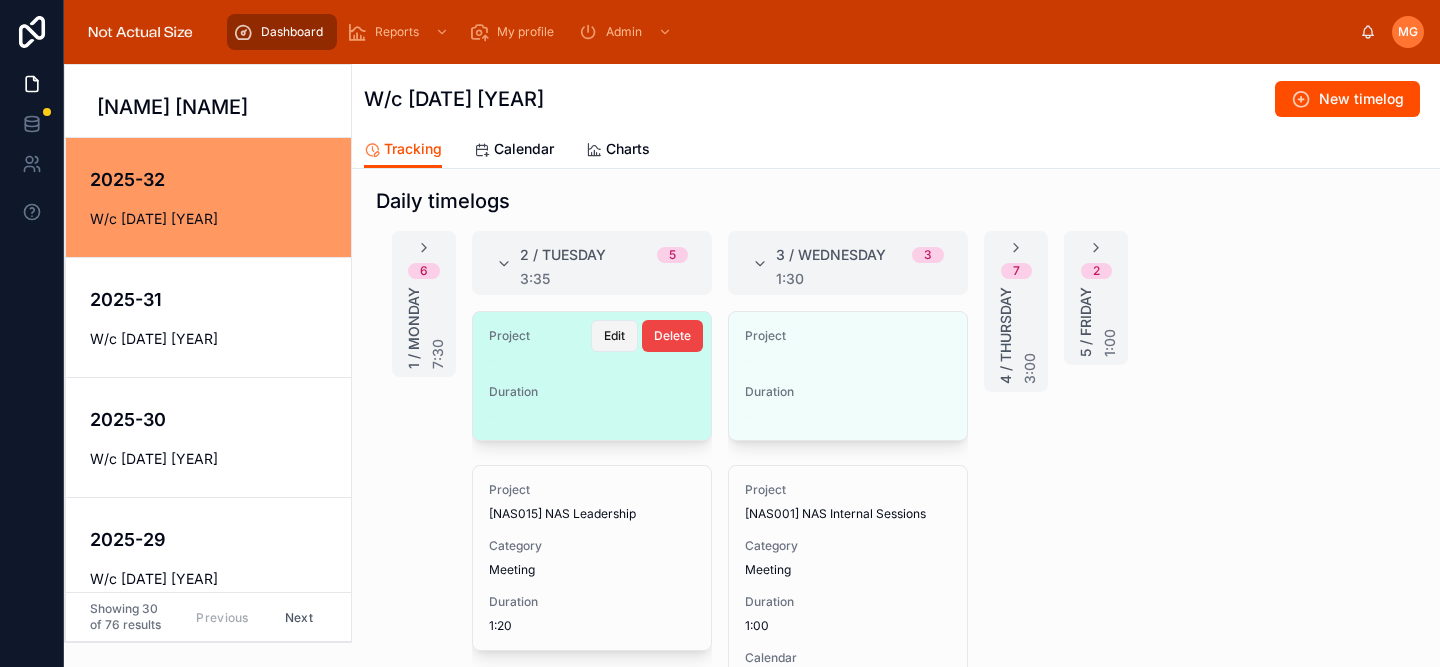 click on "Edit" at bounding box center (614, 336) 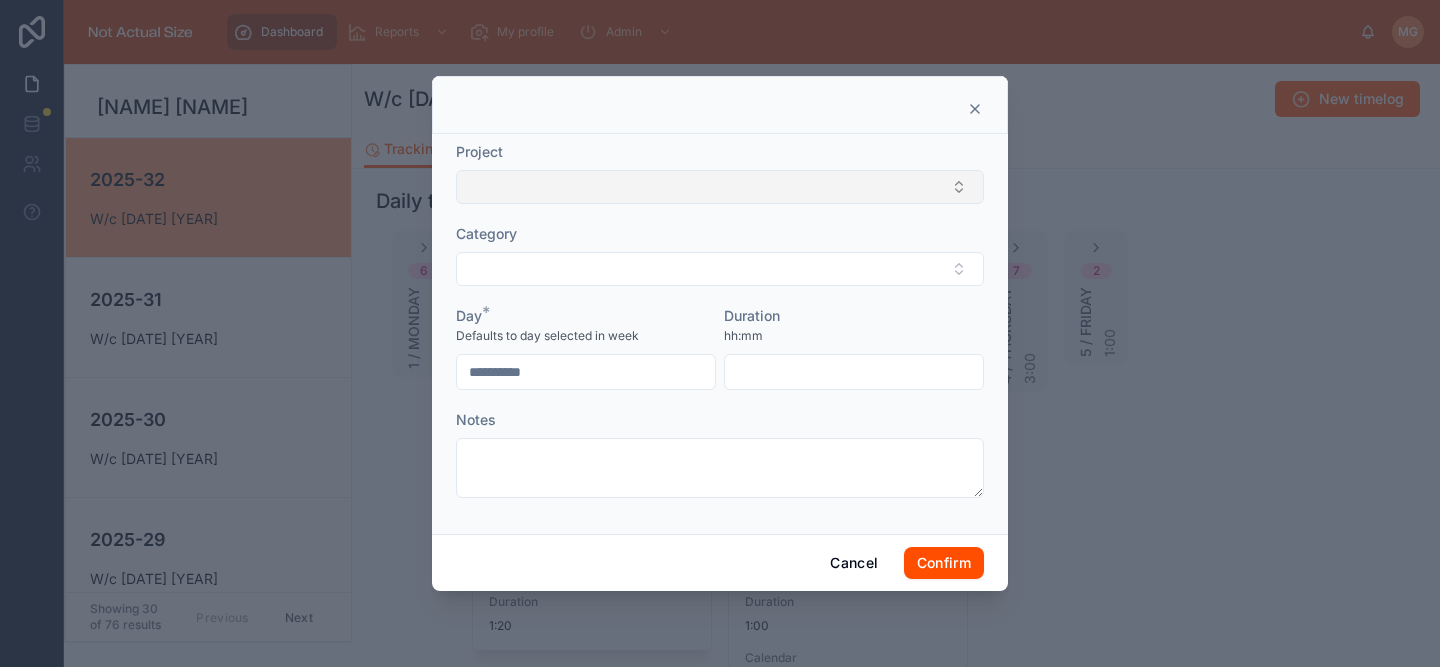 click at bounding box center (720, 187) 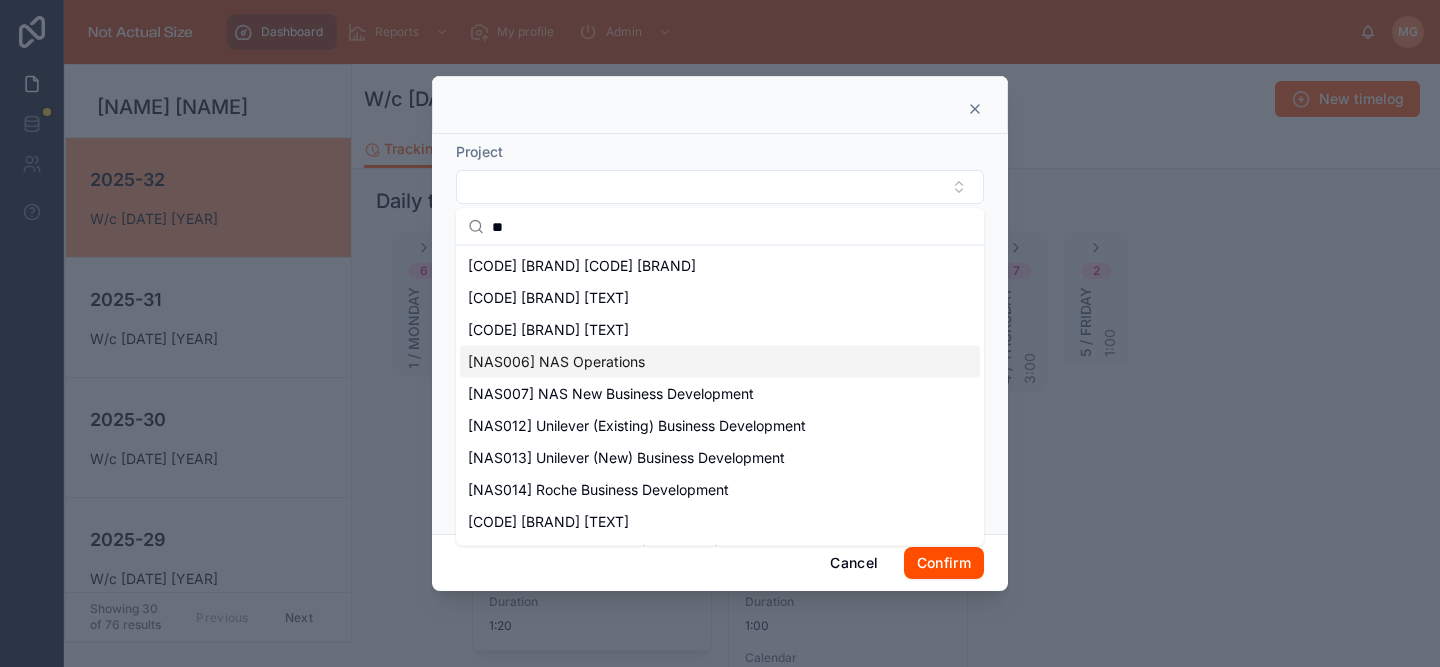 type on "**" 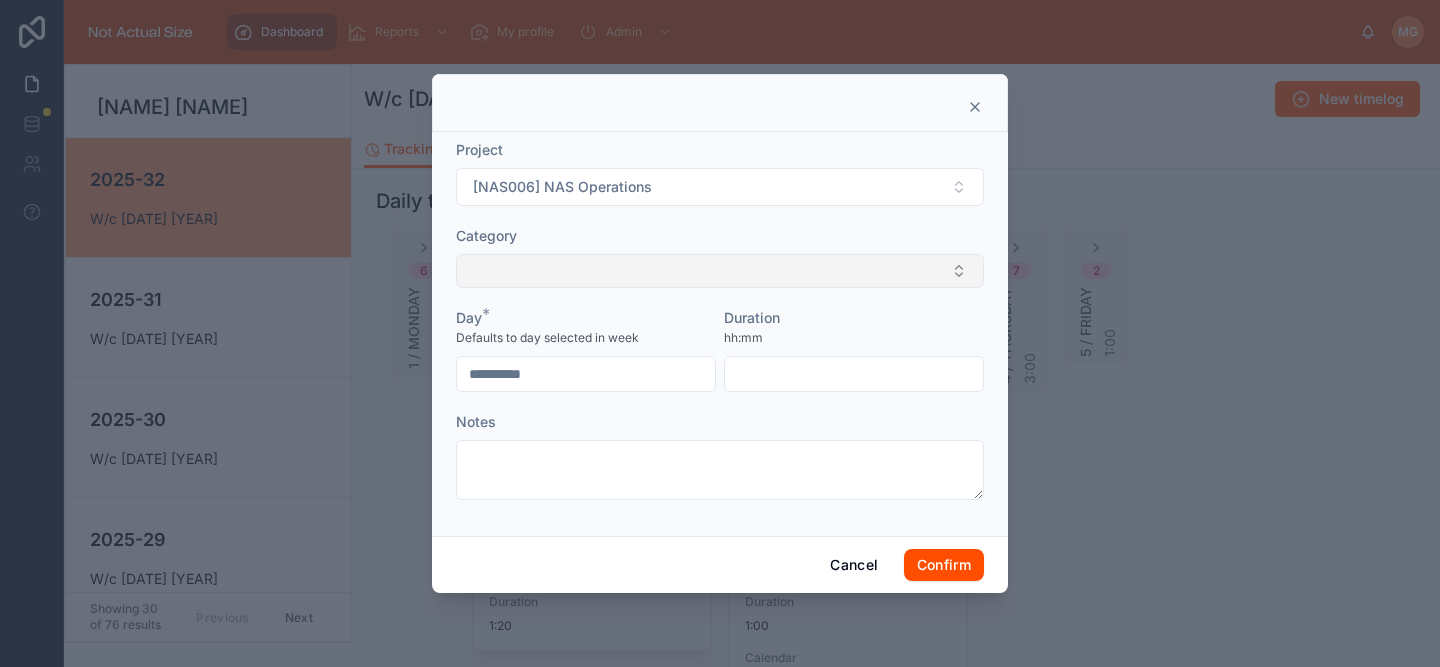 click at bounding box center [720, 271] 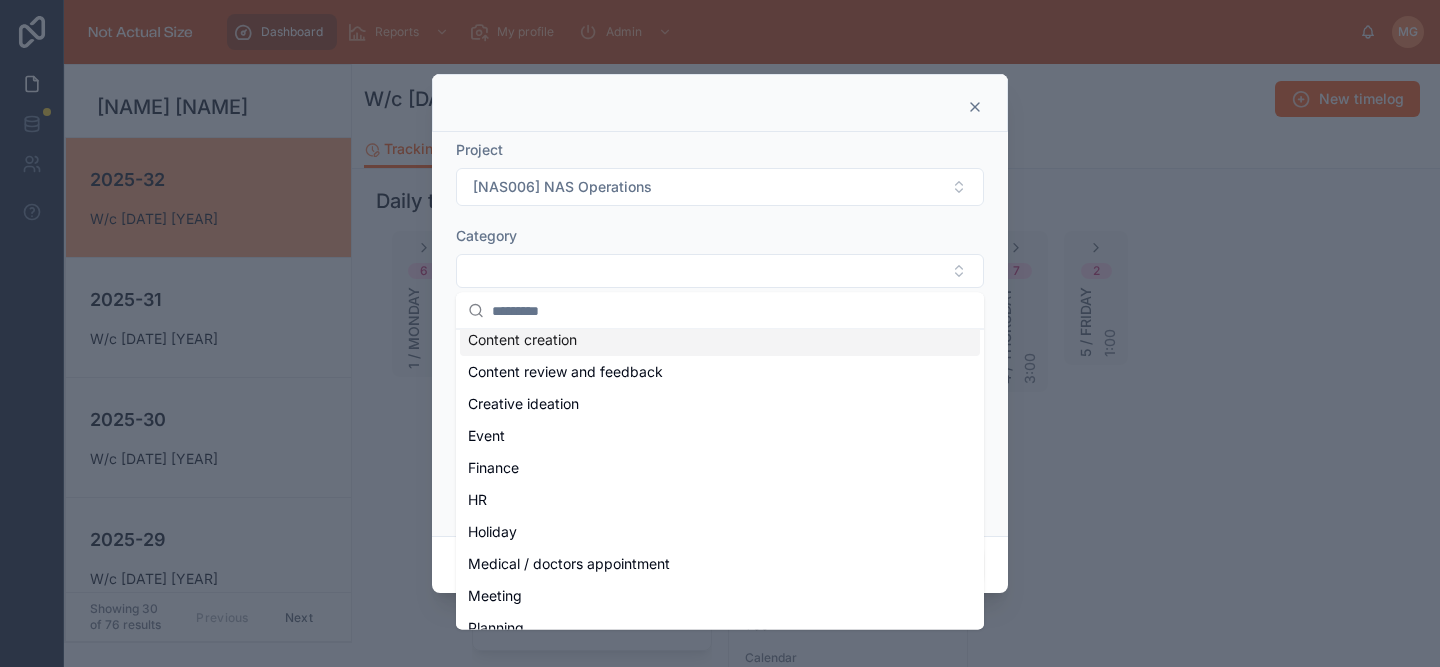 scroll, scrollTop: 214, scrollLeft: 0, axis: vertical 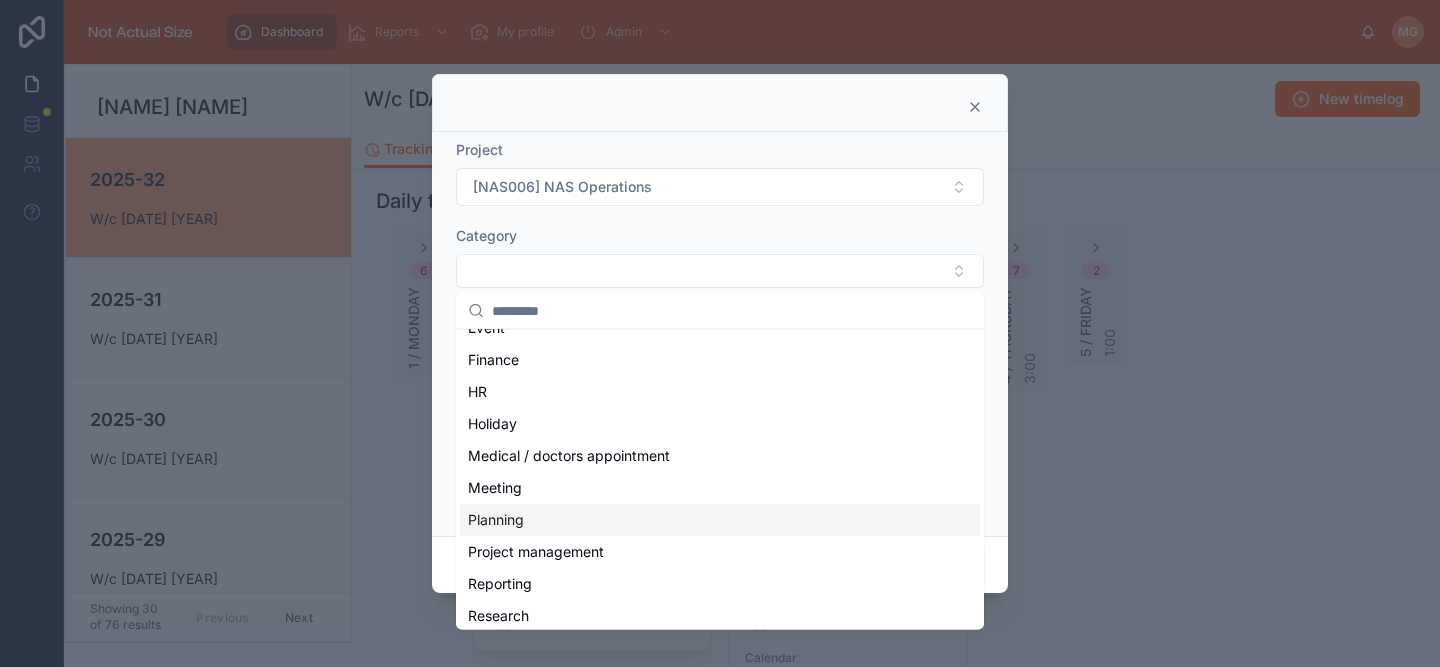 click on "Planning" at bounding box center (720, 520) 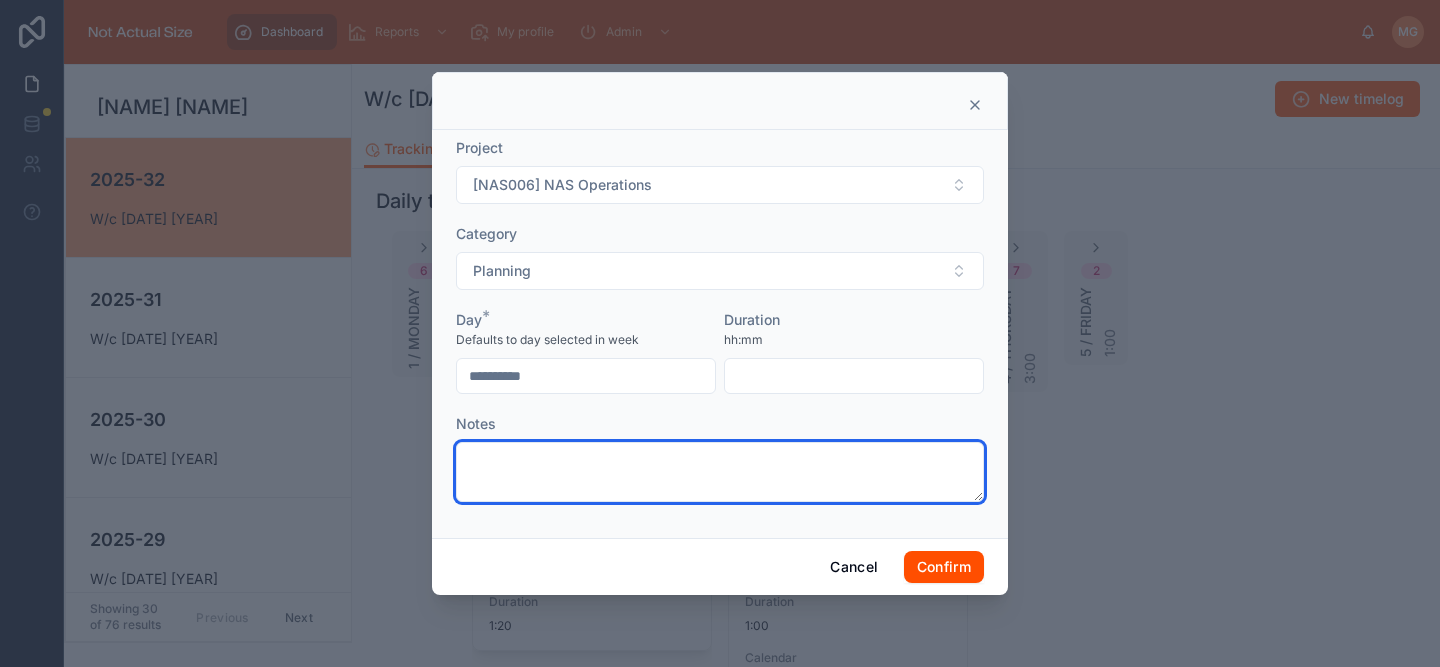 click at bounding box center (720, 472) 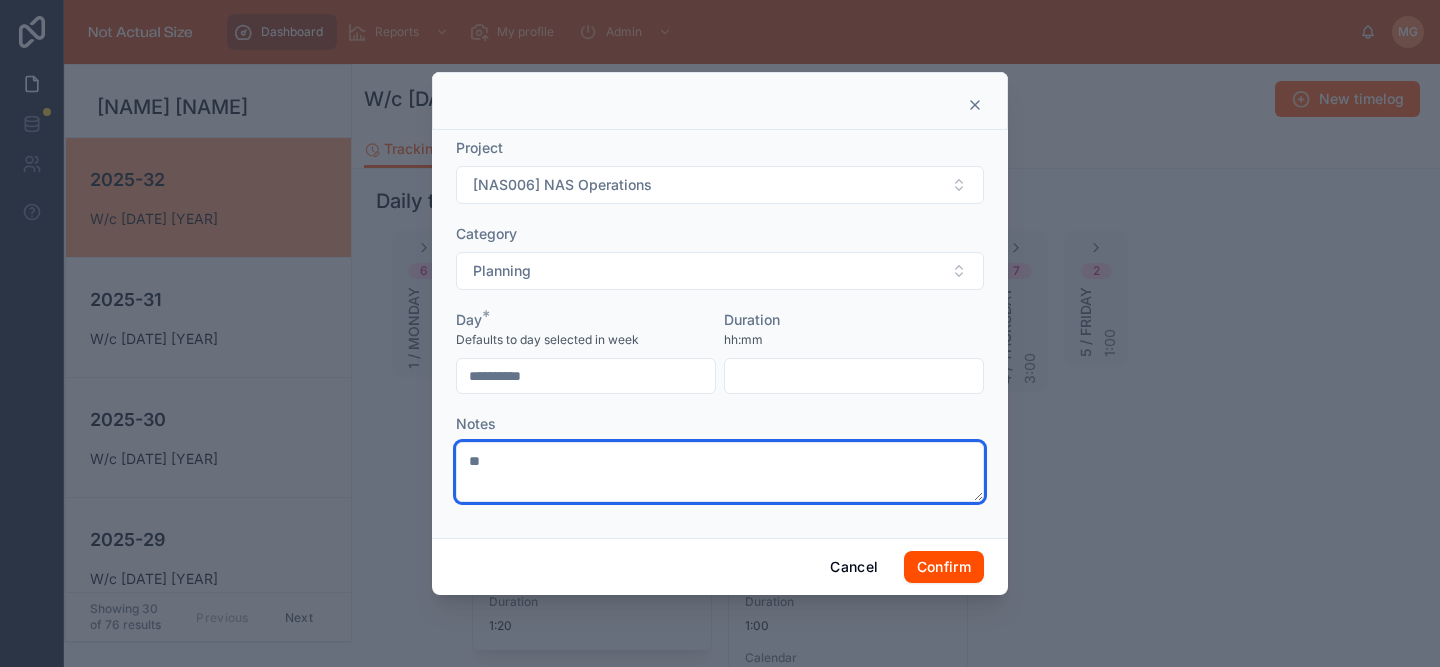 type on "*" 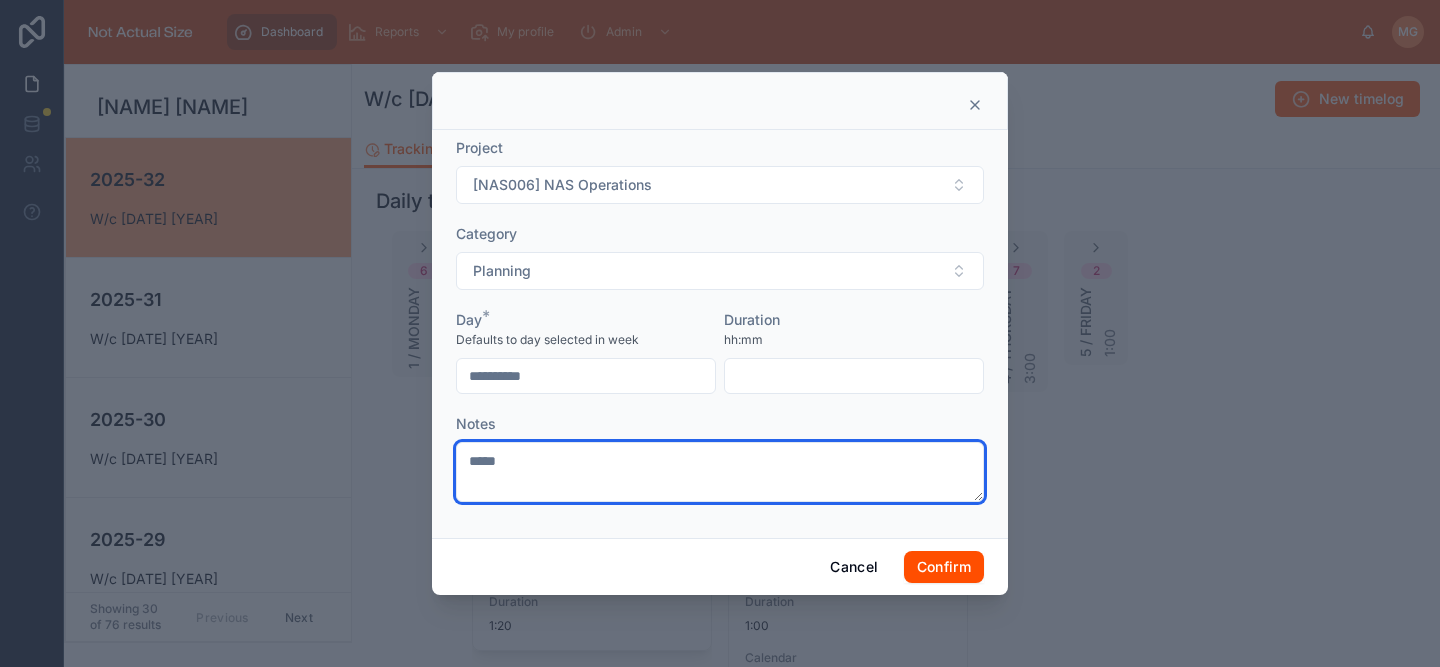 type on "*****" 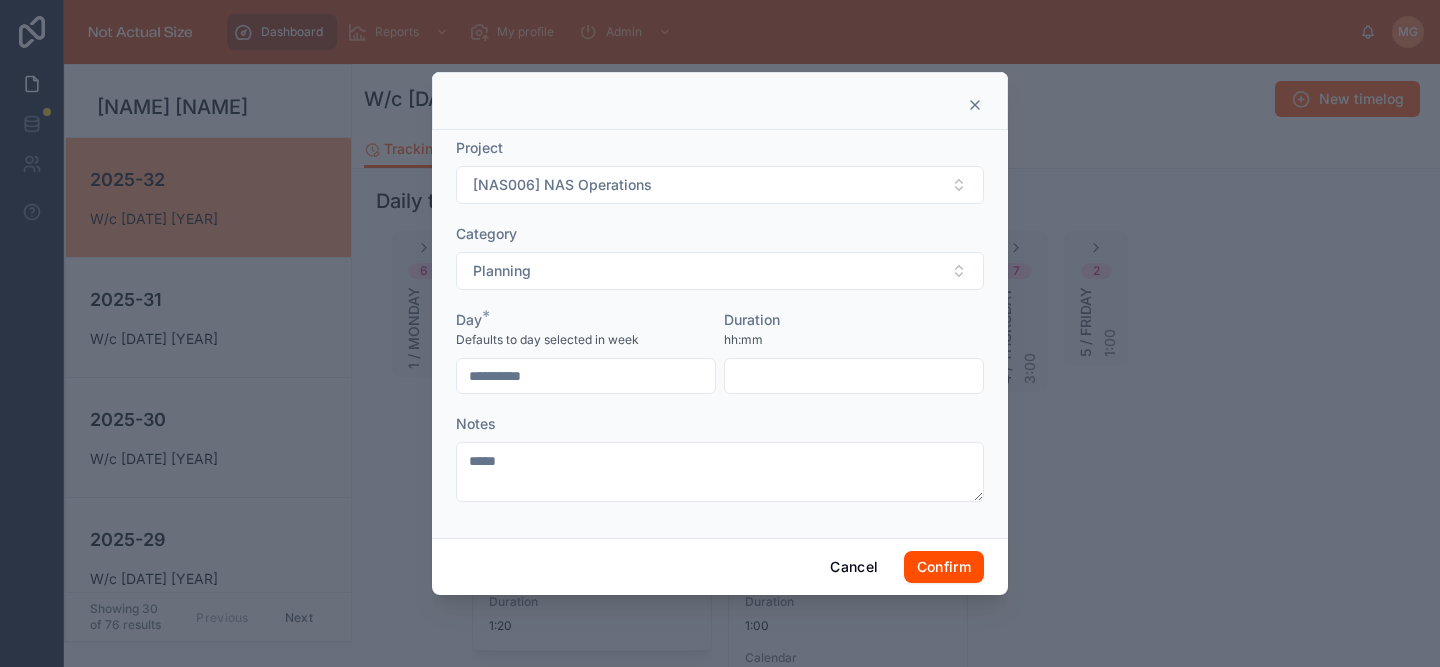 click at bounding box center [854, 376] 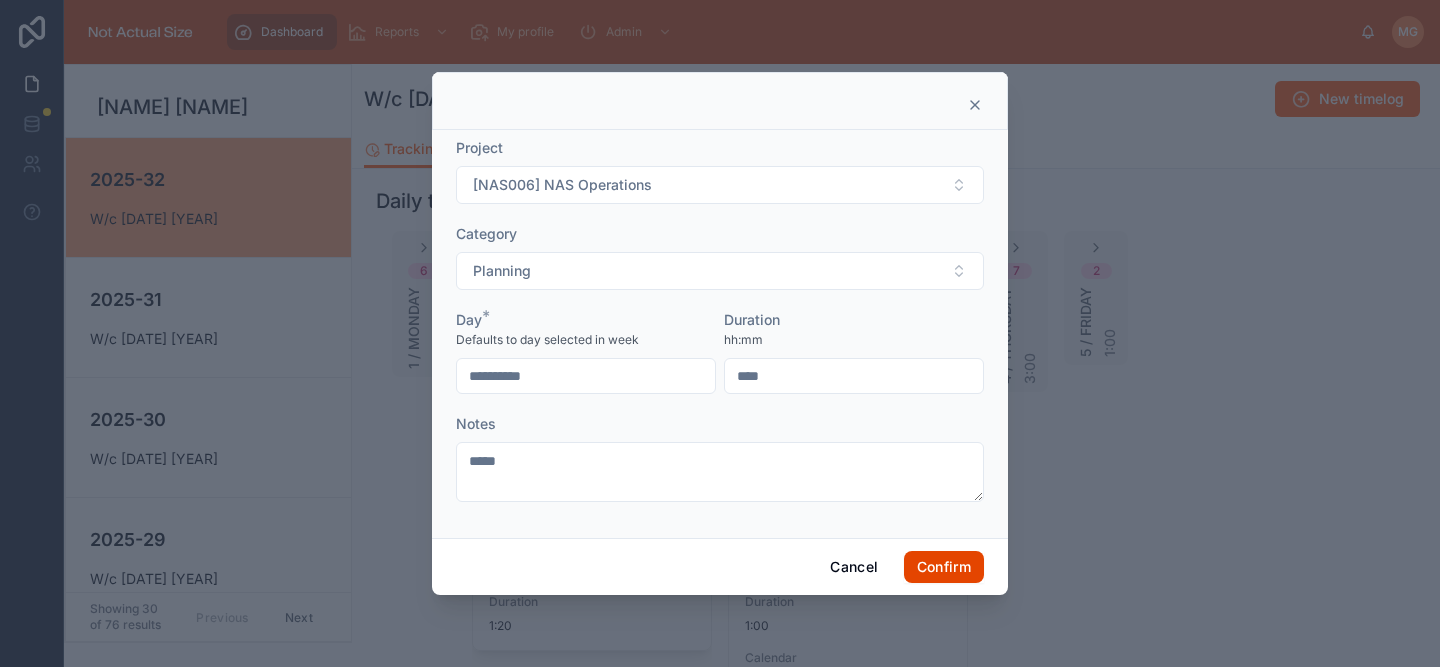 type on "****" 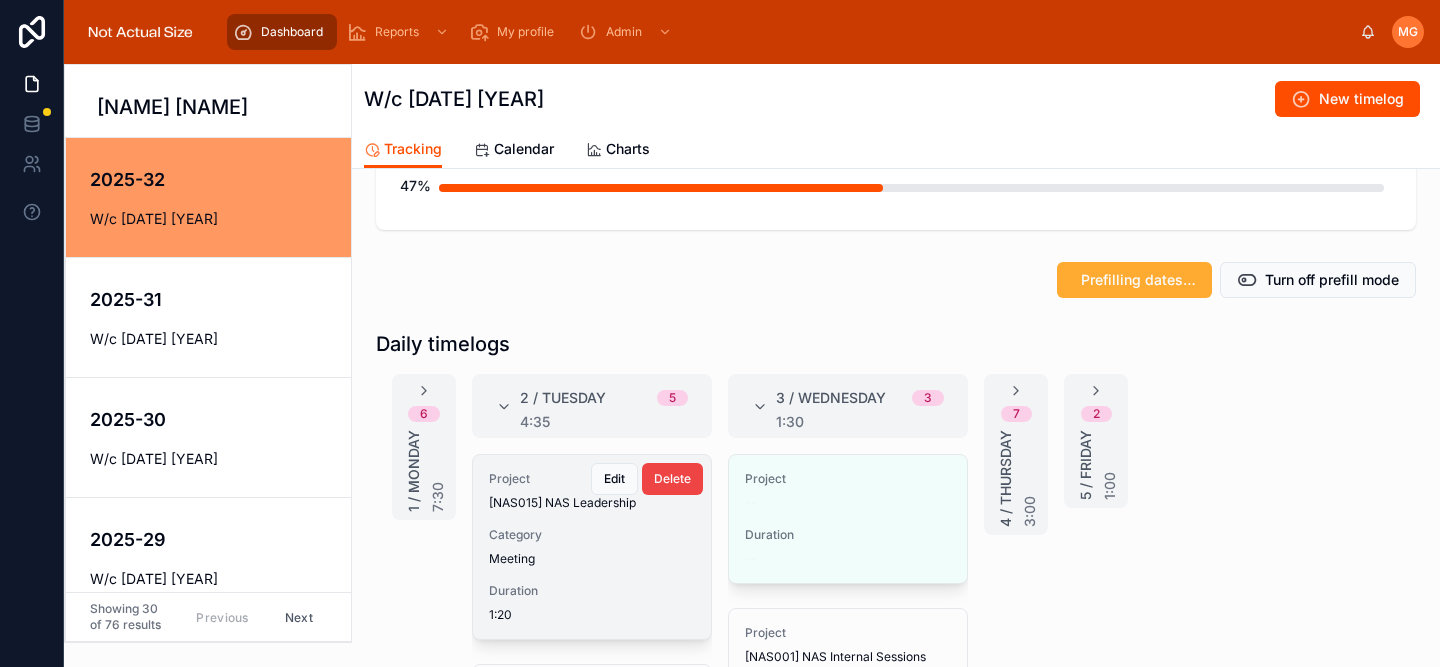 scroll, scrollTop: 281, scrollLeft: 0, axis: vertical 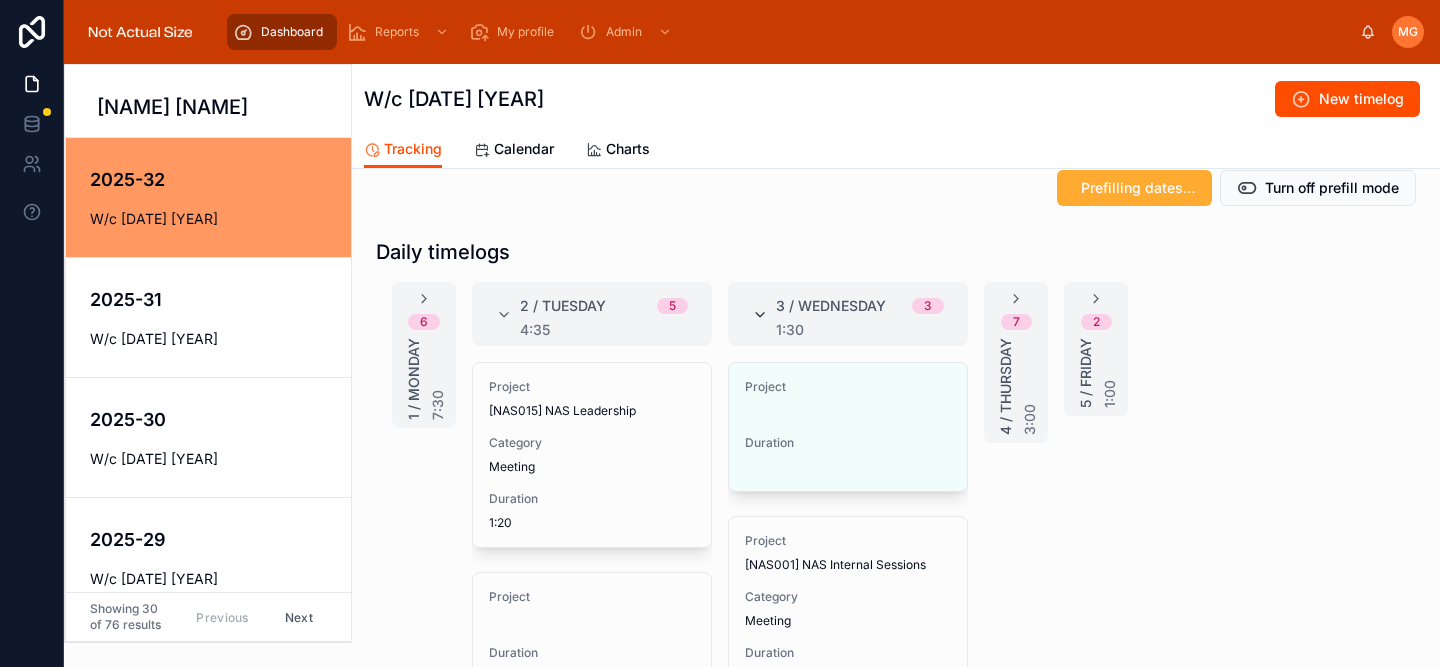click at bounding box center [760, 315] 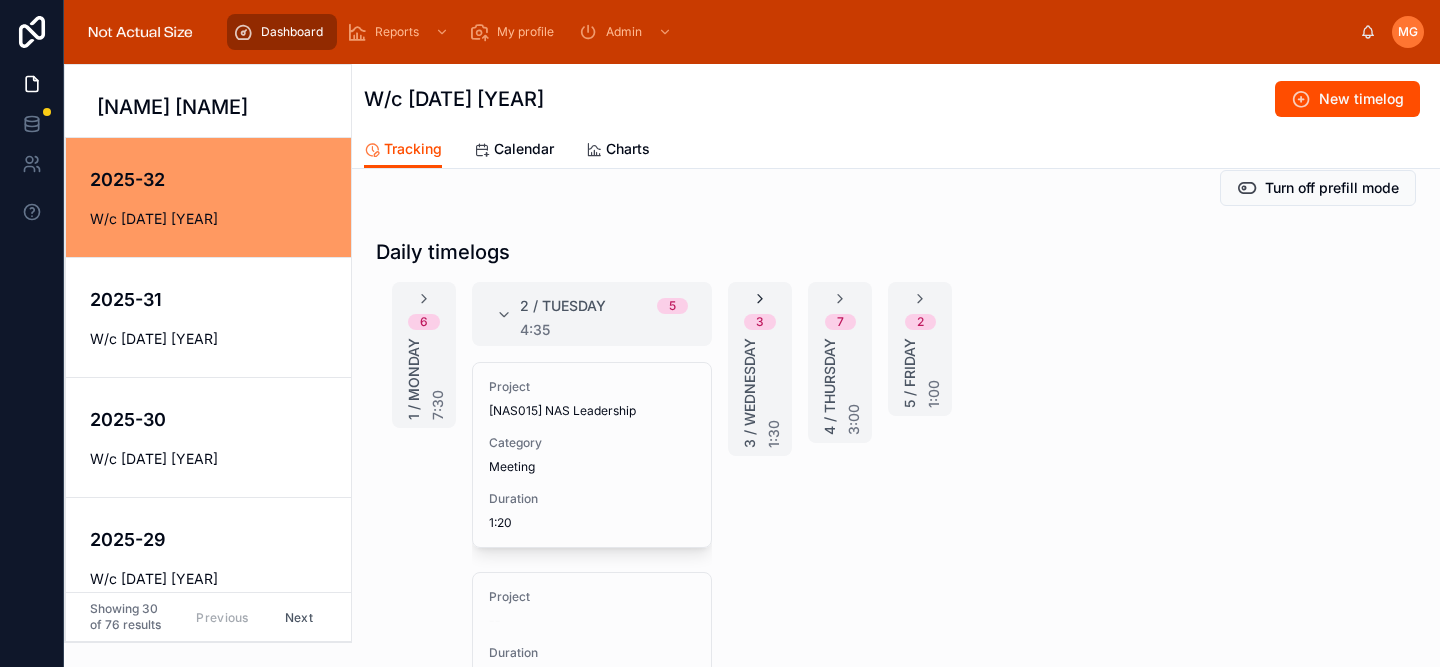 click at bounding box center [760, 299] 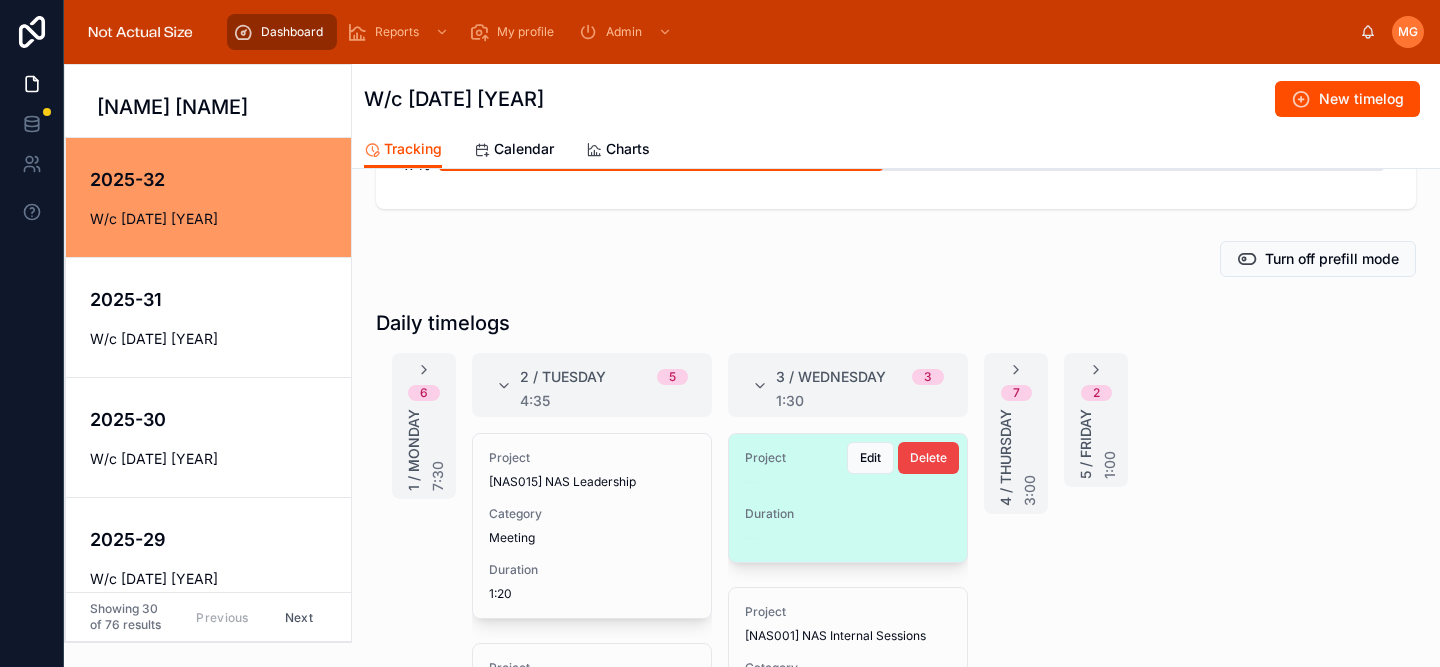 scroll, scrollTop: 227, scrollLeft: 0, axis: vertical 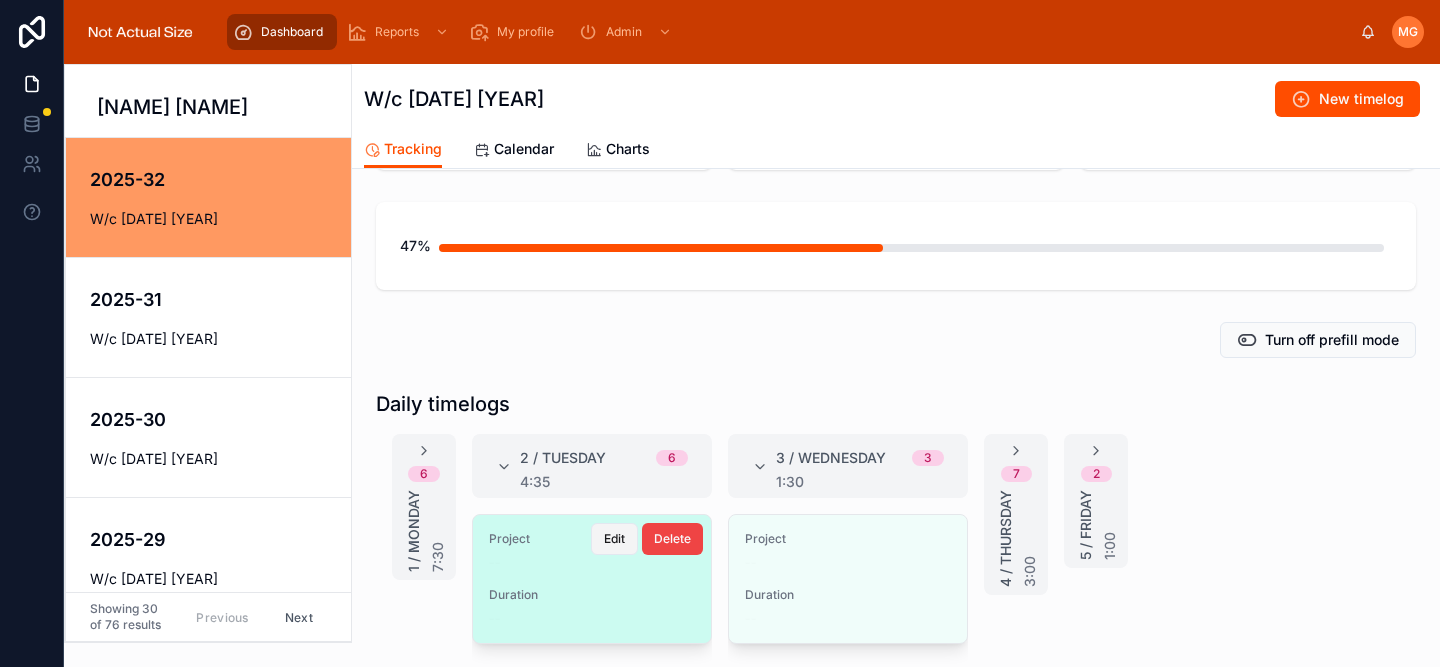 click on "Edit" at bounding box center (614, 539) 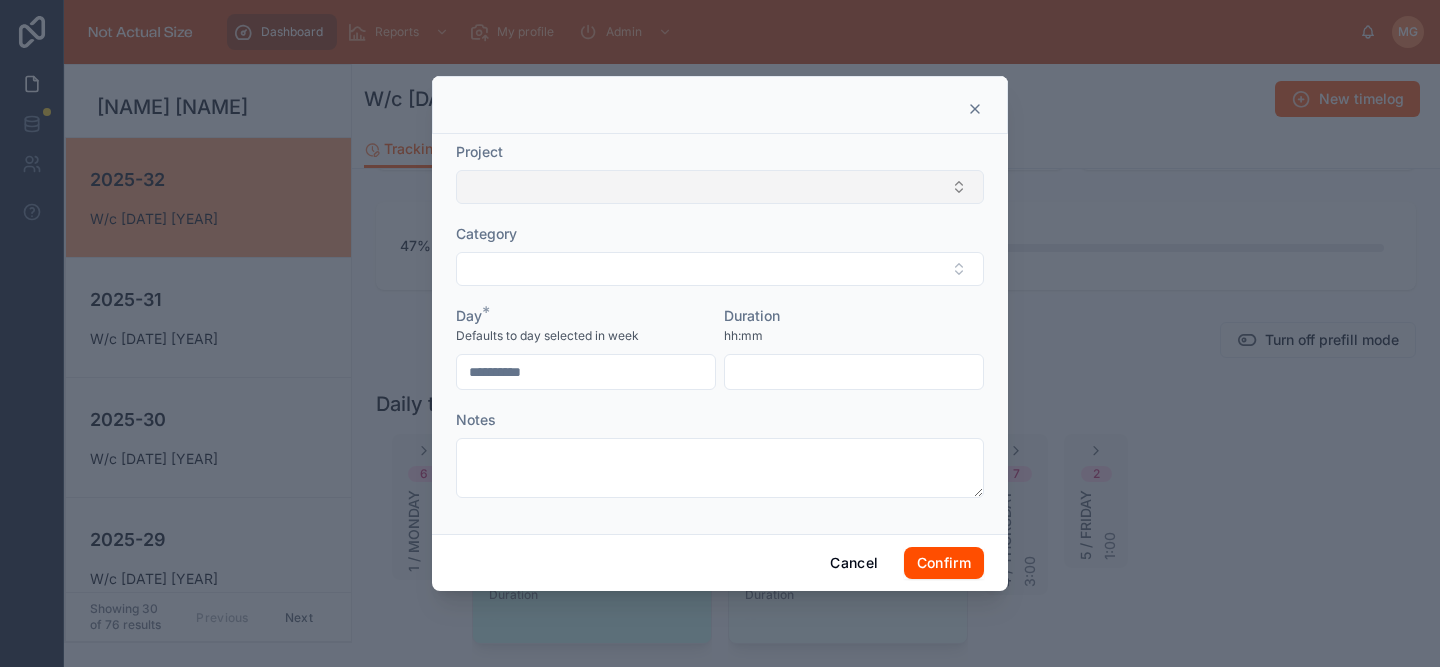 click at bounding box center (720, 187) 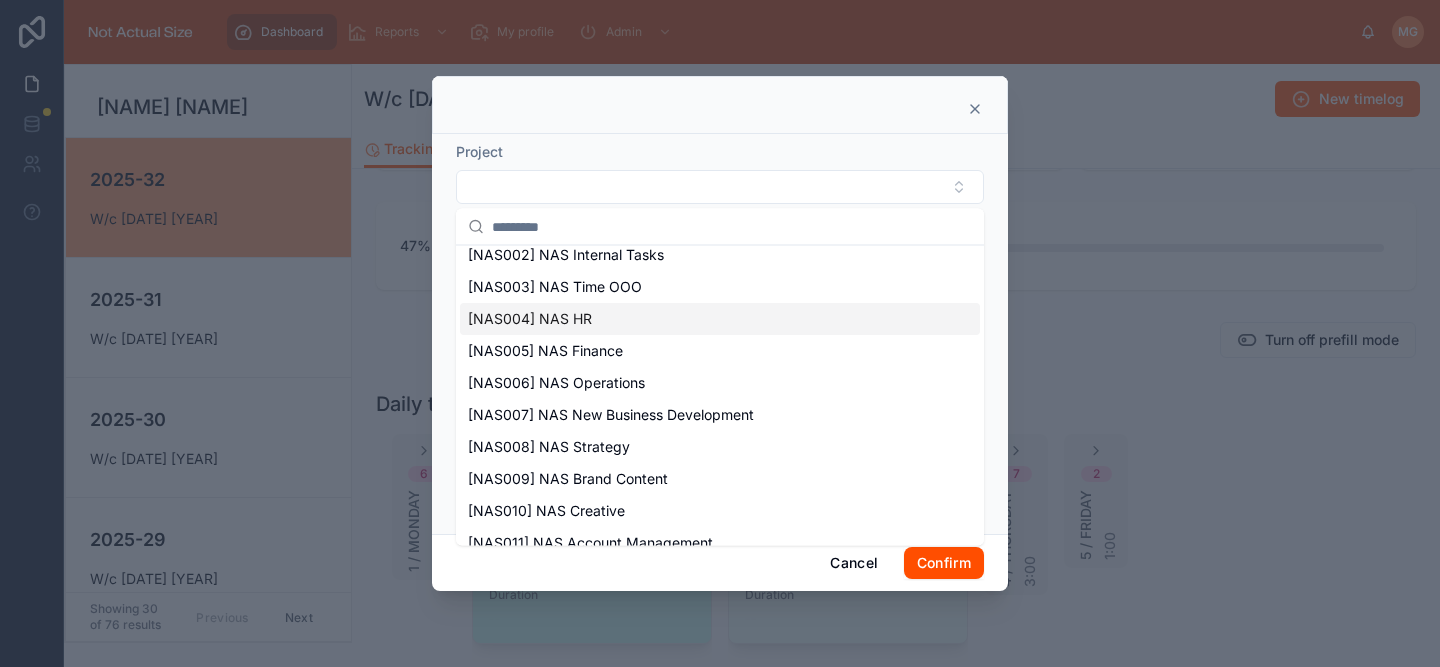 scroll, scrollTop: 1023, scrollLeft: 0, axis: vertical 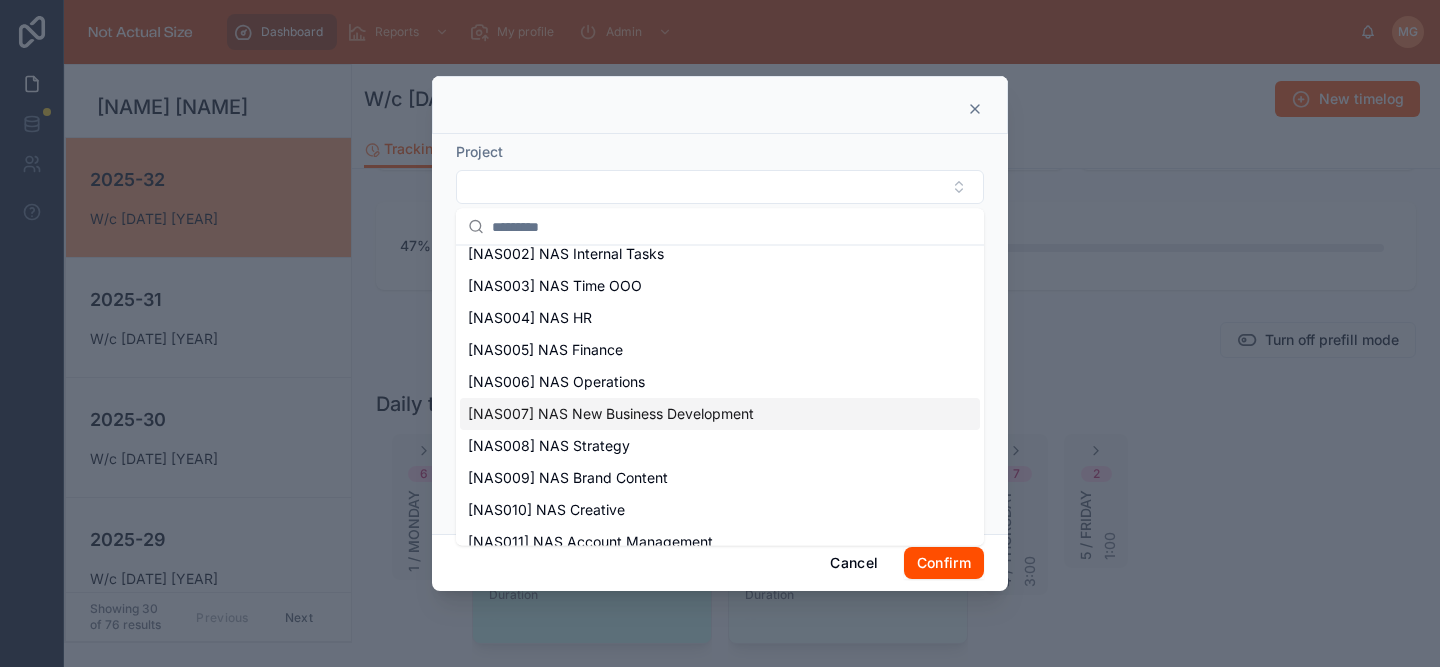 click on "[NAS007] NAS New Business Development" at bounding box center (611, 415) 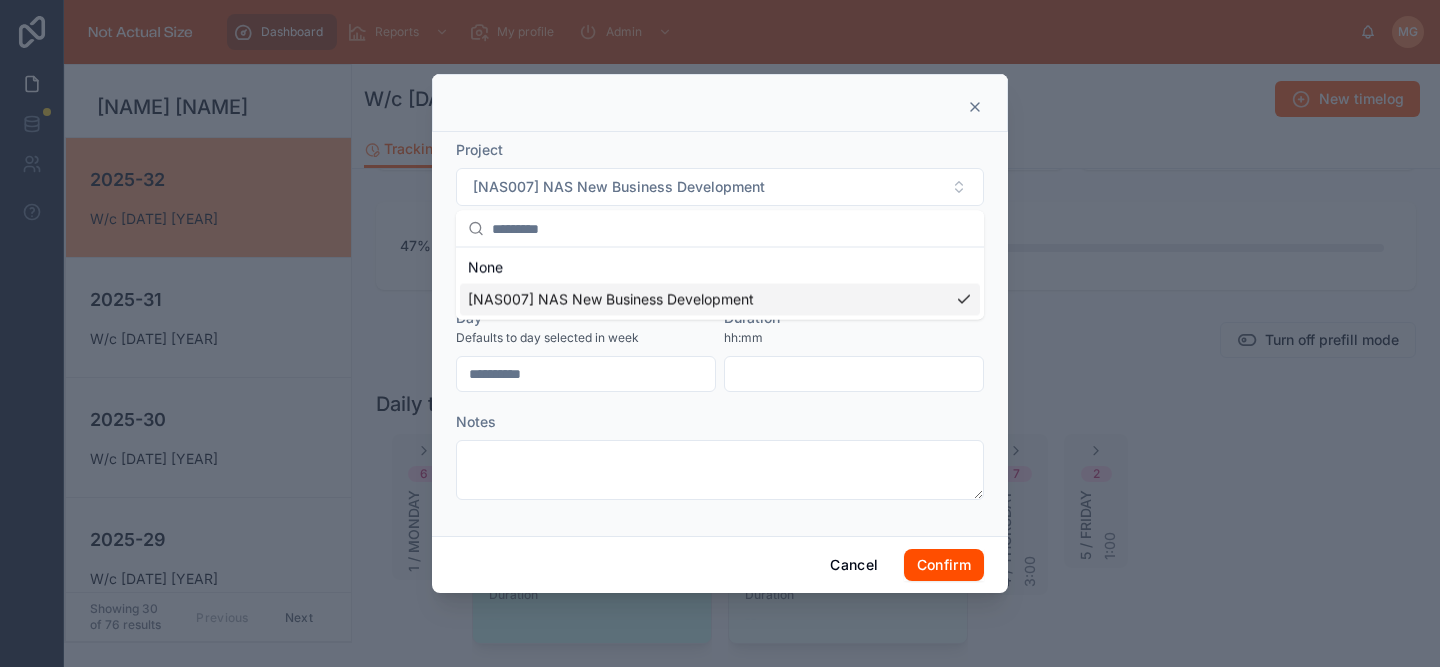 scroll, scrollTop: 0, scrollLeft: 0, axis: both 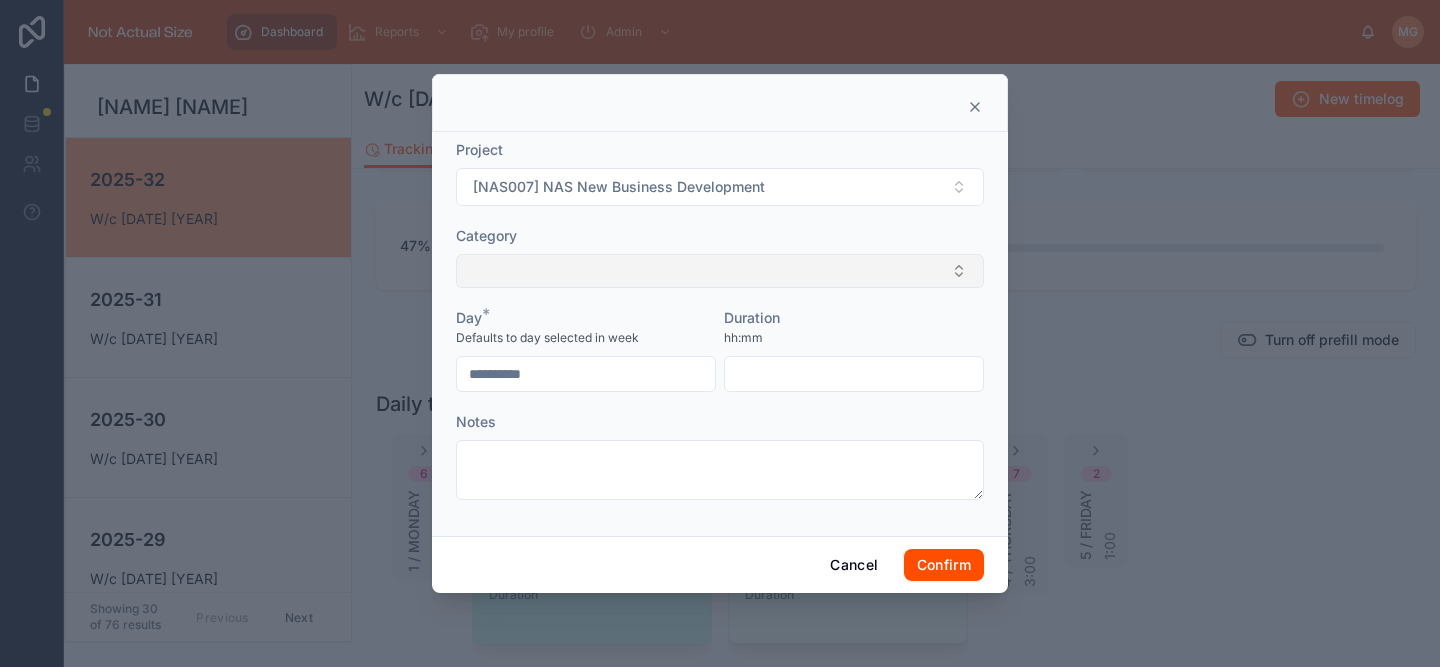 click at bounding box center [720, 271] 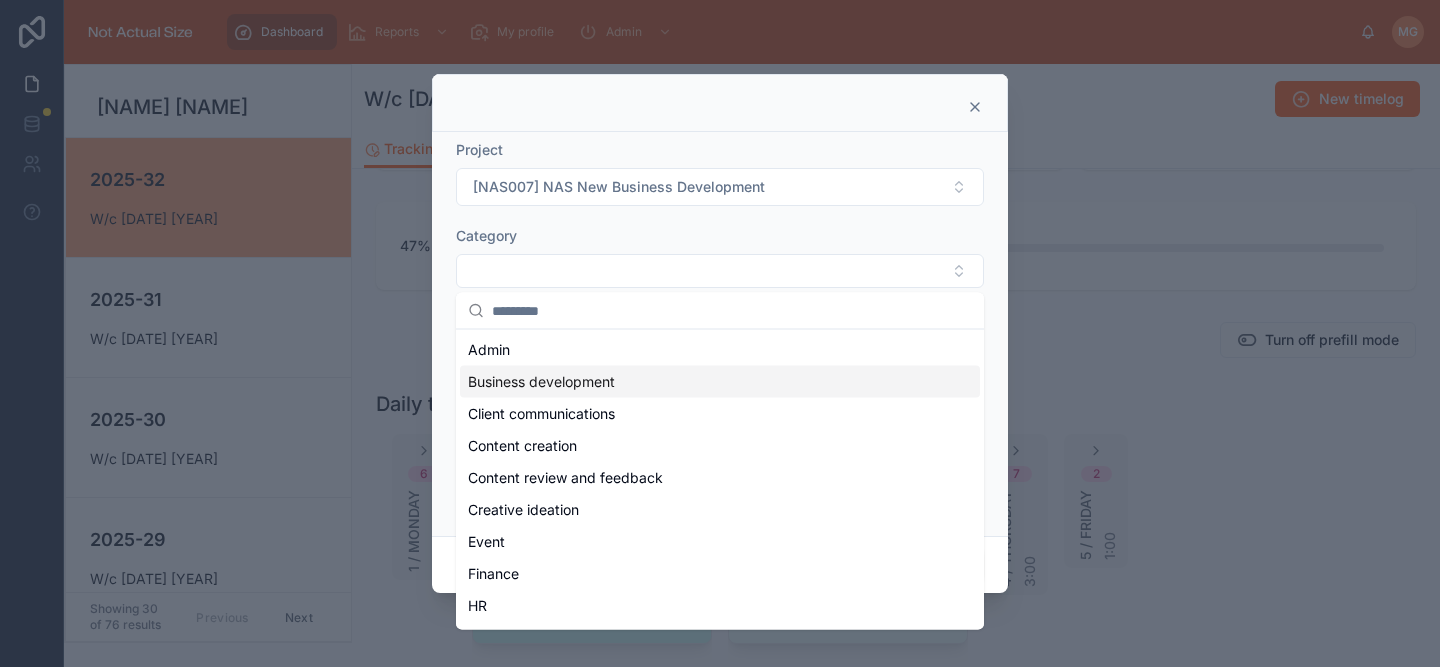 click on "Business development" at bounding box center [720, 382] 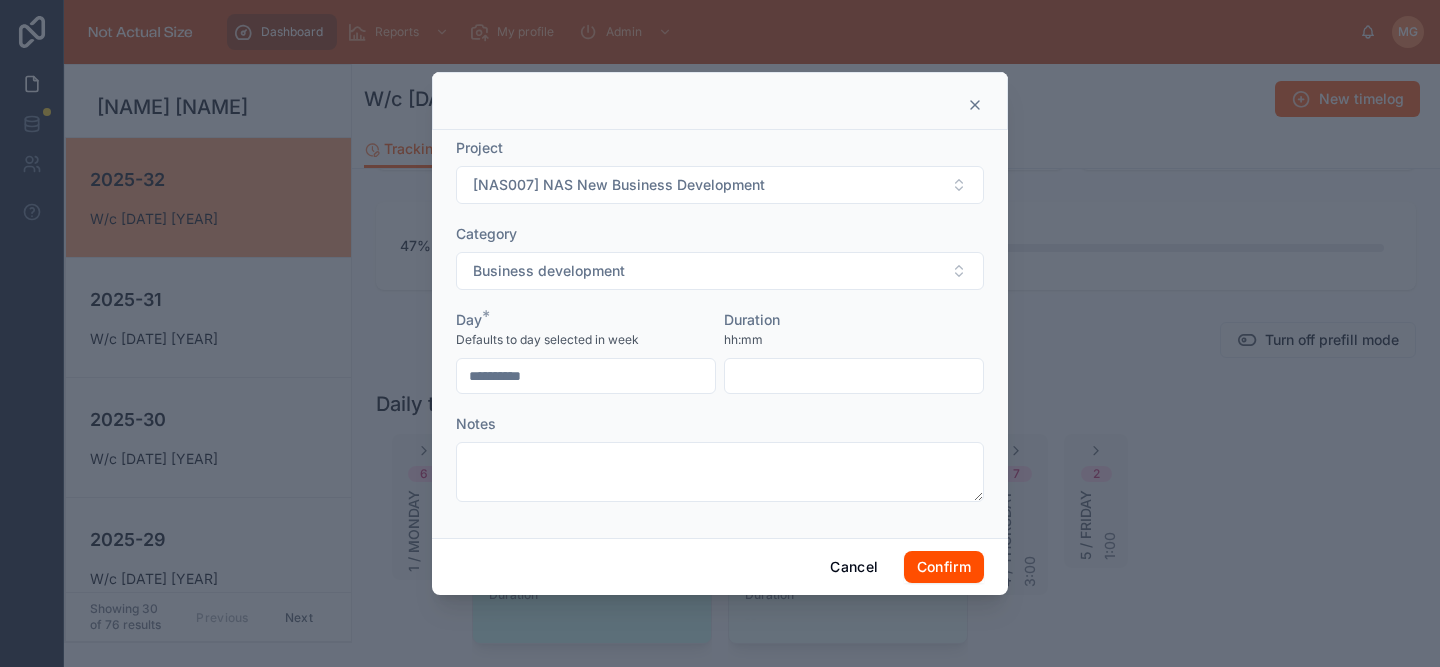 click at bounding box center (854, 376) 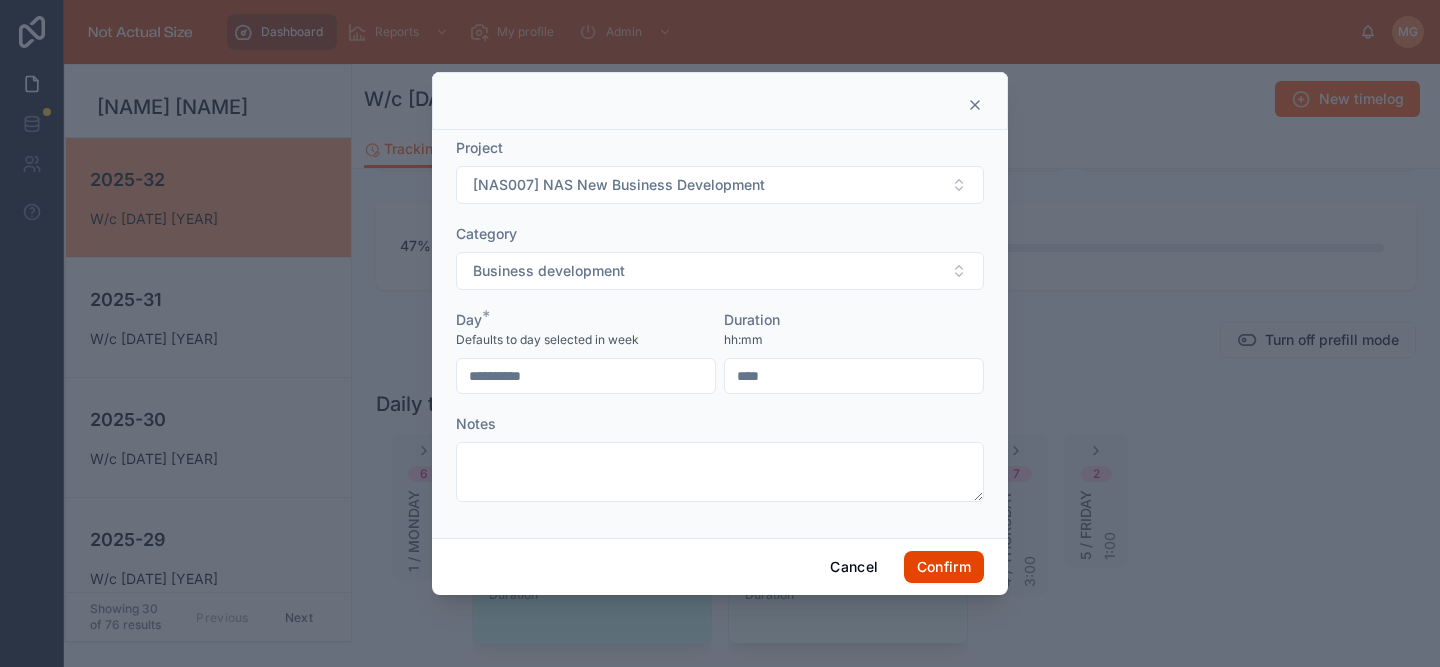 type on "****" 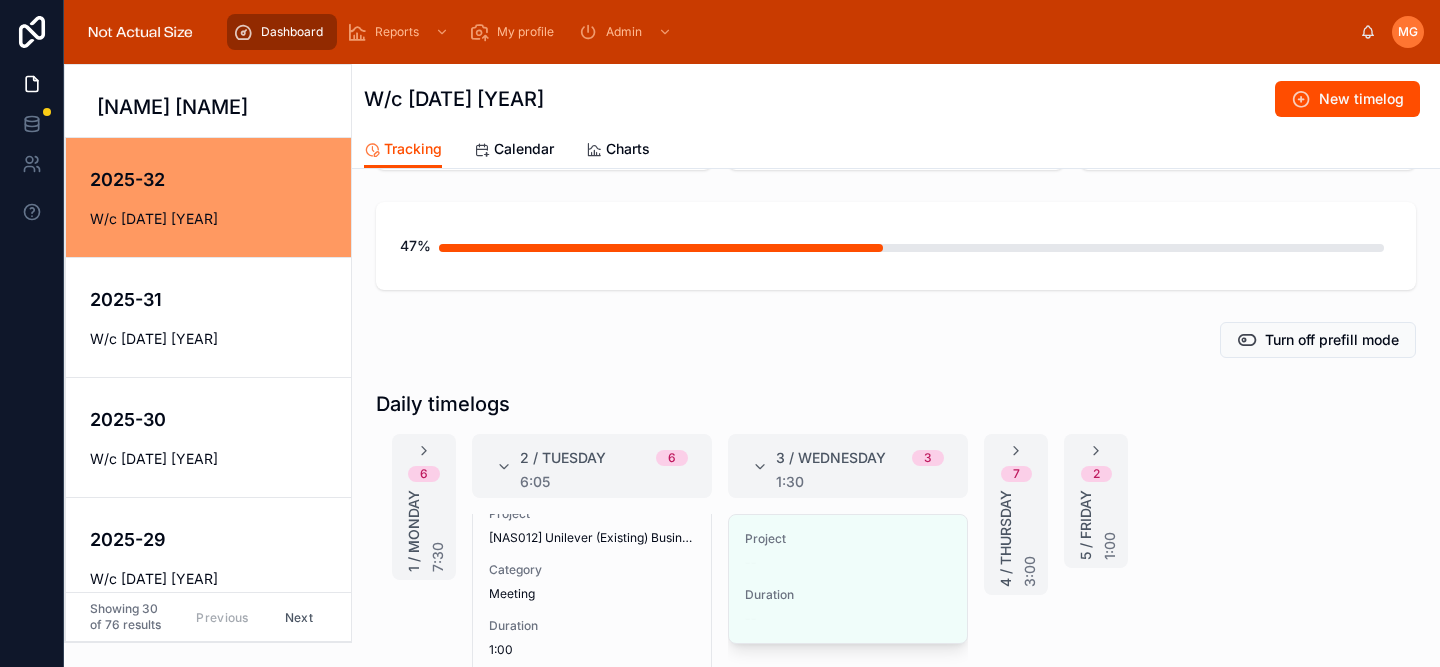 scroll, scrollTop: 951, scrollLeft: 0, axis: vertical 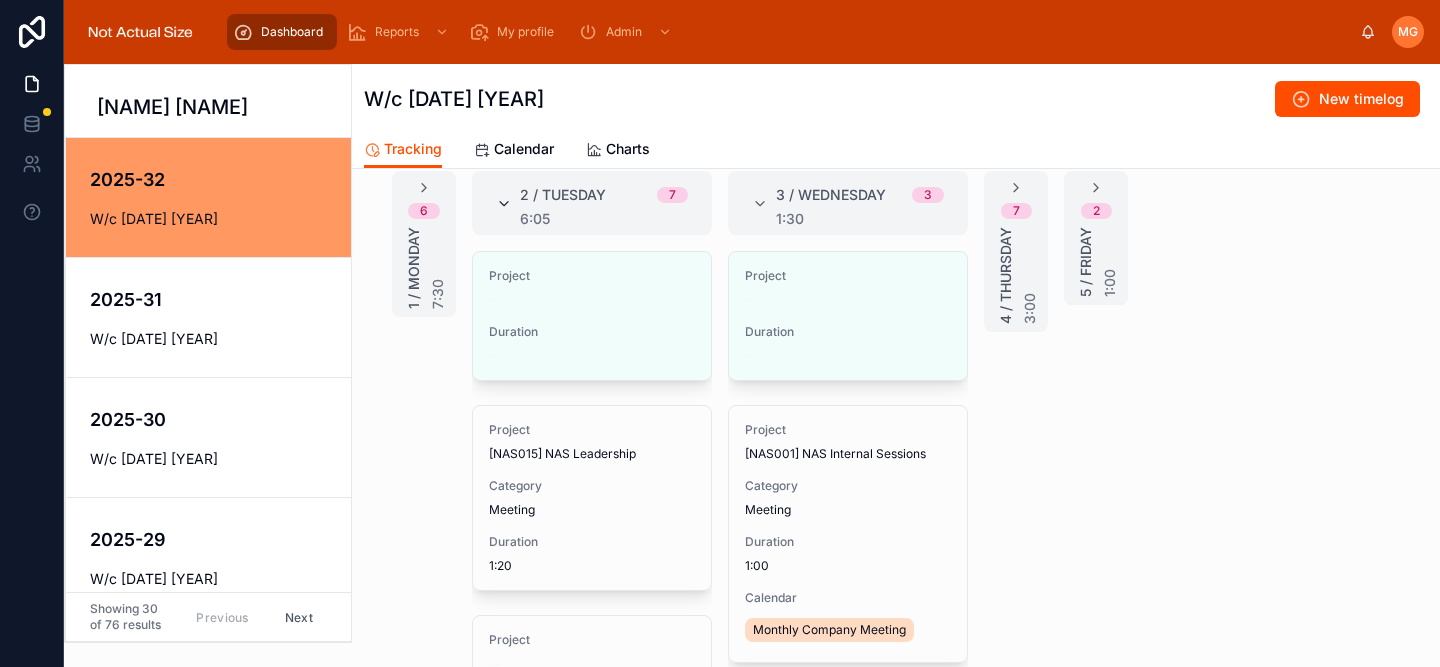 click at bounding box center [504, 204] 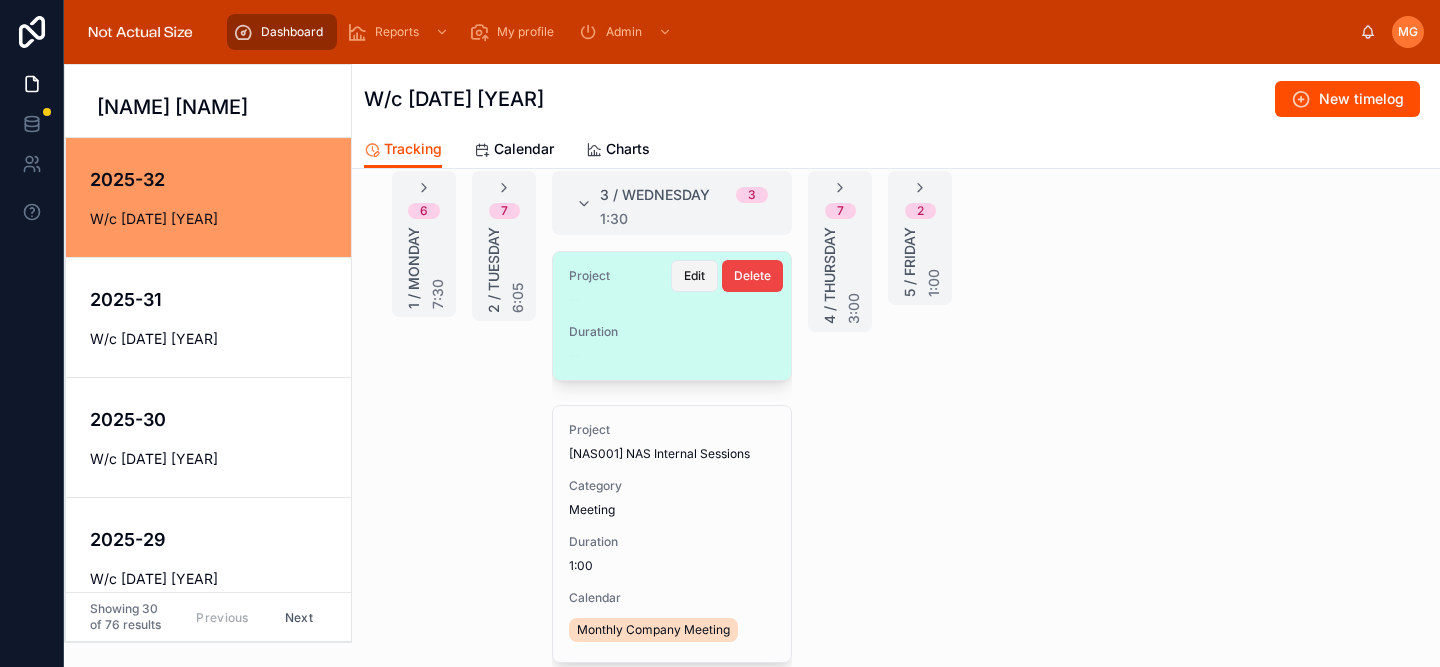 click on "Edit" at bounding box center (694, 276) 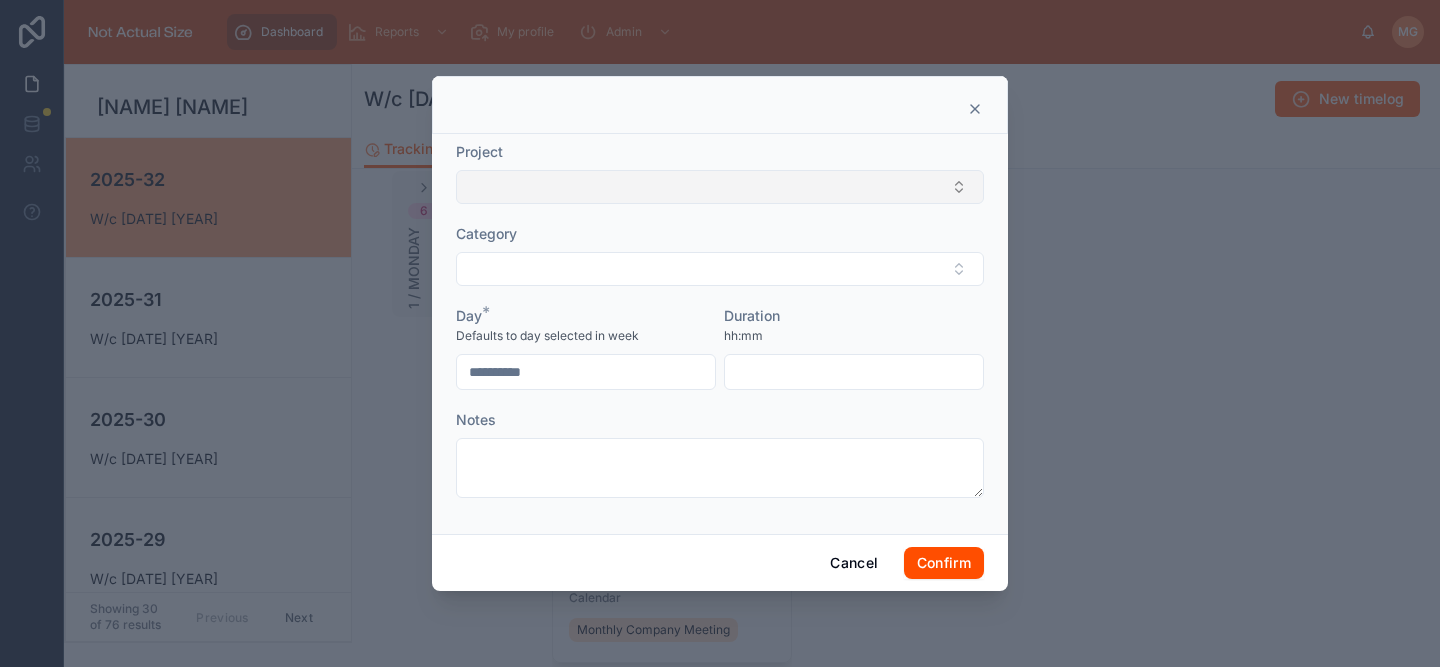 click at bounding box center [720, 187] 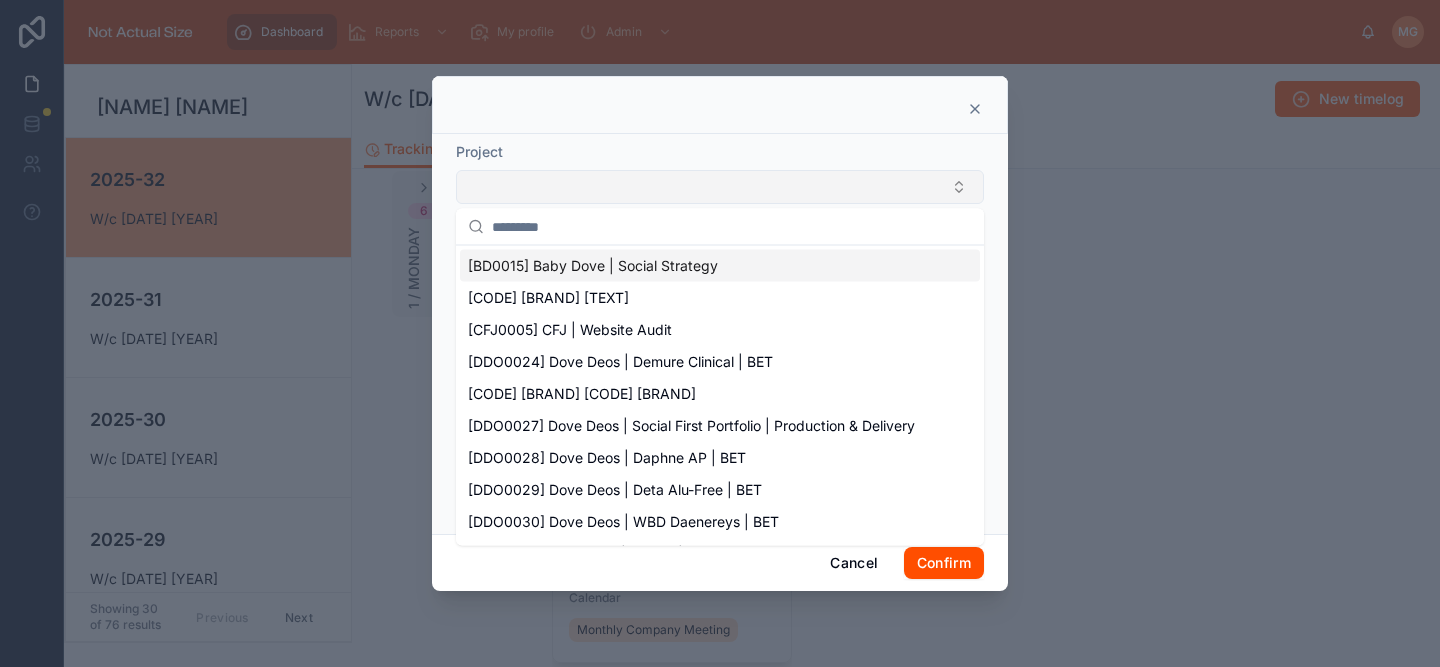 type on "*" 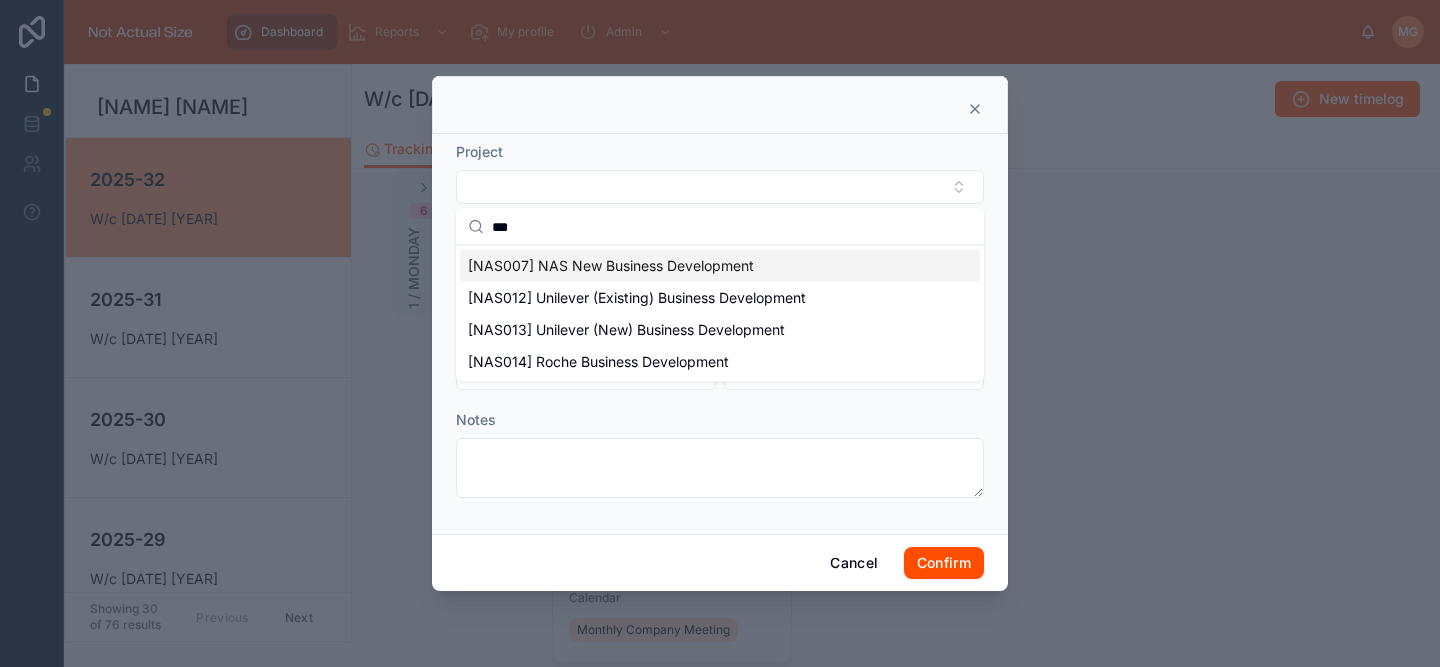 type on "***" 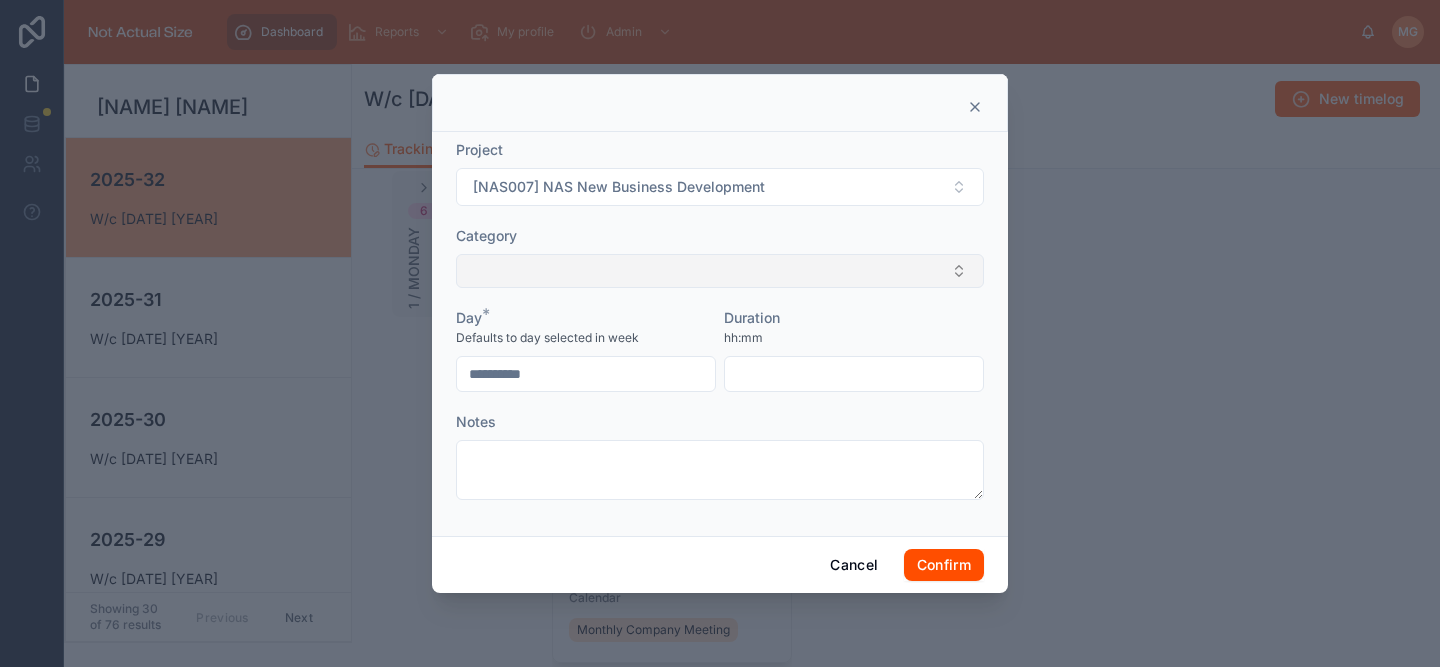 click at bounding box center (720, 271) 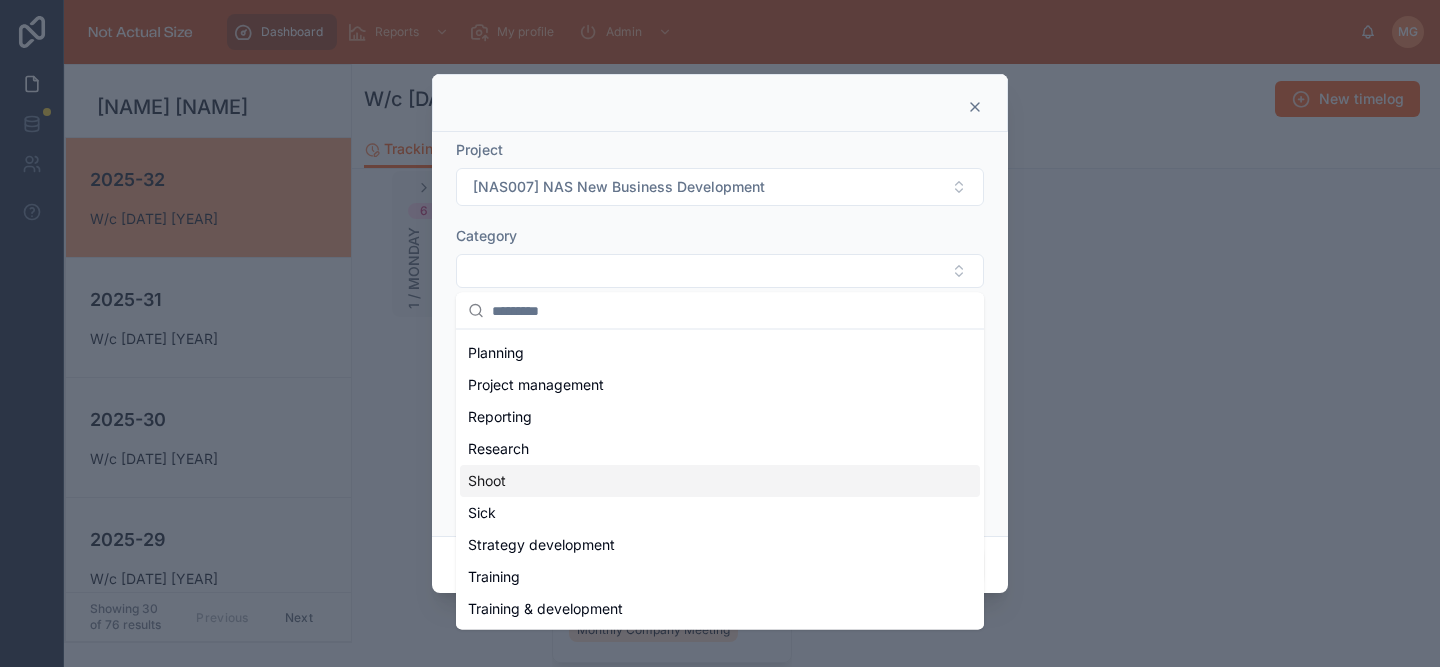 scroll, scrollTop: 223, scrollLeft: 0, axis: vertical 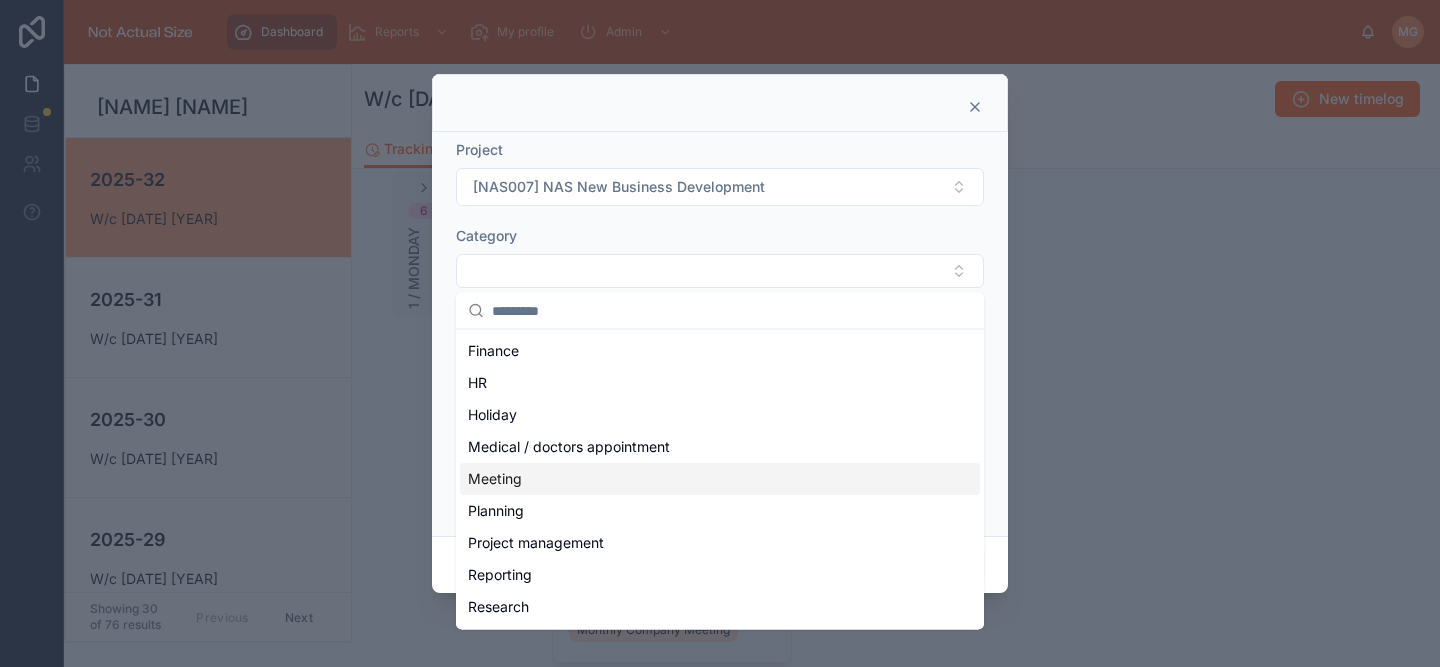 click on "Meeting" at bounding box center (720, 479) 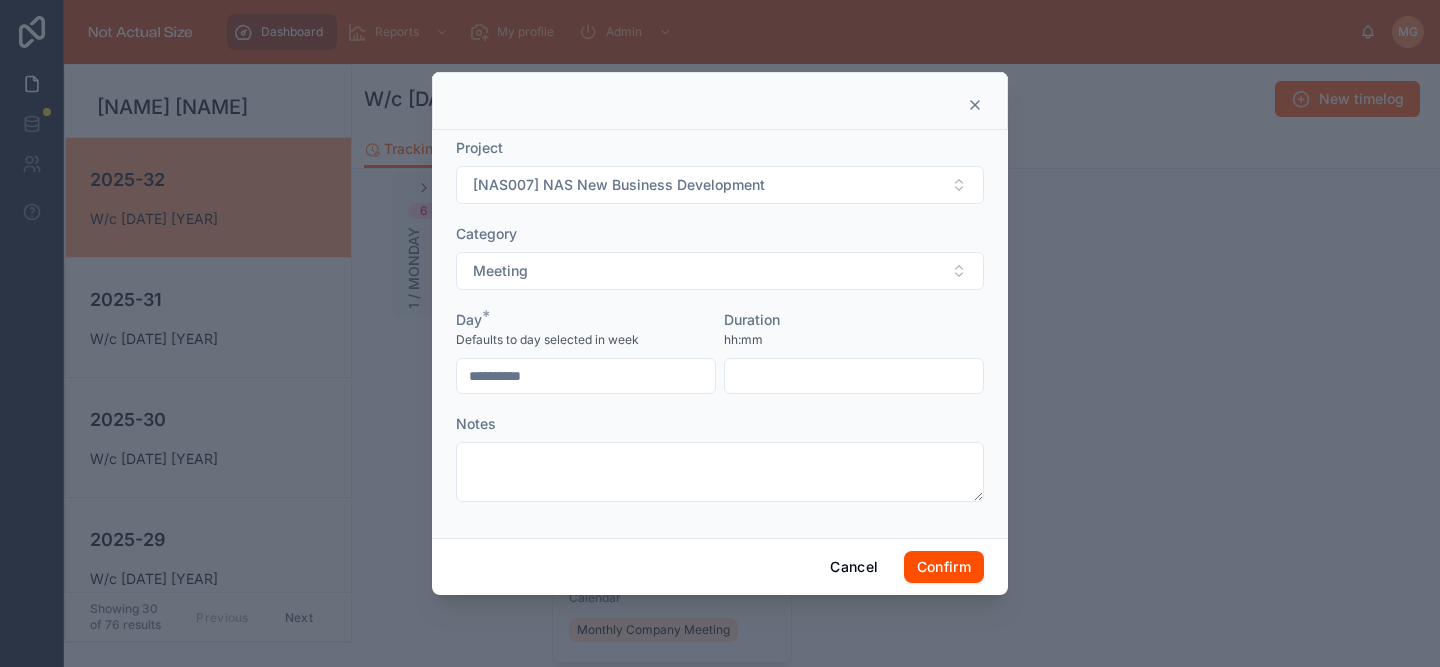 click at bounding box center [854, 376] 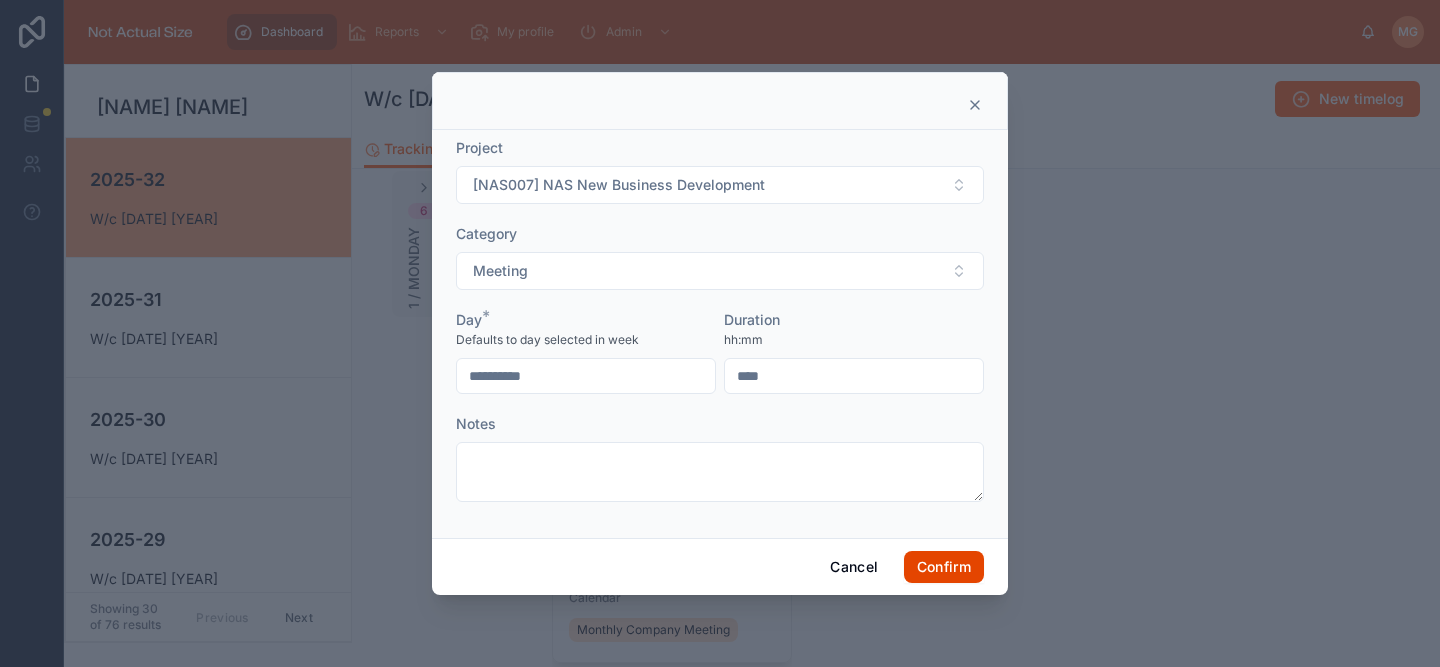 type on "****" 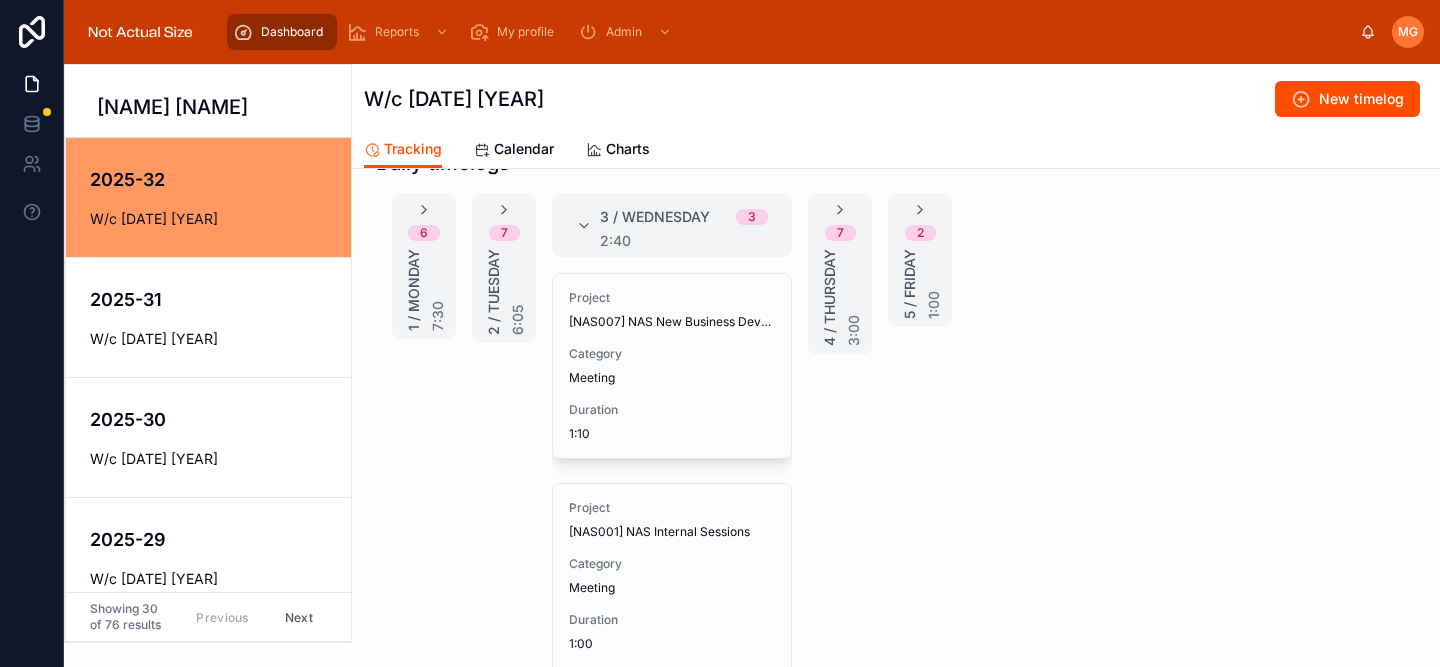 scroll, scrollTop: 355, scrollLeft: 0, axis: vertical 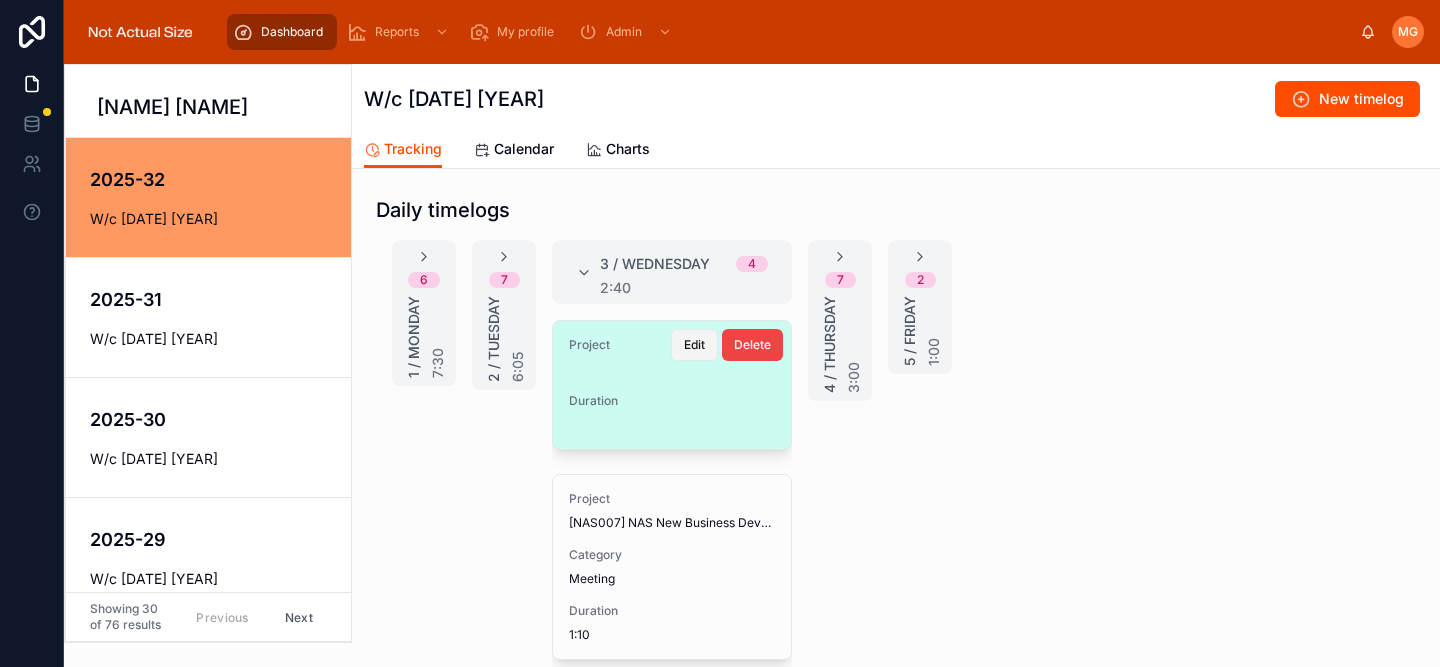 click on "Edit" at bounding box center [694, 345] 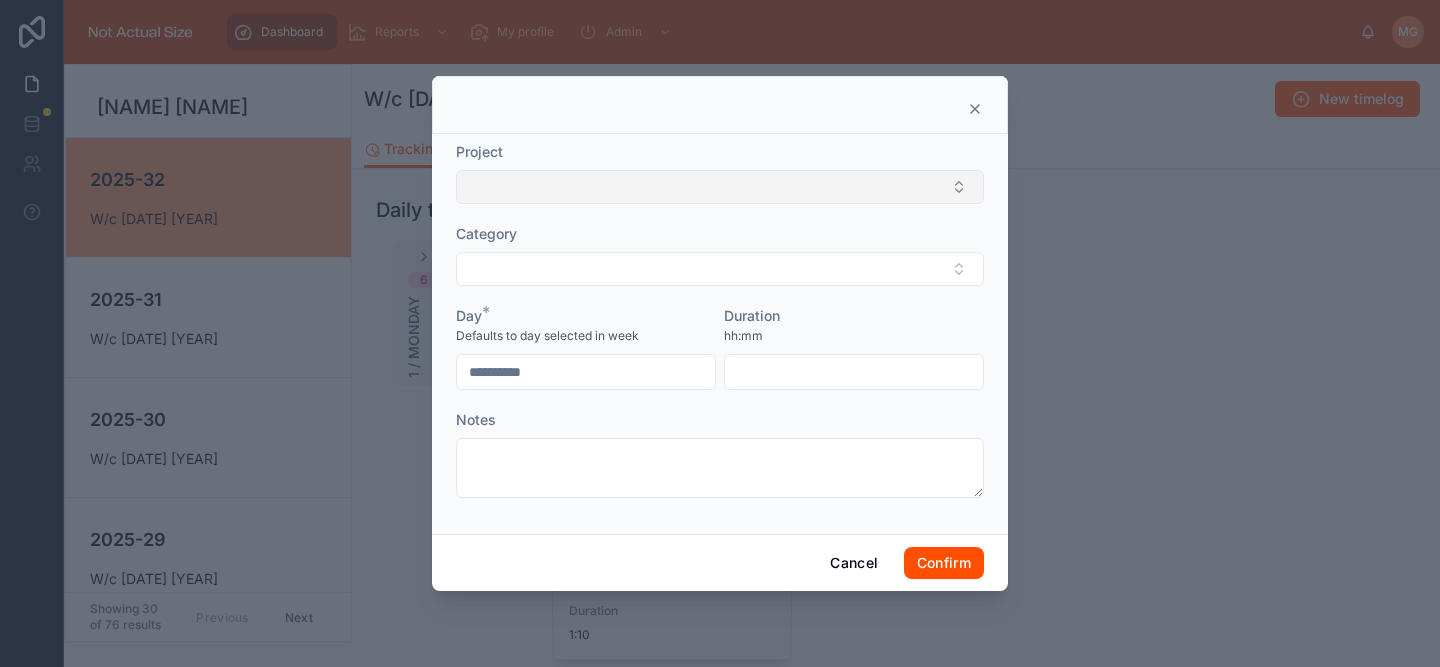 click at bounding box center (720, 187) 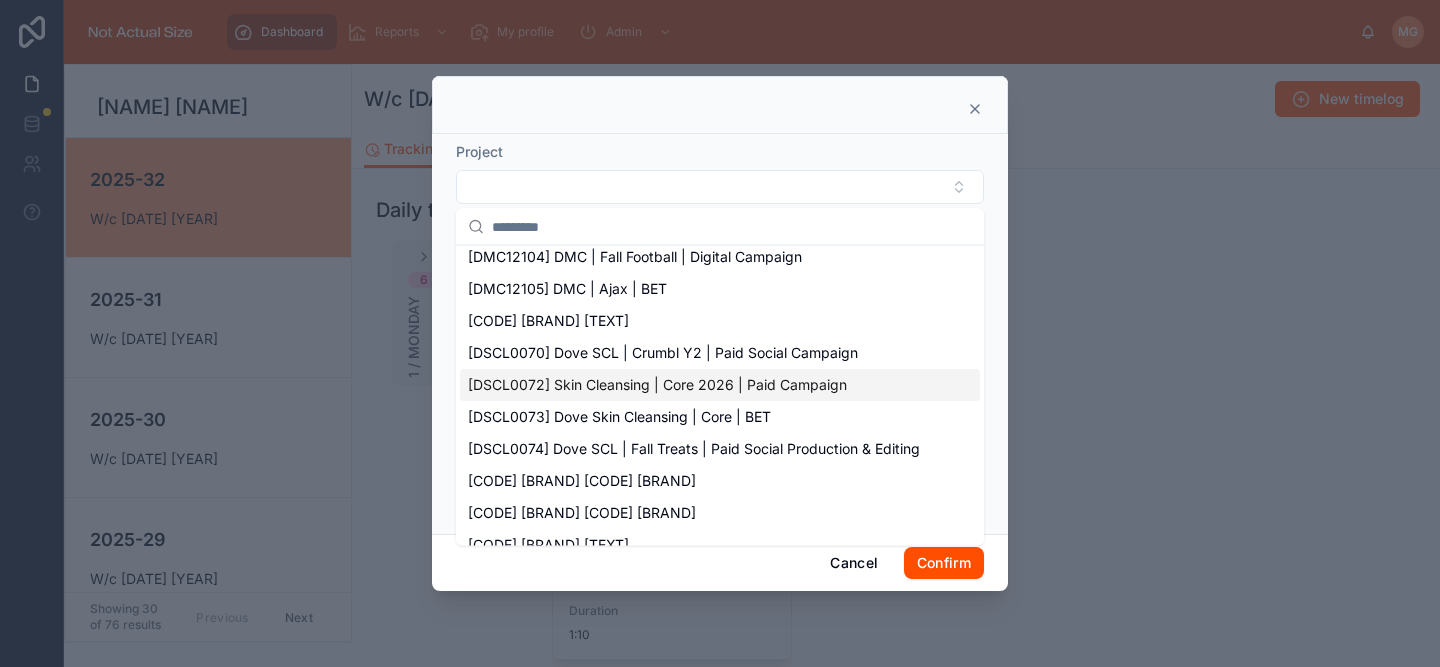 scroll, scrollTop: 480, scrollLeft: 0, axis: vertical 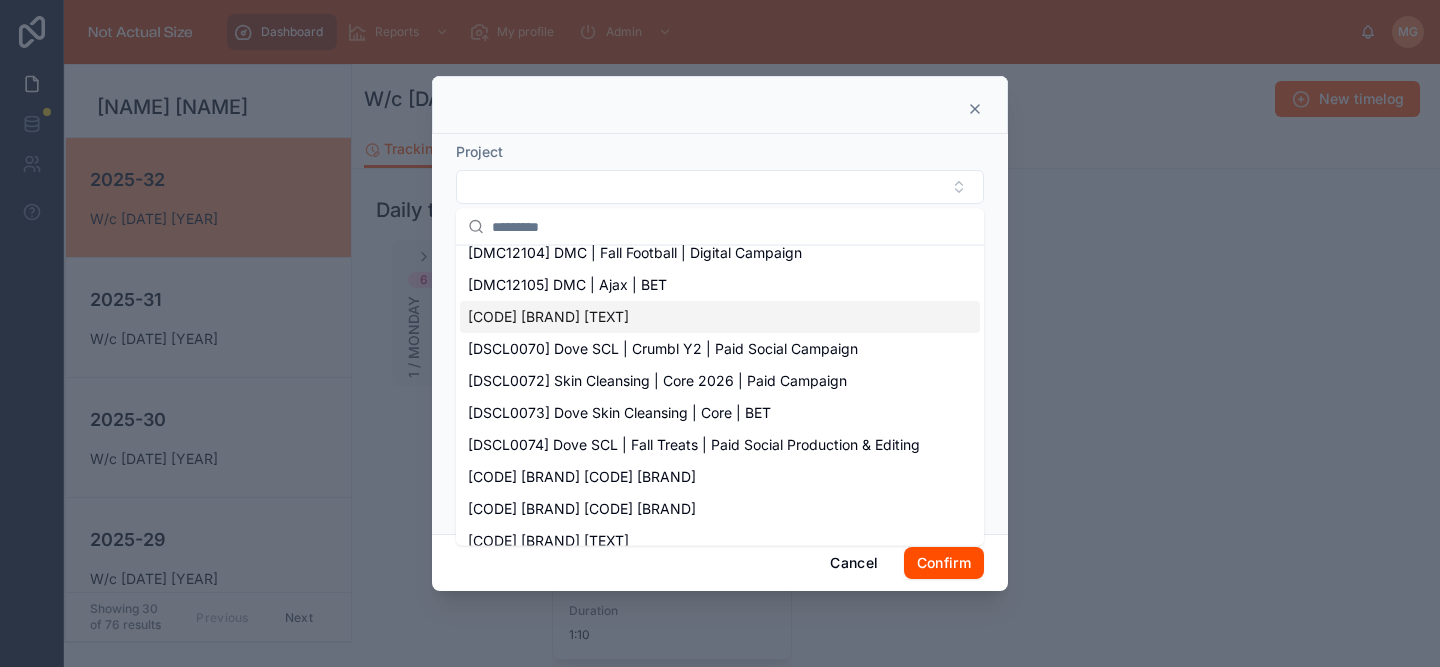 click on "[CODE] [BRAND] [TEXT]" at bounding box center (548, 318) 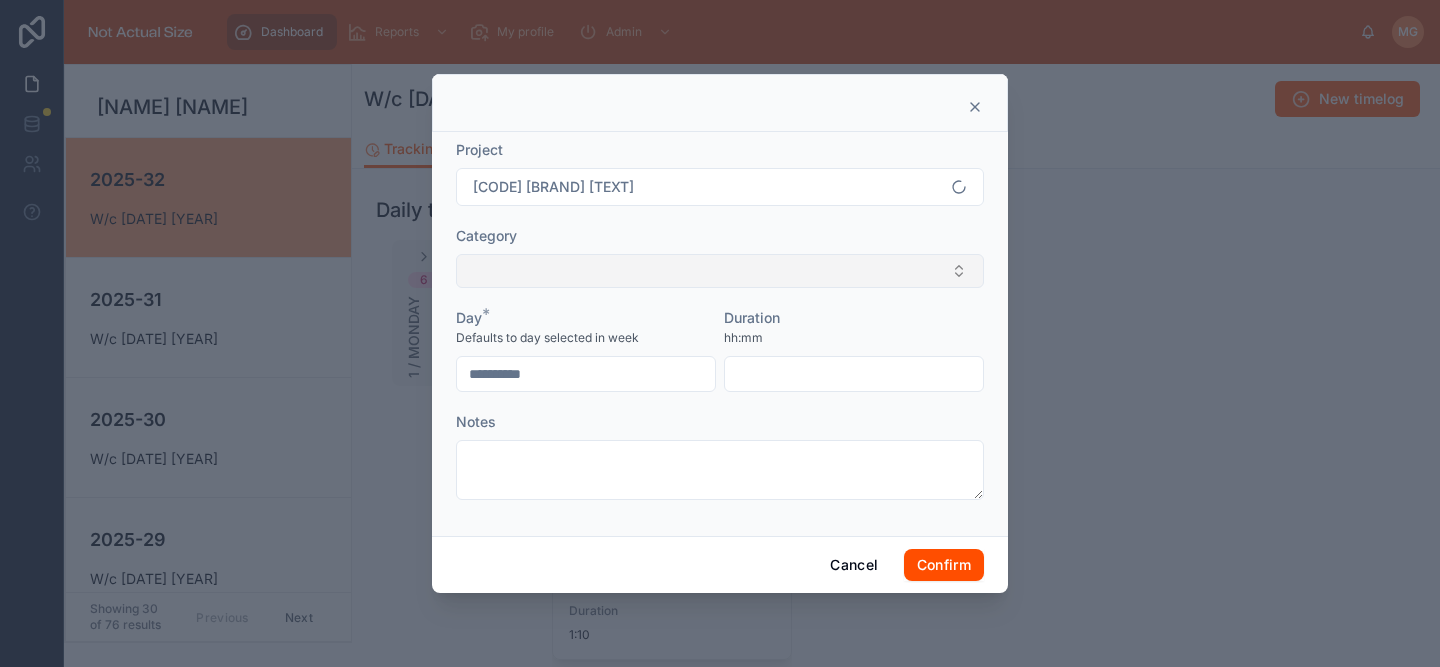 click at bounding box center (720, 271) 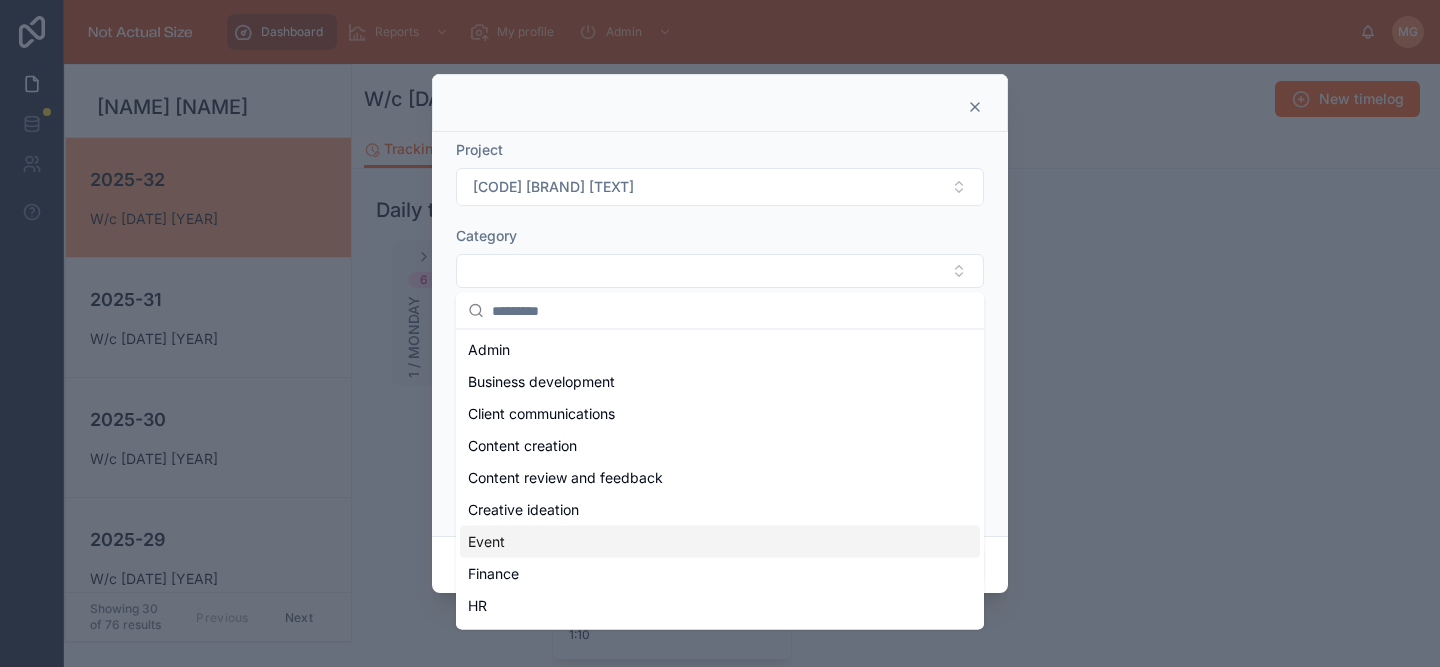 scroll, scrollTop: 115, scrollLeft: 0, axis: vertical 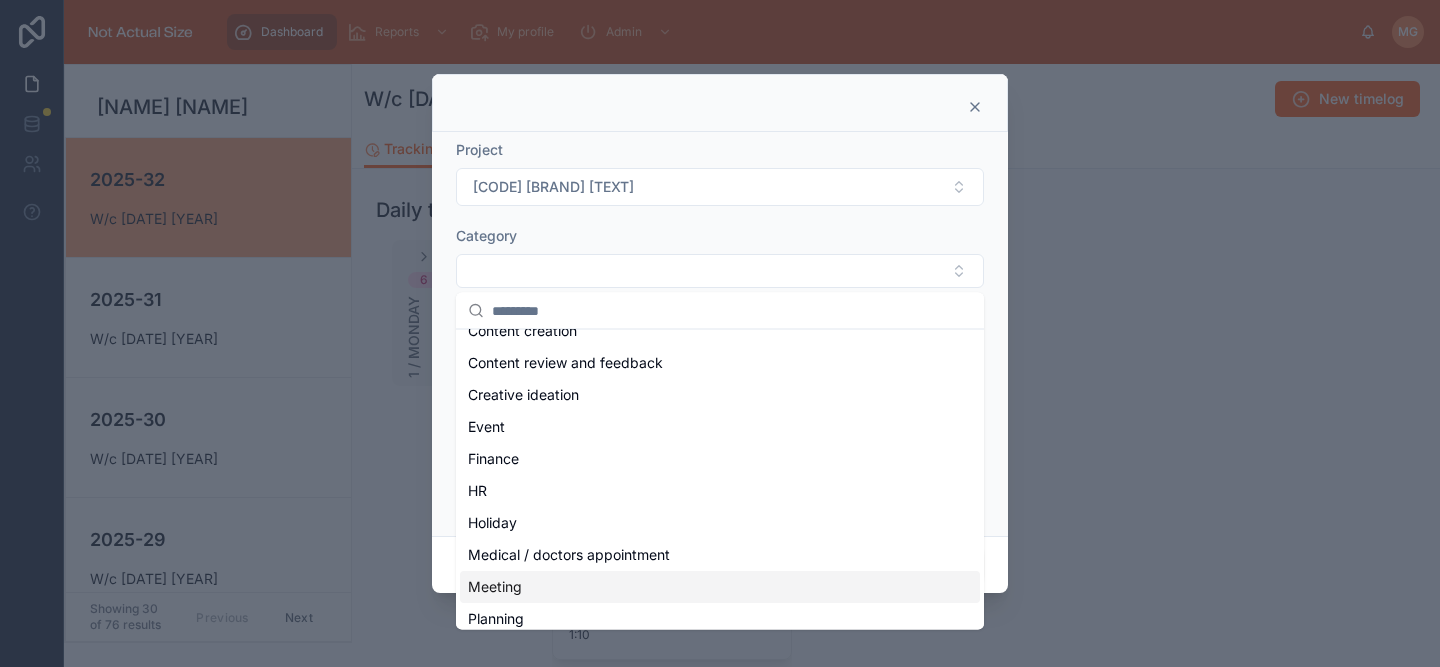 drag, startPoint x: 541, startPoint y: 580, endPoint x: 547, endPoint y: 570, distance: 11.661903 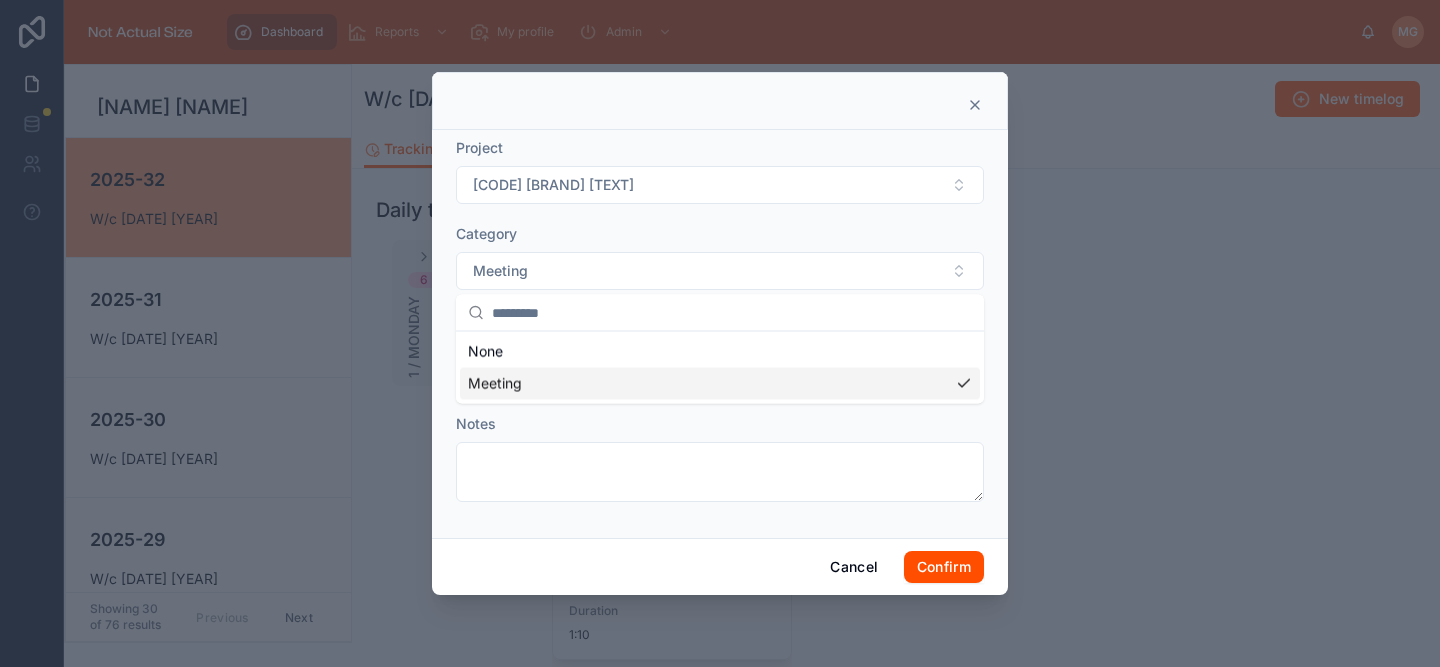 scroll, scrollTop: 0, scrollLeft: 0, axis: both 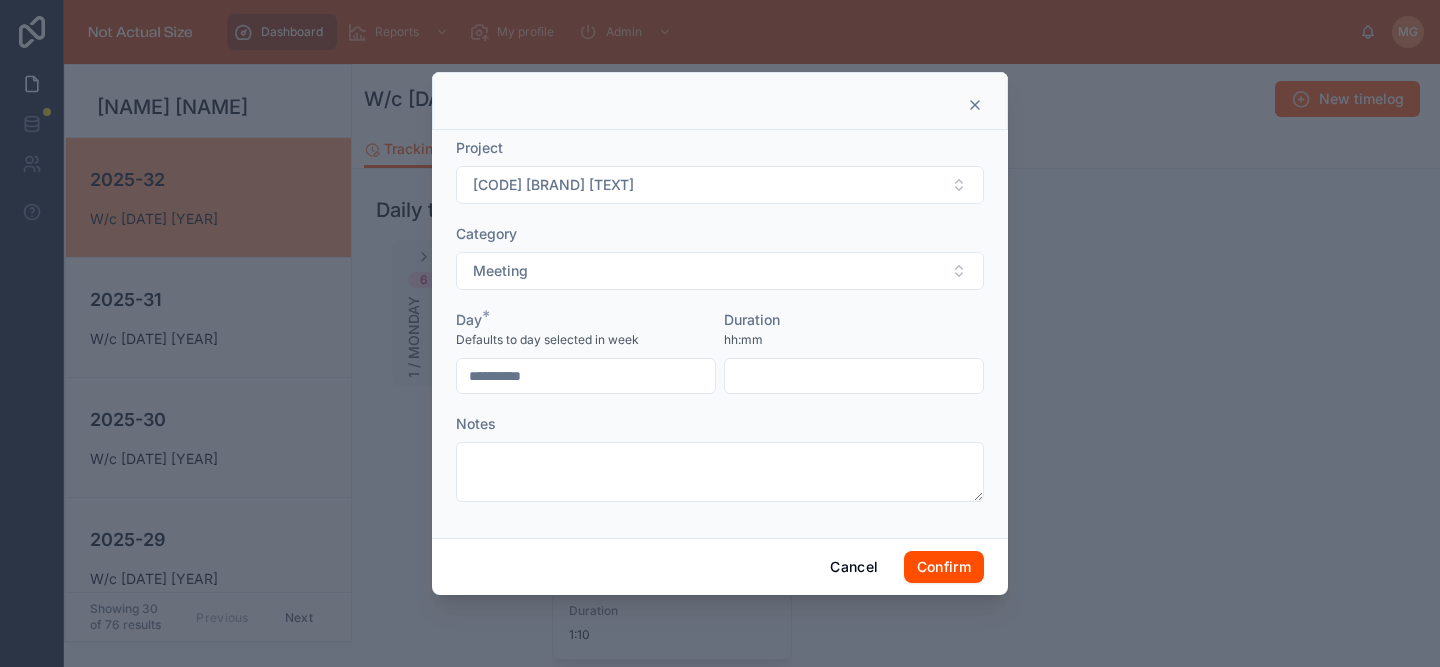 click at bounding box center [854, 376] 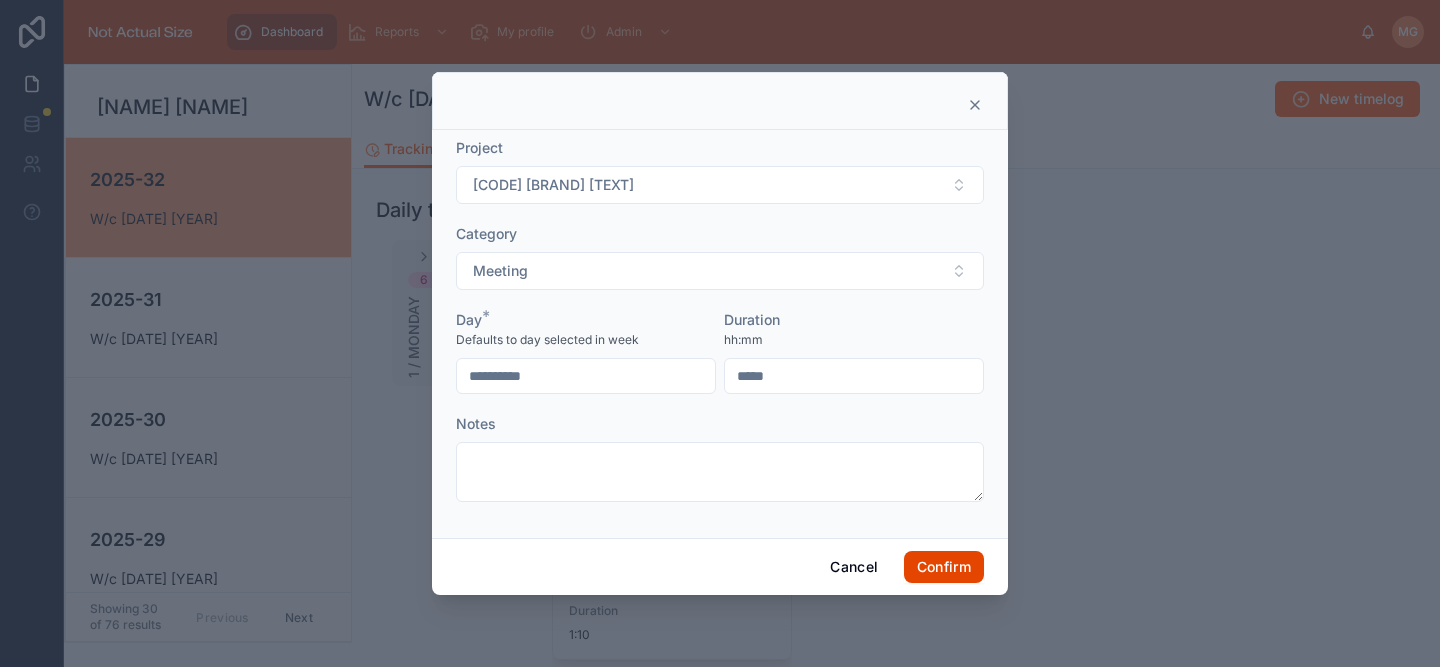 type on "****" 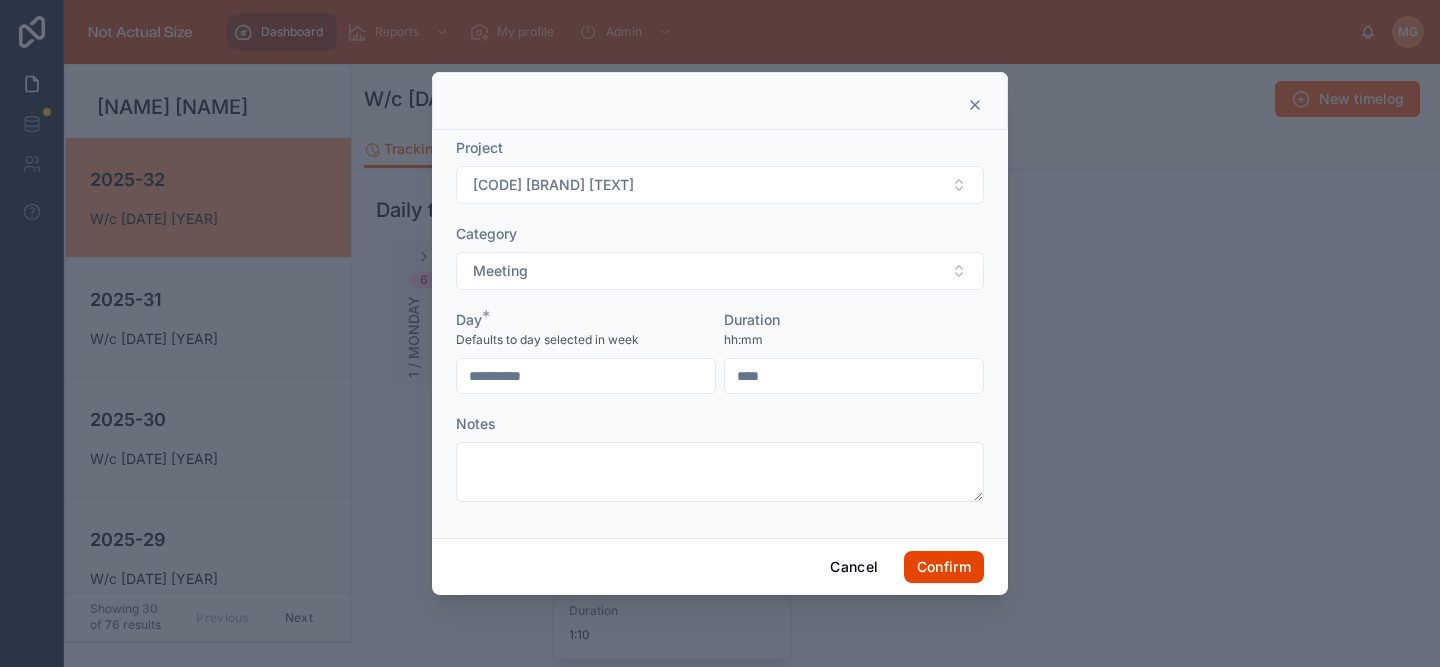 click on "Confirm" at bounding box center [944, 567] 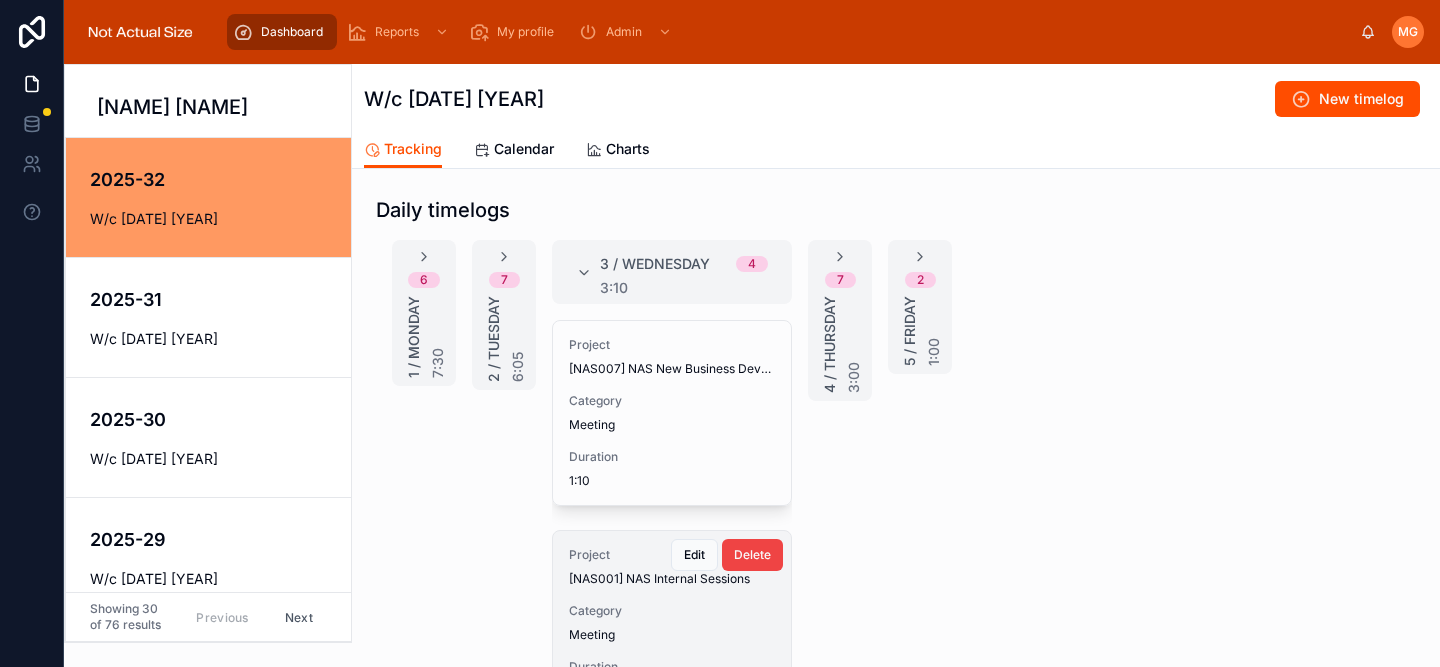 scroll, scrollTop: 23, scrollLeft: 0, axis: vertical 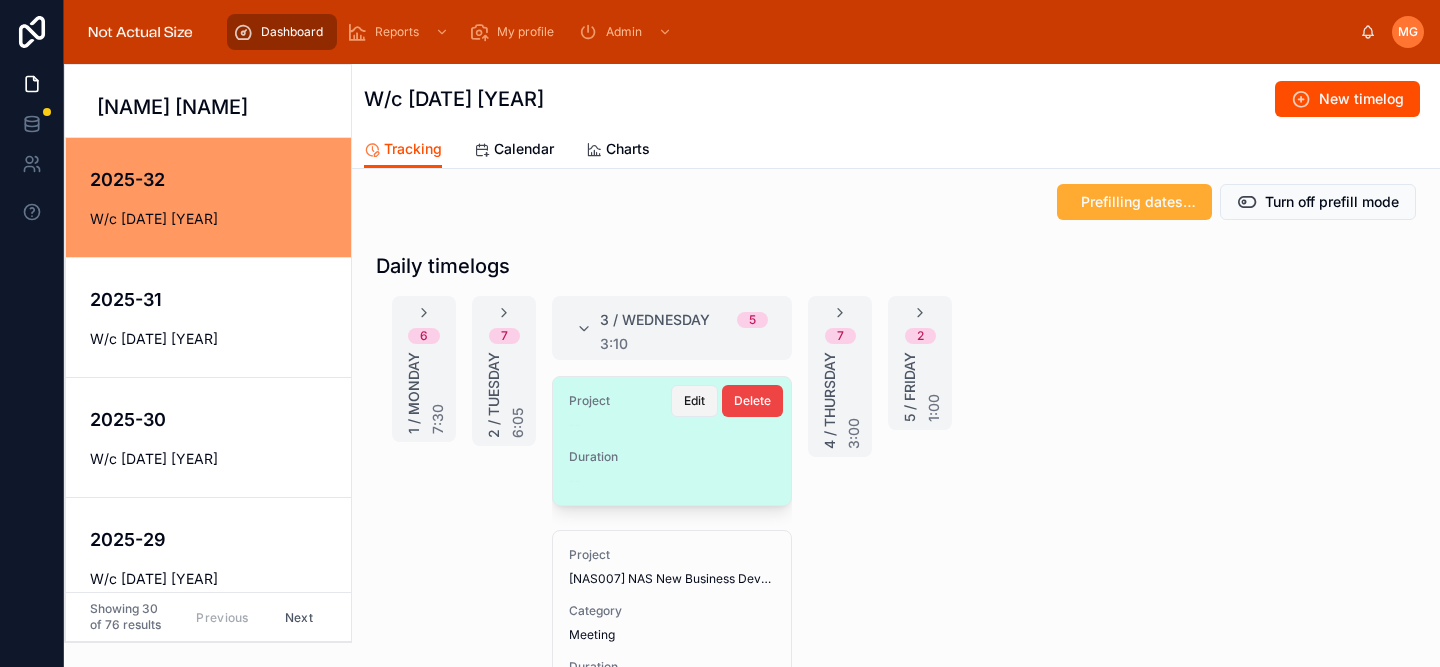 click on "Edit" at bounding box center [694, 401] 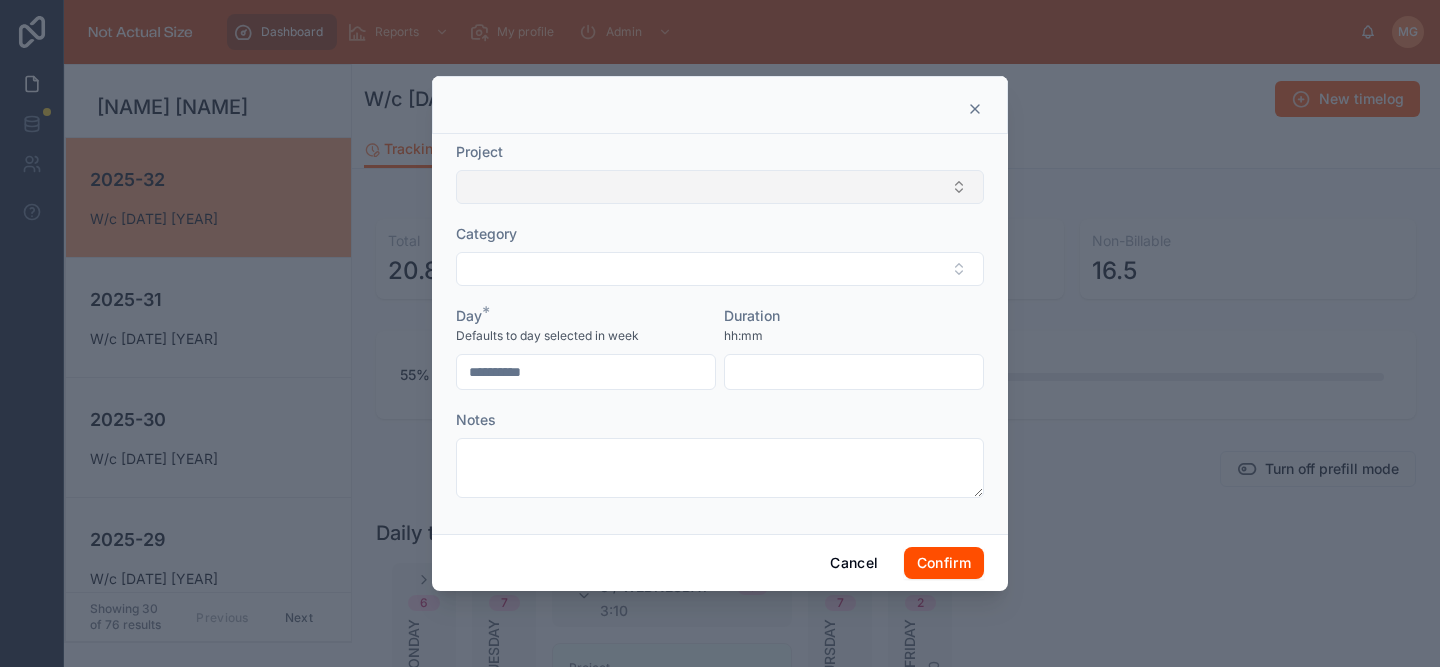 click at bounding box center [720, 187] 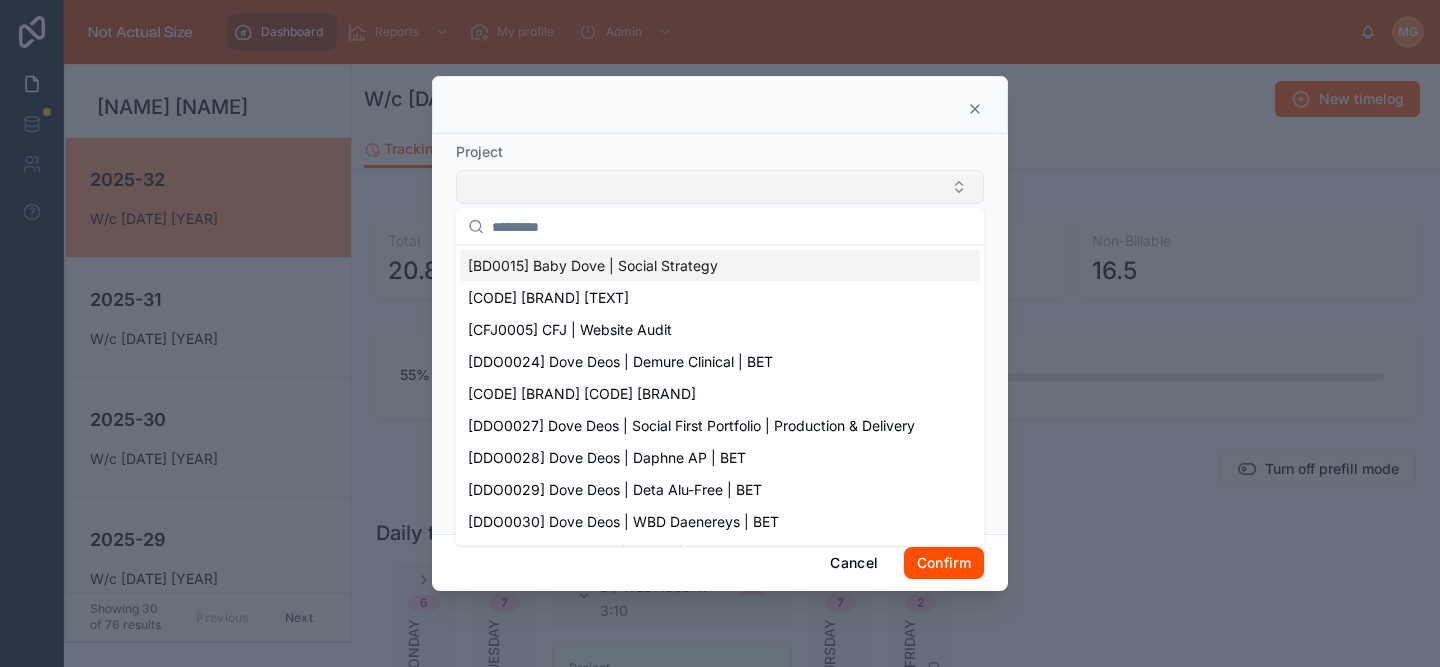 type on "*" 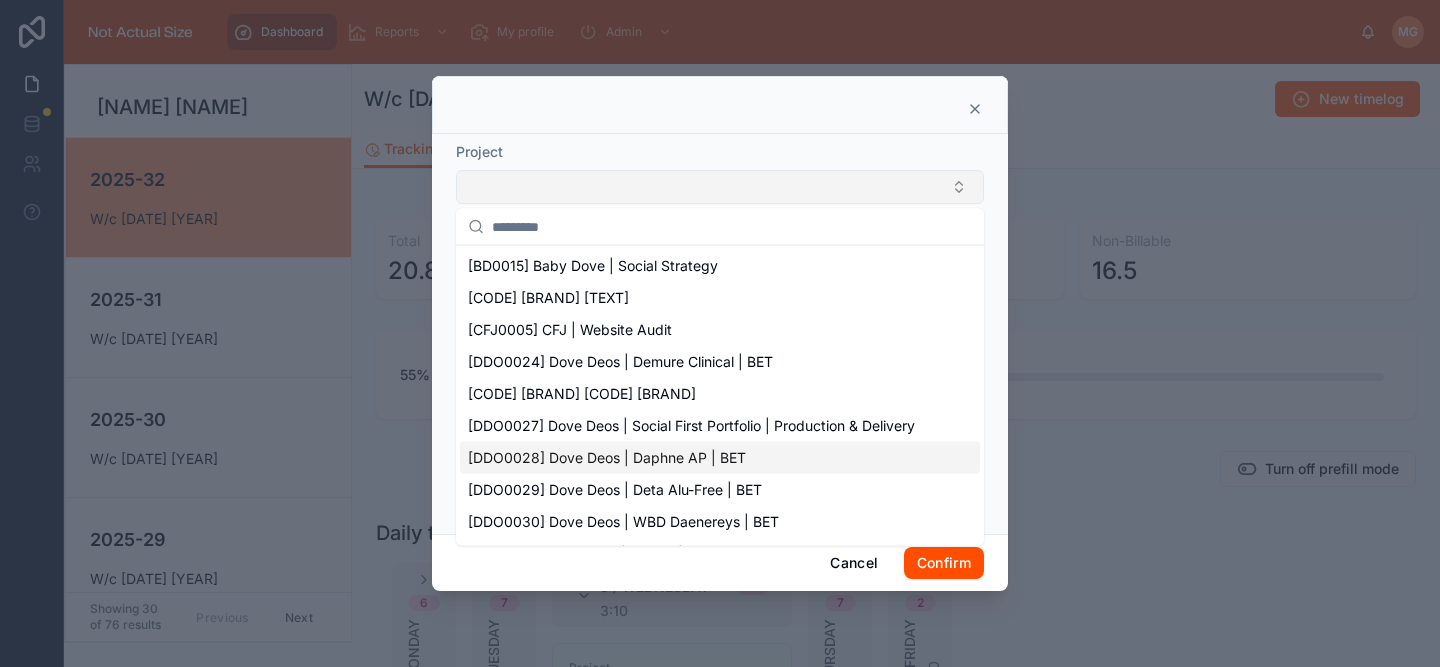 type on "*" 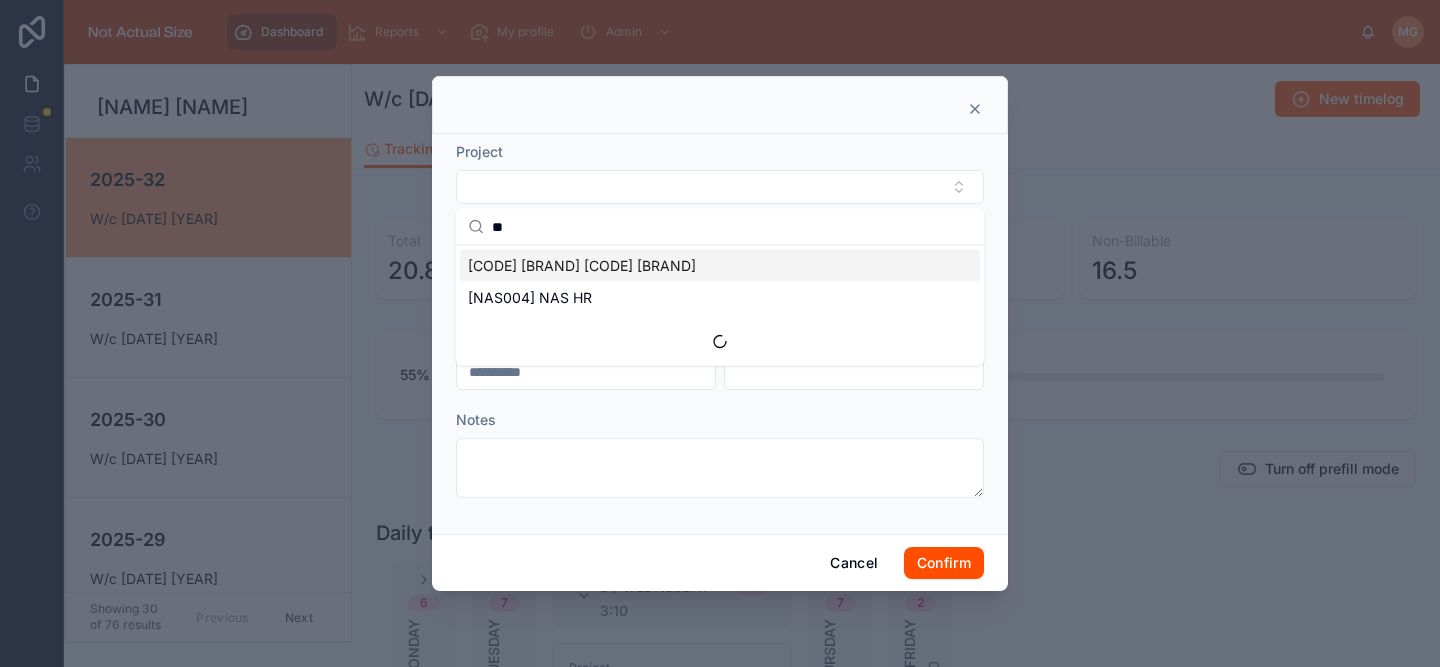 scroll, scrollTop: 0, scrollLeft: 0, axis: both 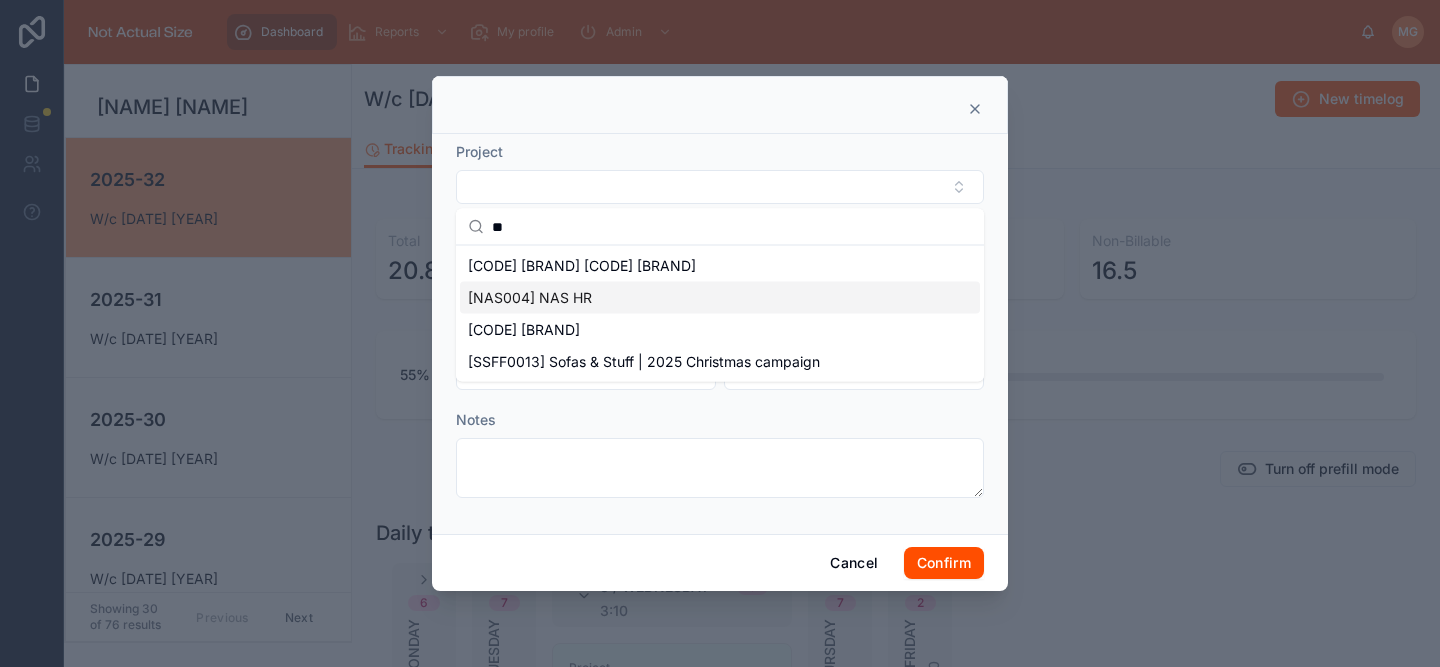 type on "**" 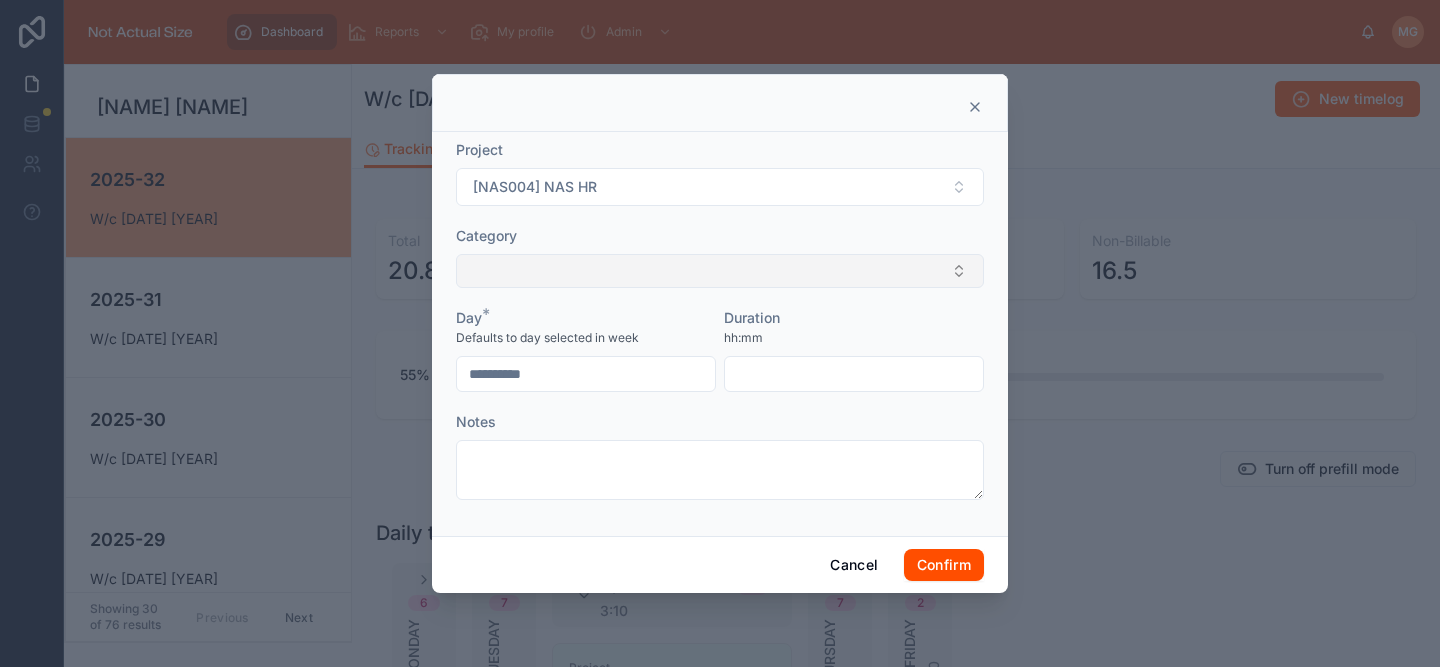 click at bounding box center [720, 271] 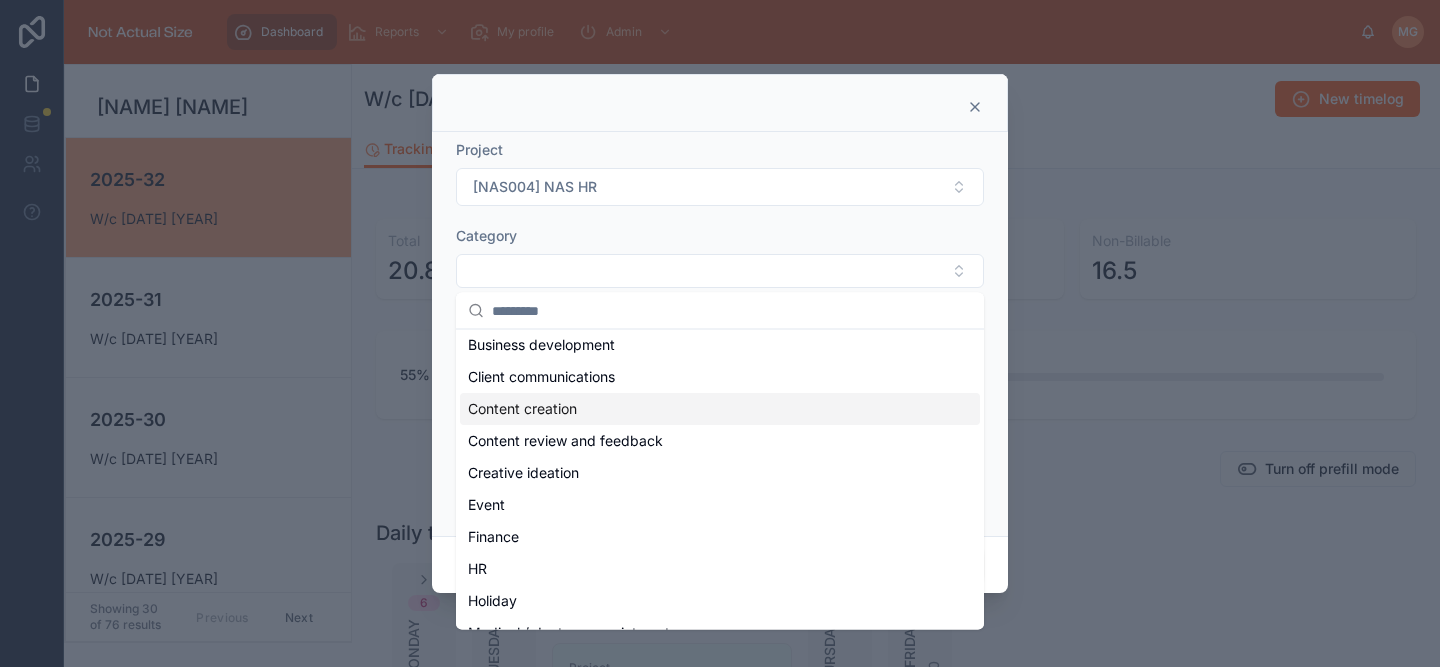 scroll, scrollTop: 346, scrollLeft: 0, axis: vertical 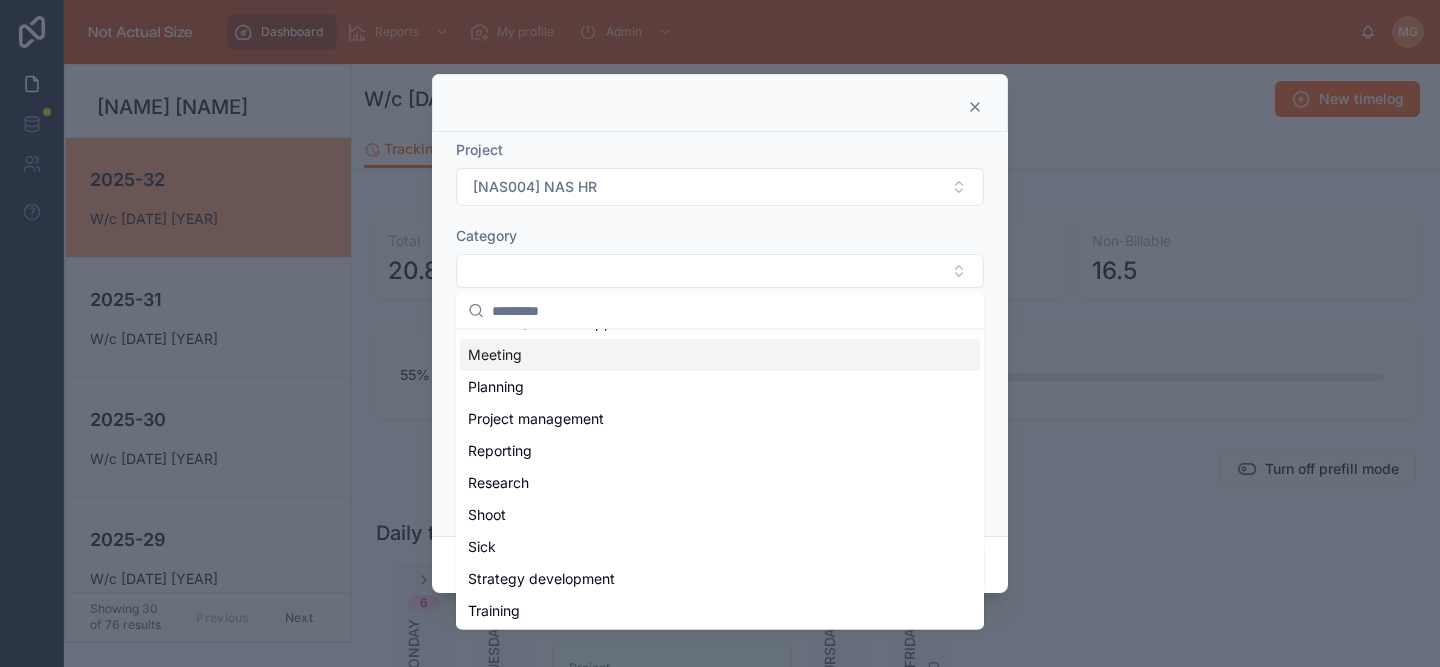 click on "Meeting" at bounding box center (720, 356) 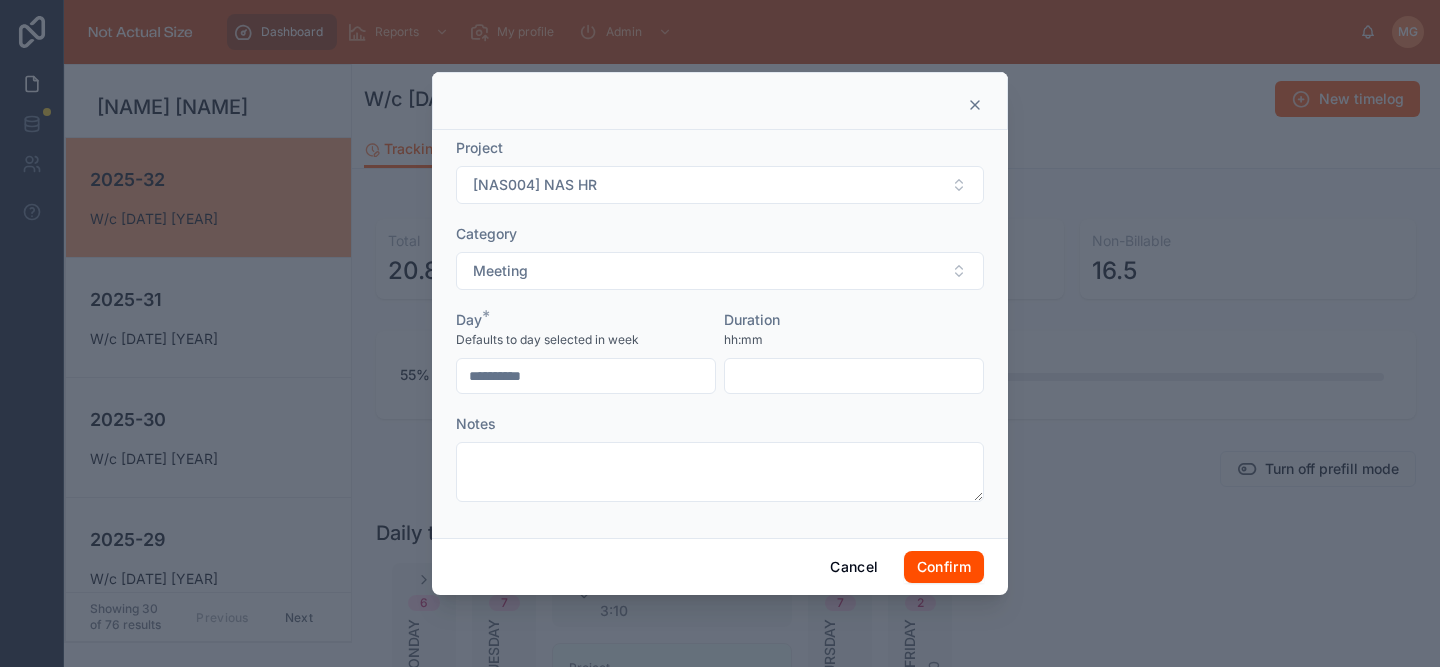 click at bounding box center [854, 376] 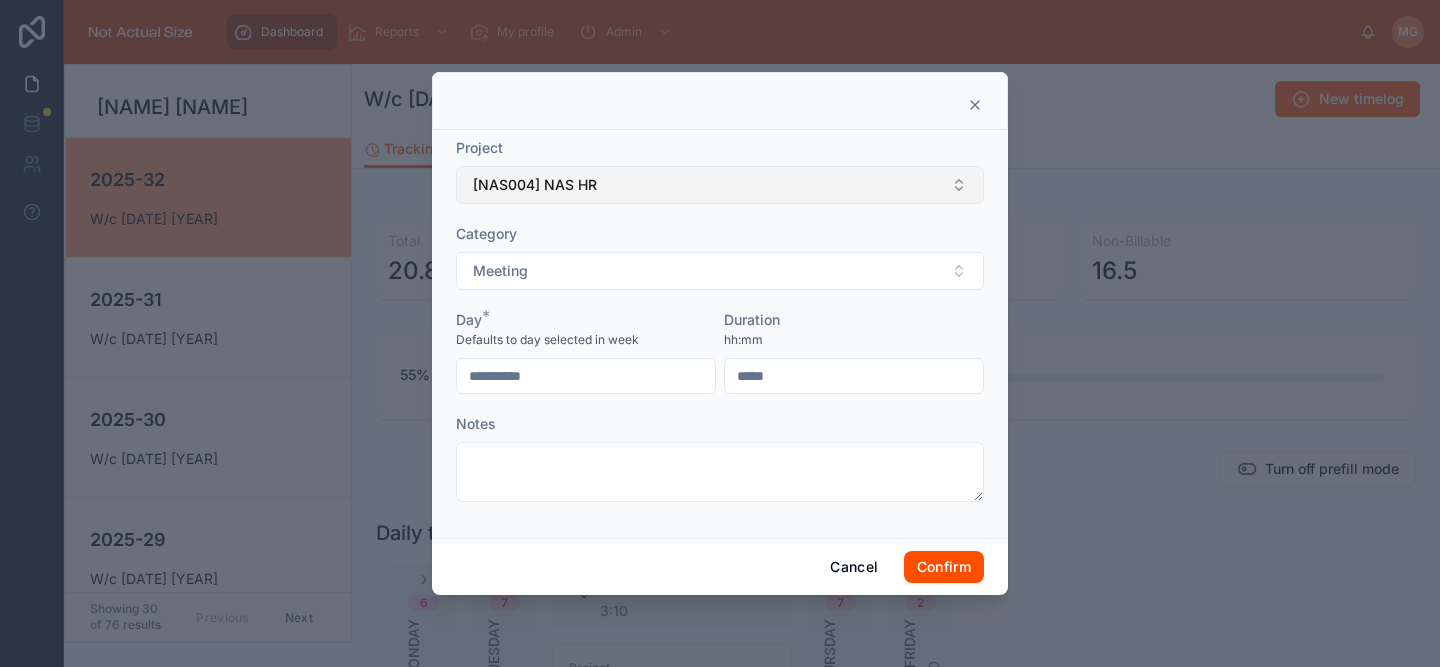 type on "****" 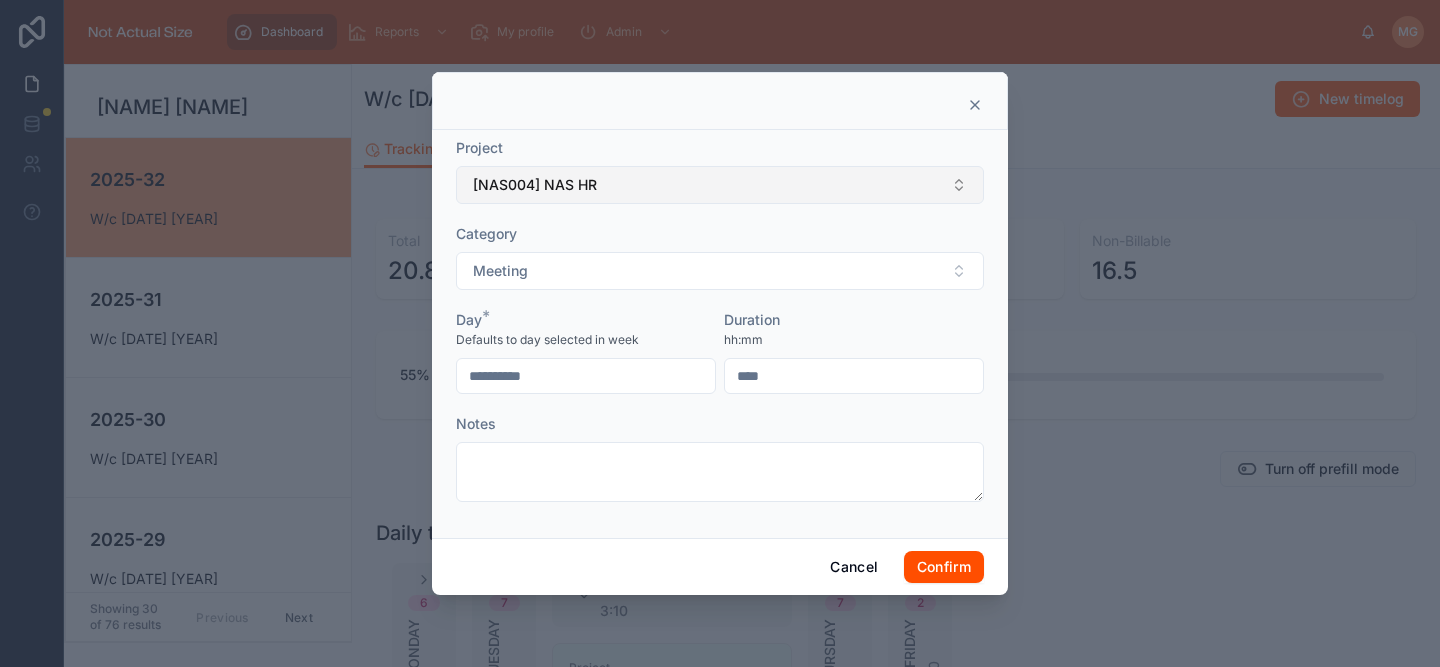 click on "[NAS004] NAS HR" at bounding box center (535, 185) 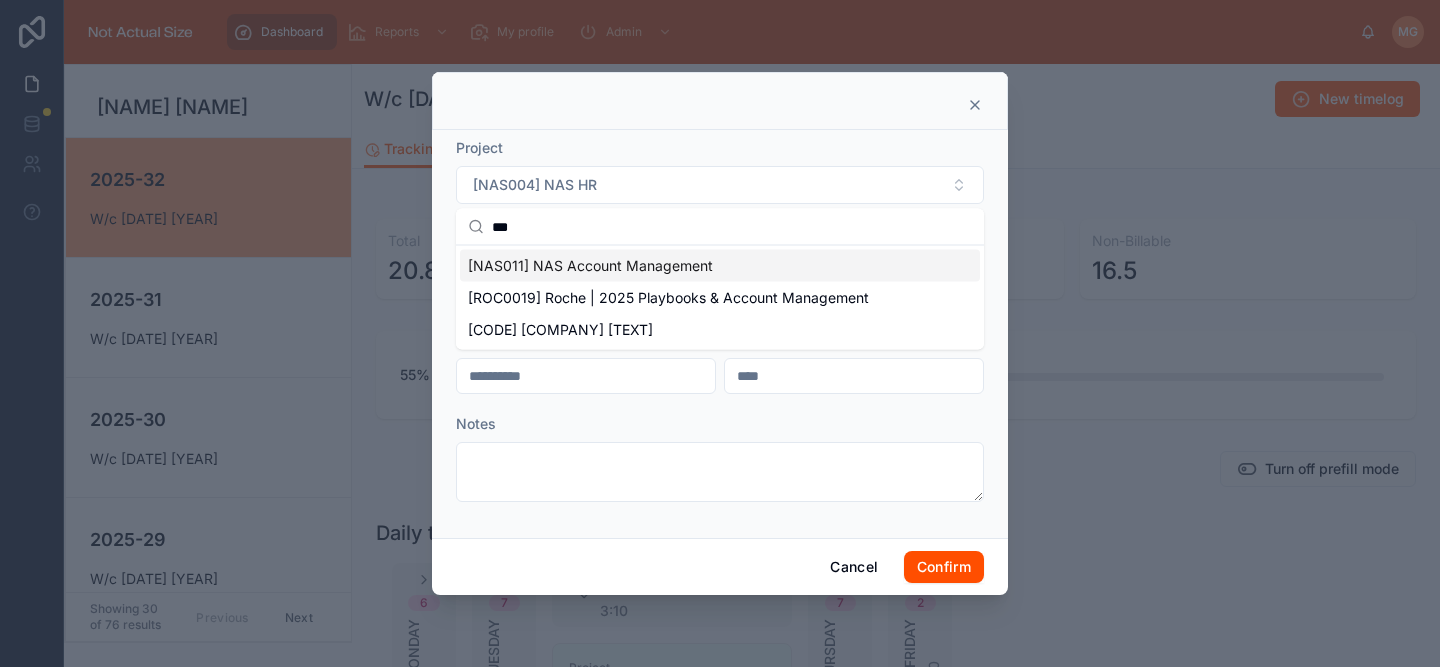 type on "***" 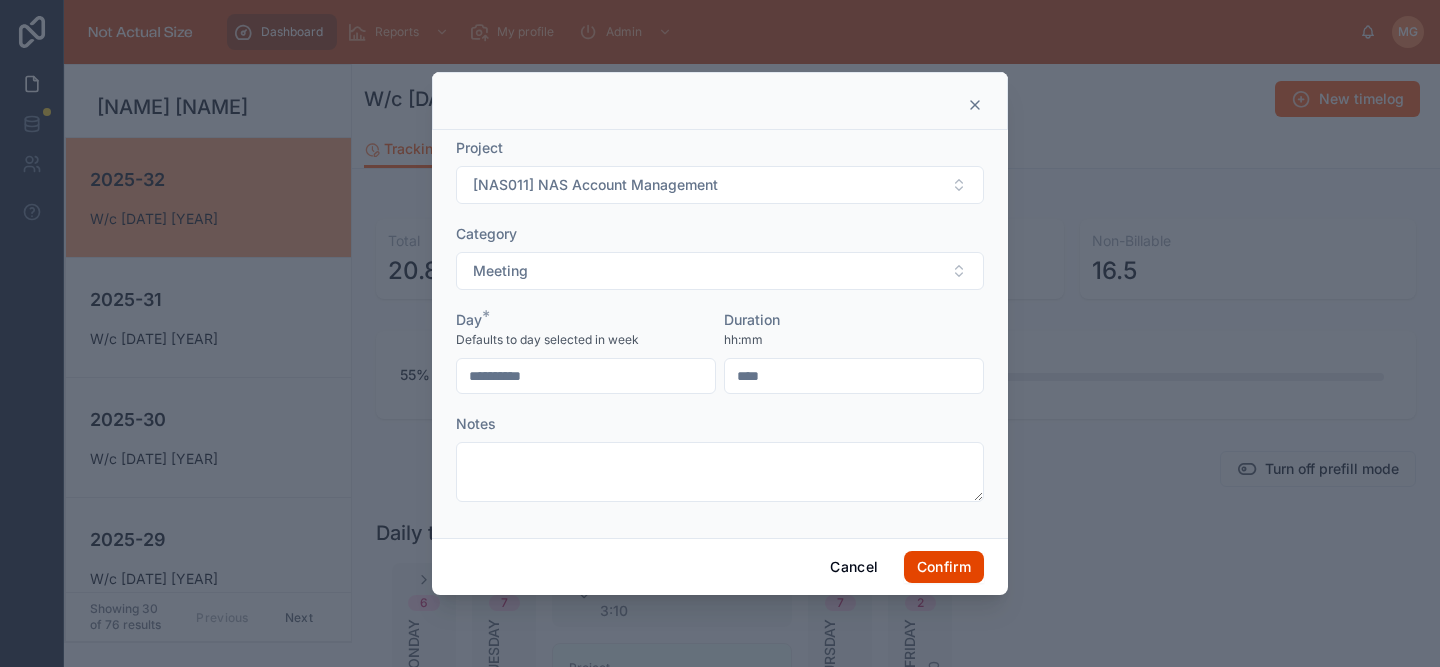 click on "Confirm" at bounding box center [944, 567] 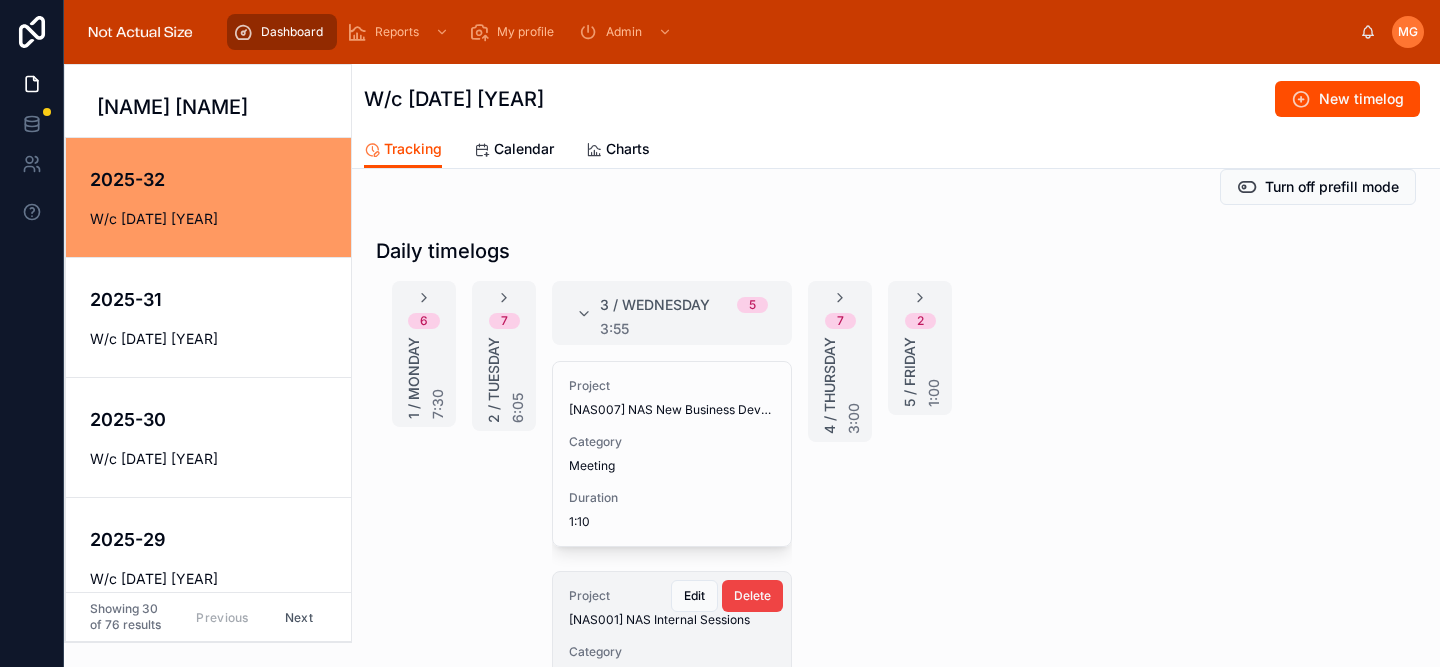 scroll, scrollTop: 377, scrollLeft: 0, axis: vertical 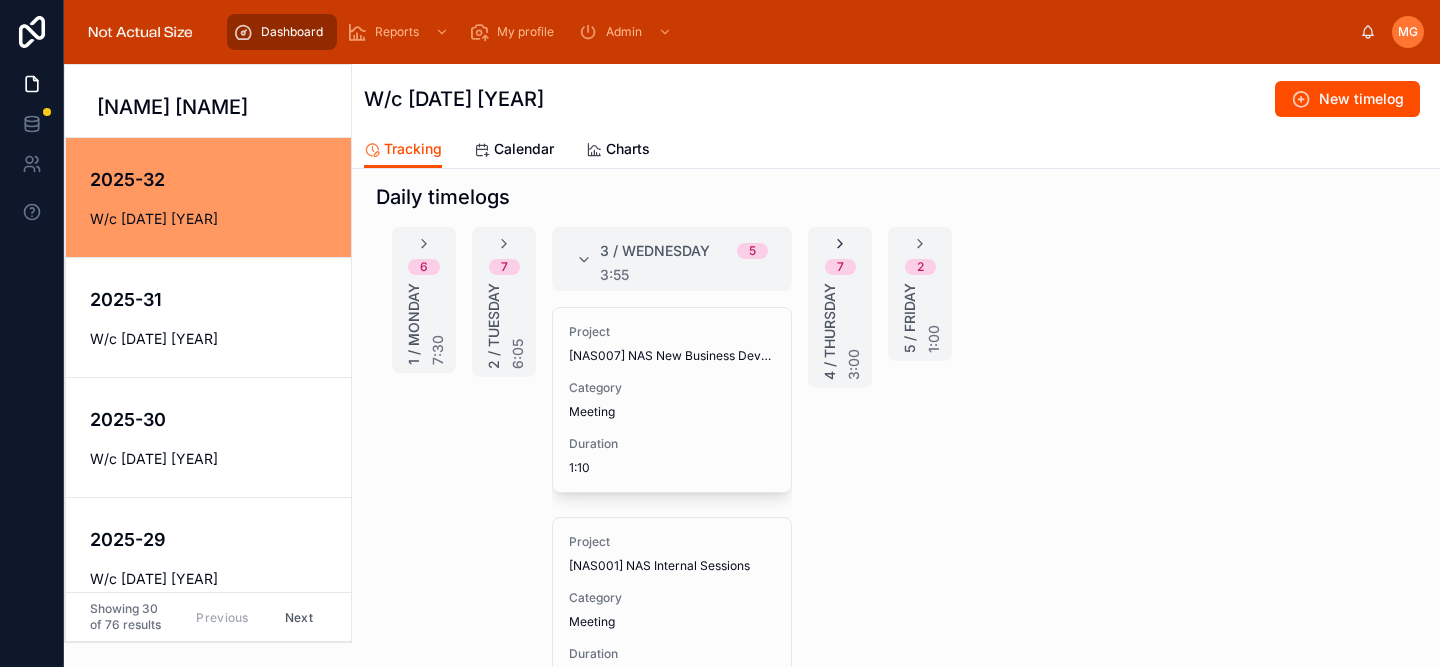 click at bounding box center (840, 244) 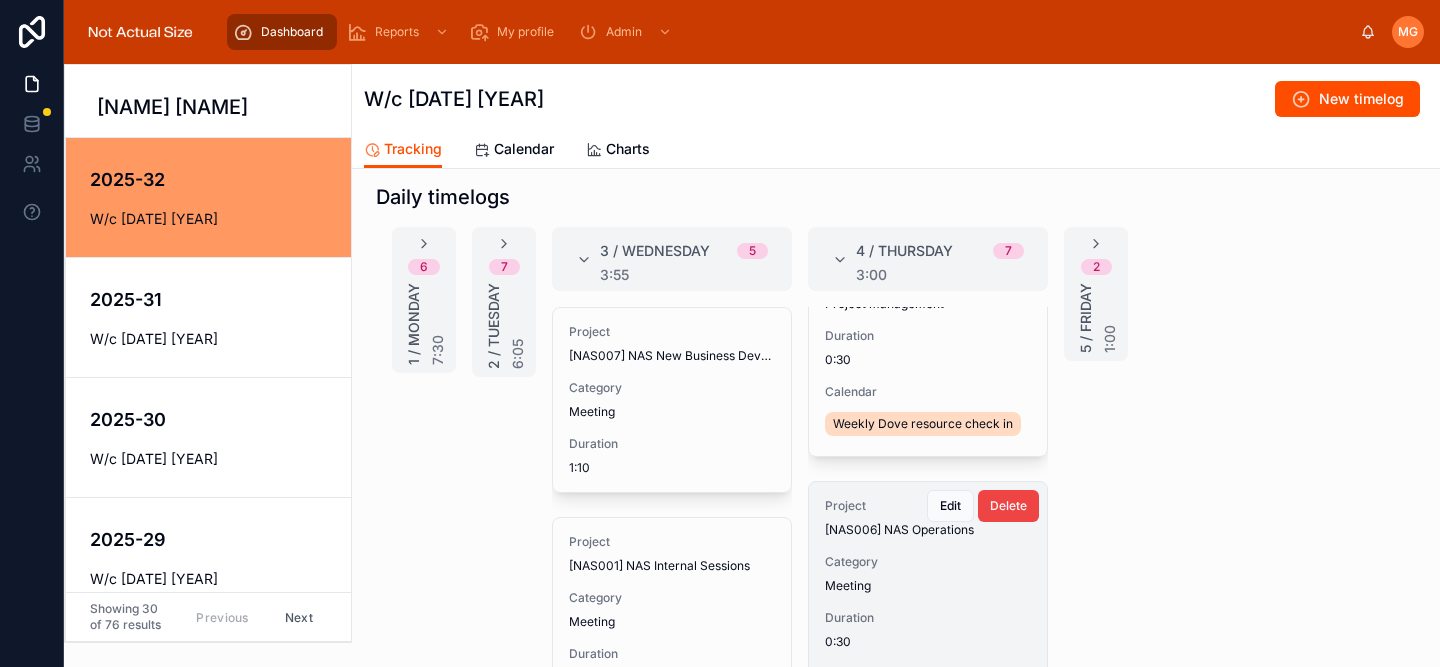 scroll, scrollTop: 1425, scrollLeft: 0, axis: vertical 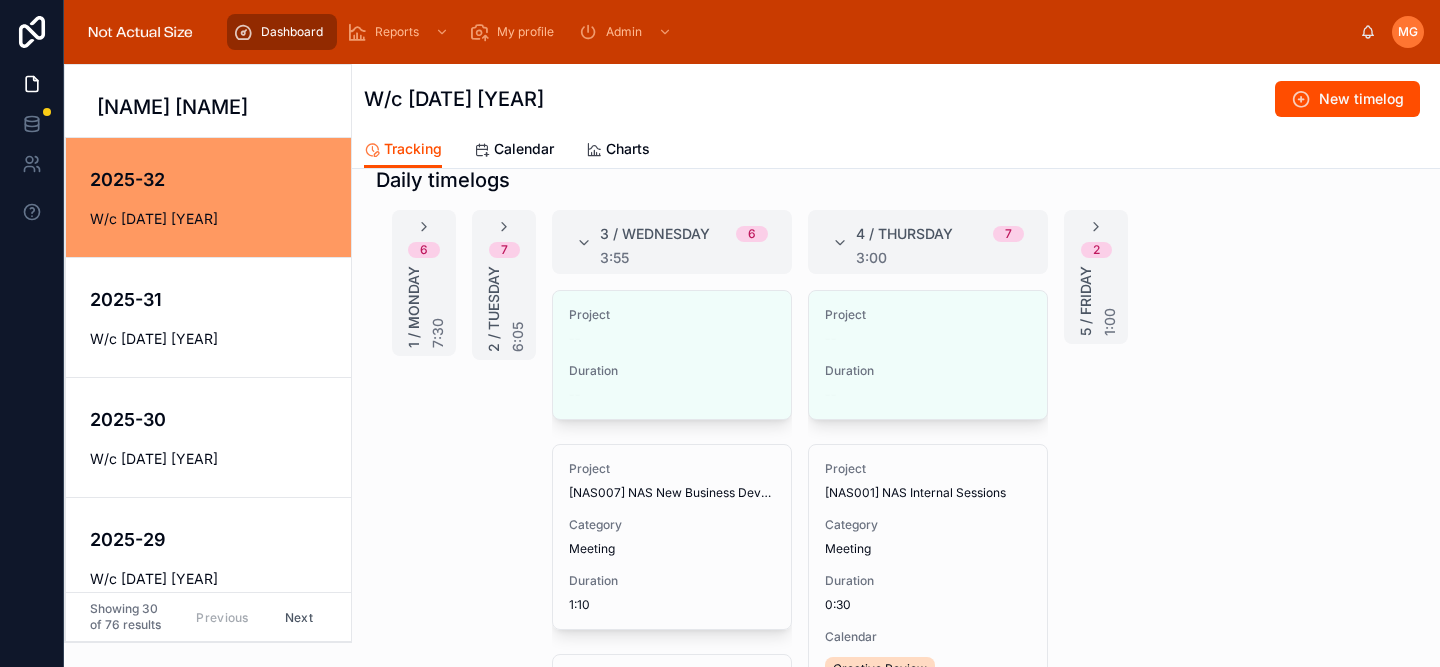 click at bounding box center [1096, 227] 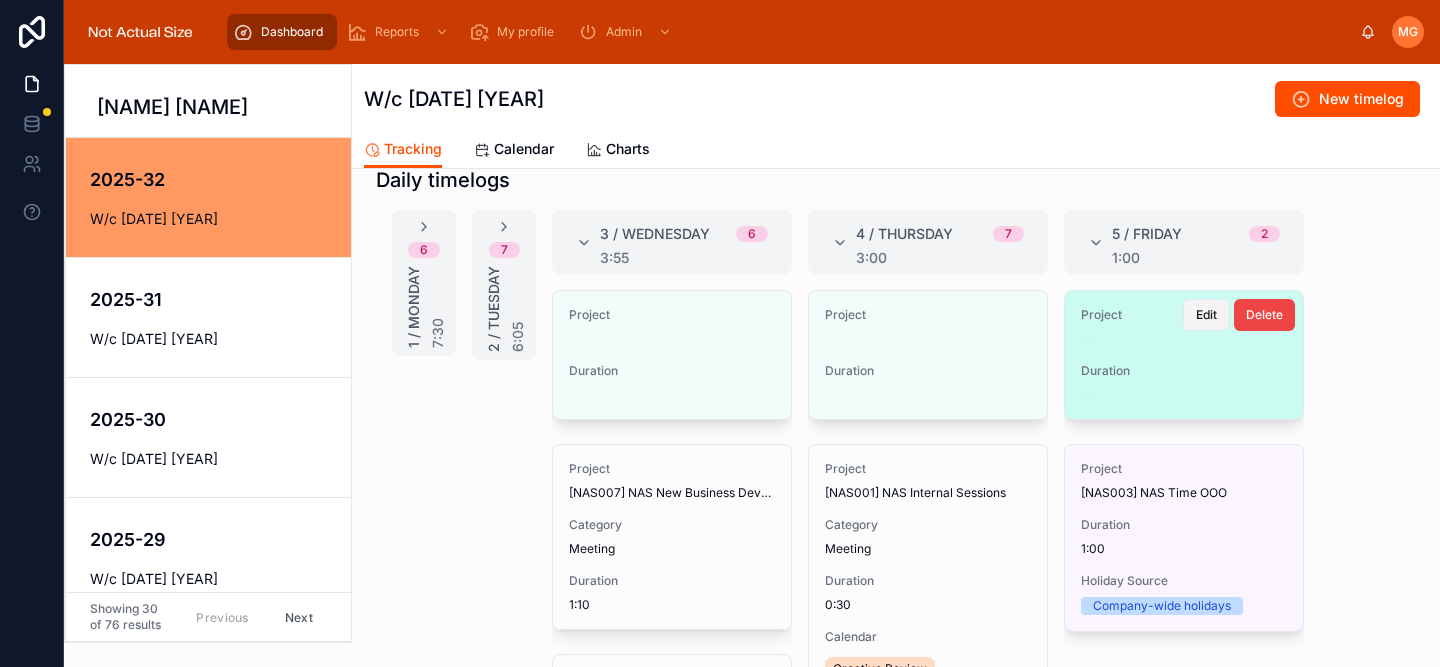click on "Edit" at bounding box center [1206, 315] 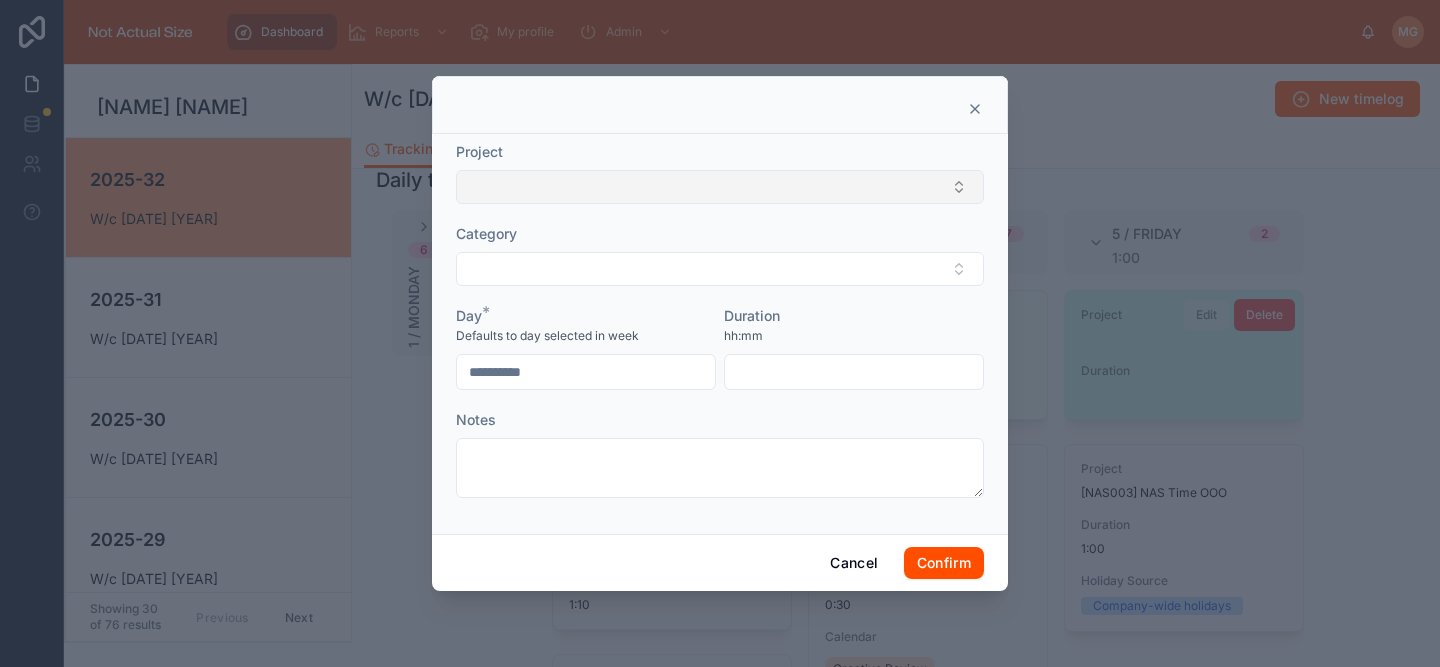 click at bounding box center [720, 187] 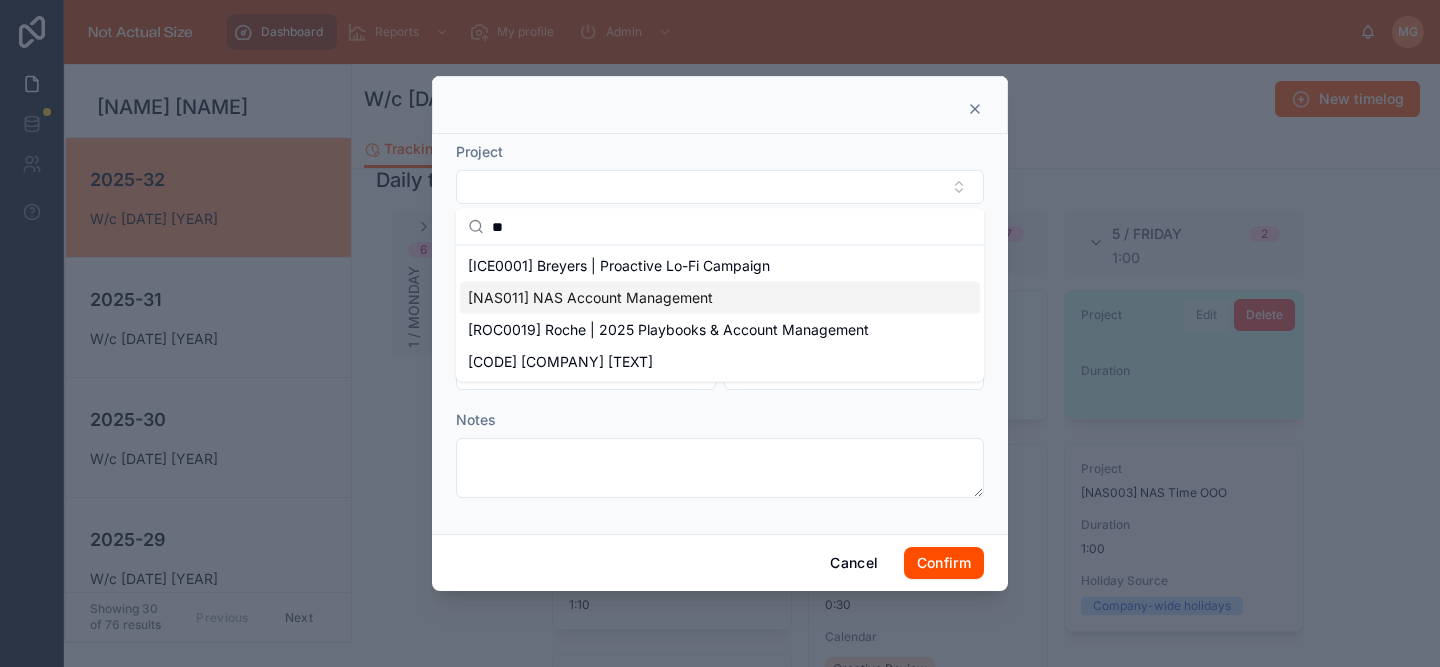 type on "**" 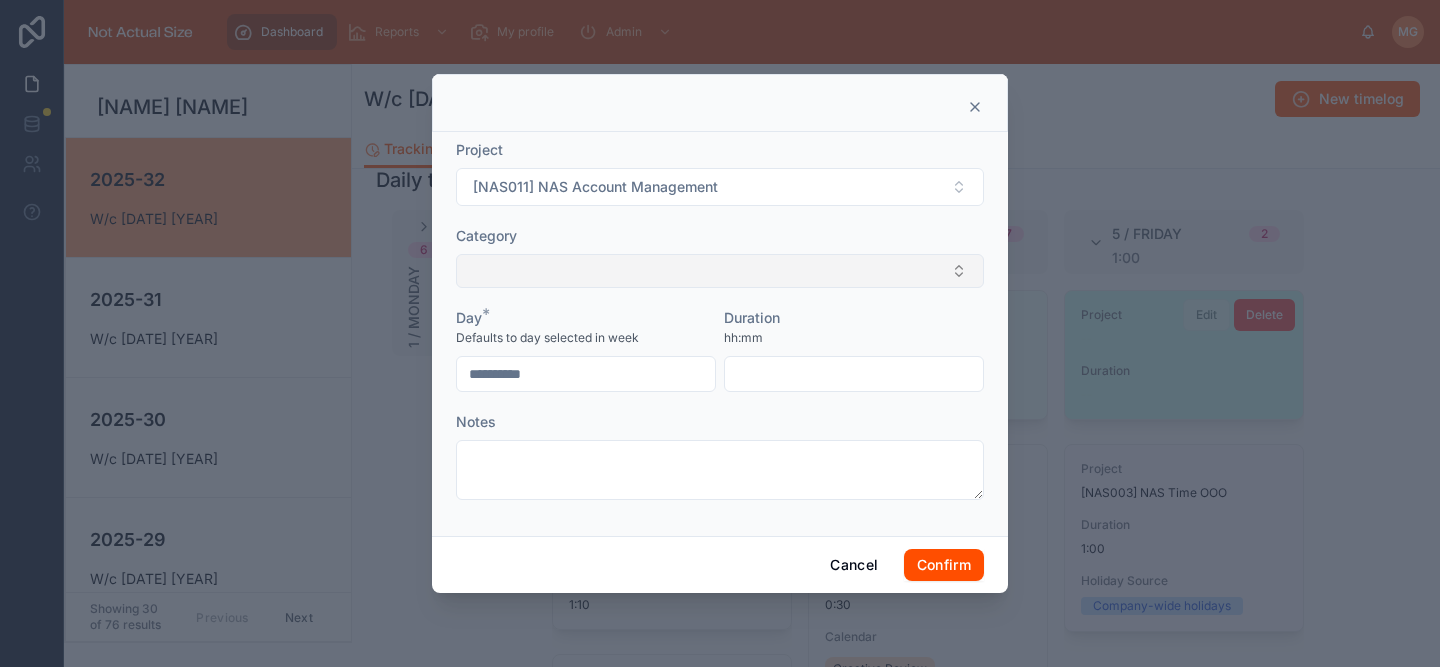 click at bounding box center (720, 271) 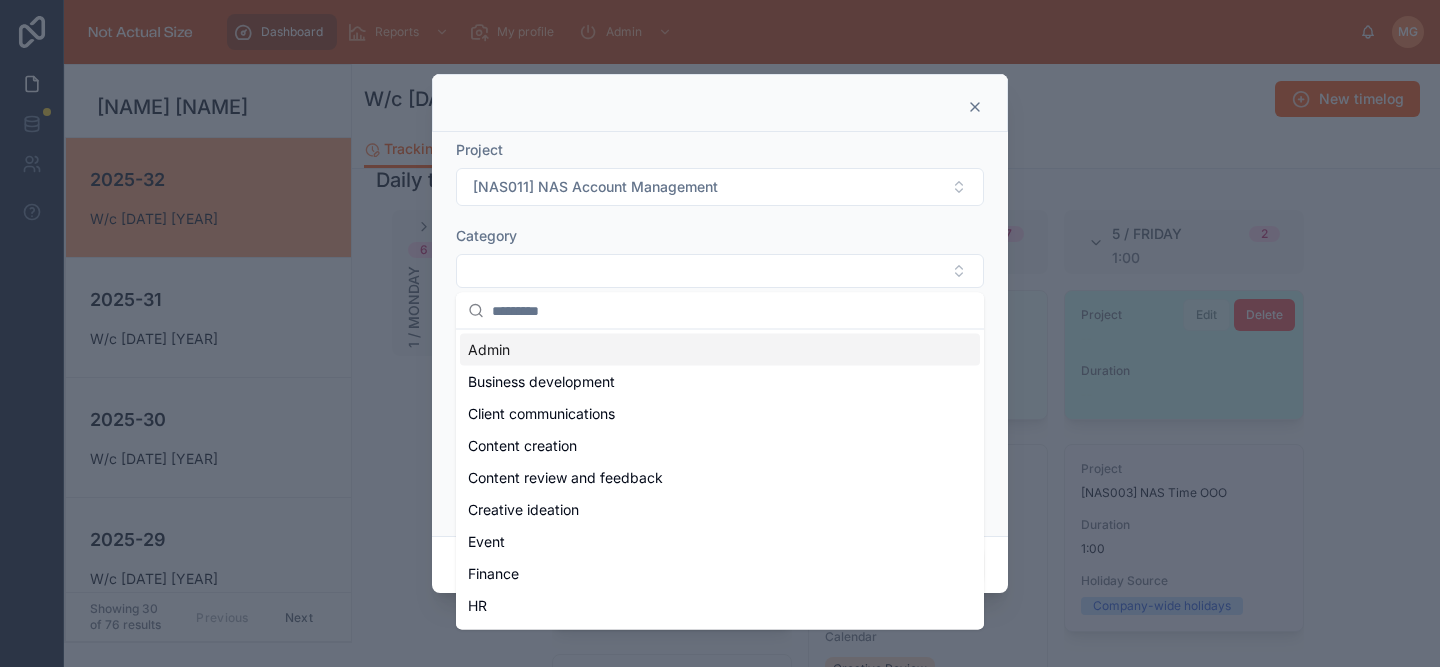 click on "Admin" at bounding box center (720, 350) 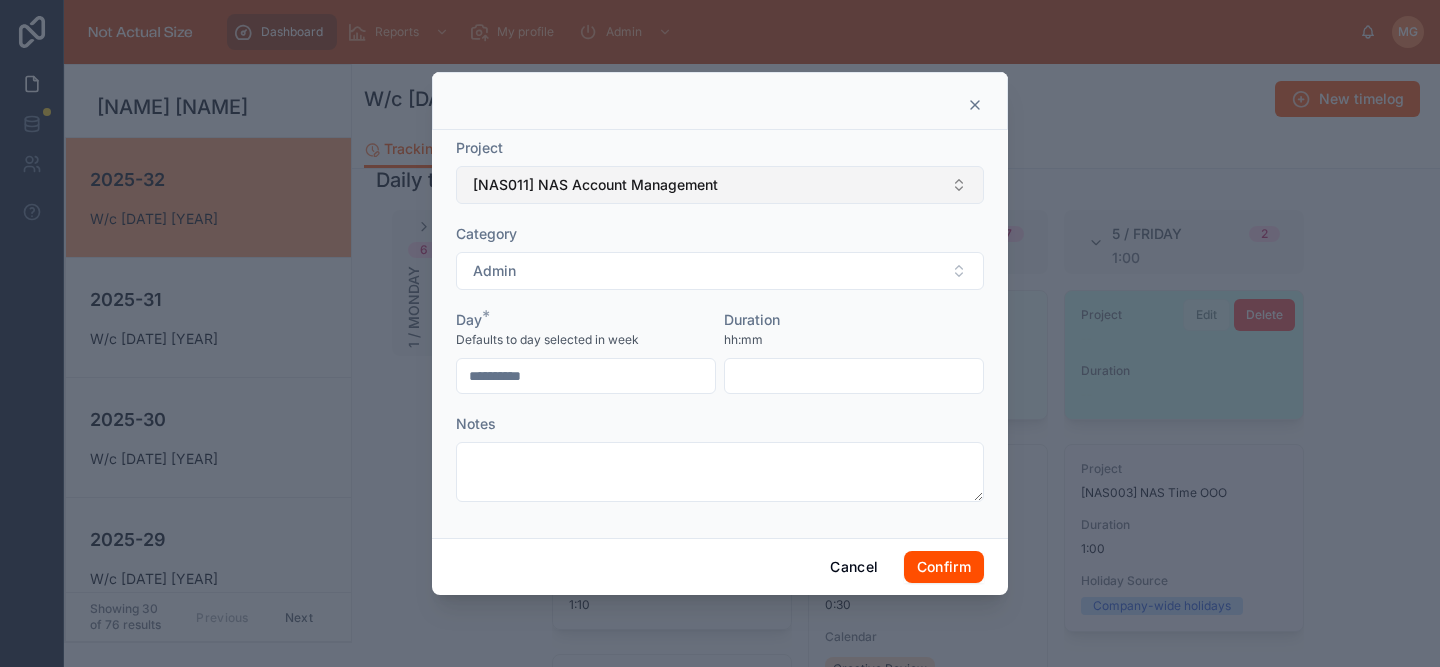click on "[NAS011] NAS Account Management" at bounding box center (595, 185) 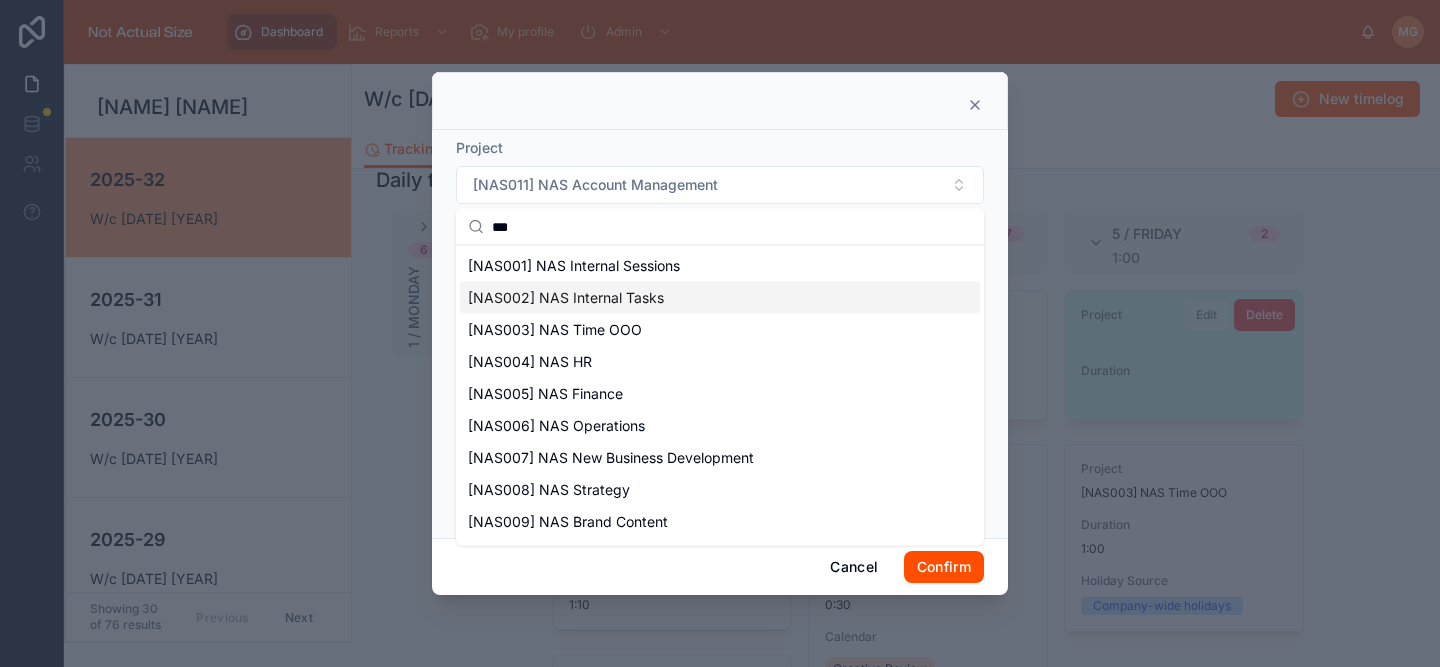 type on "***" 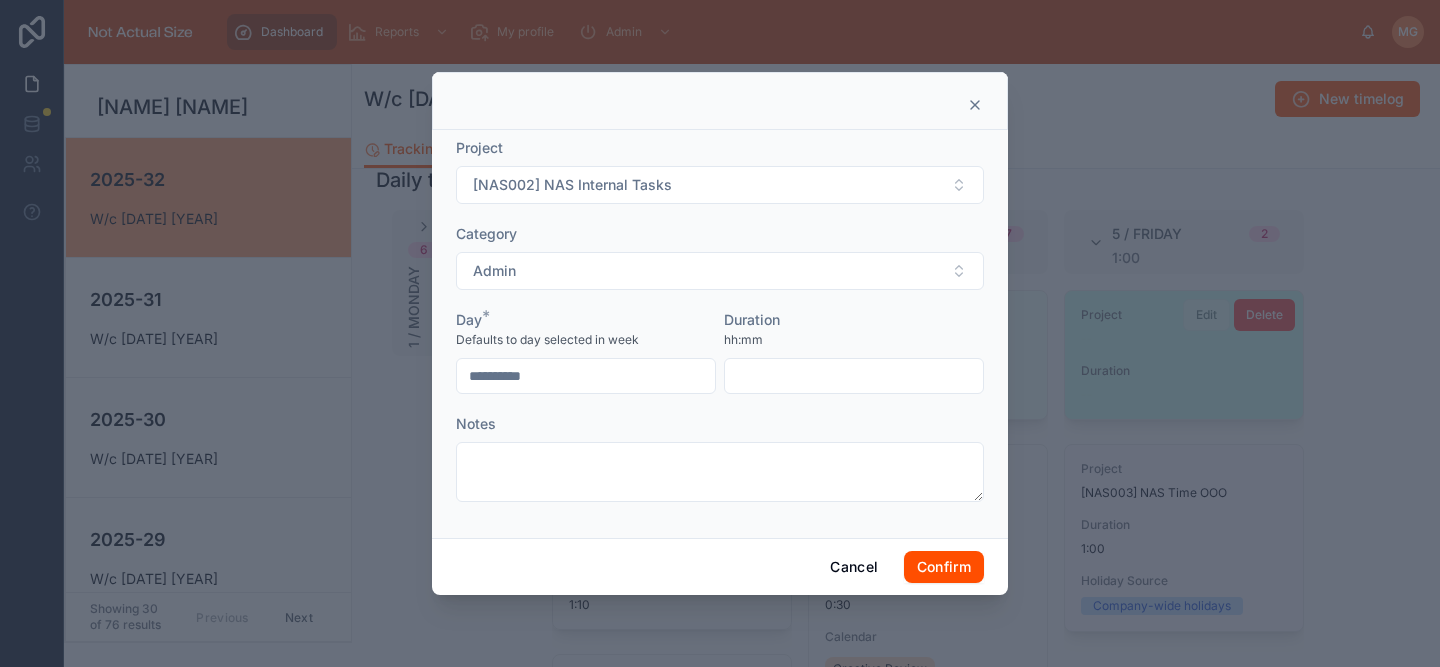 click at bounding box center [854, 376] 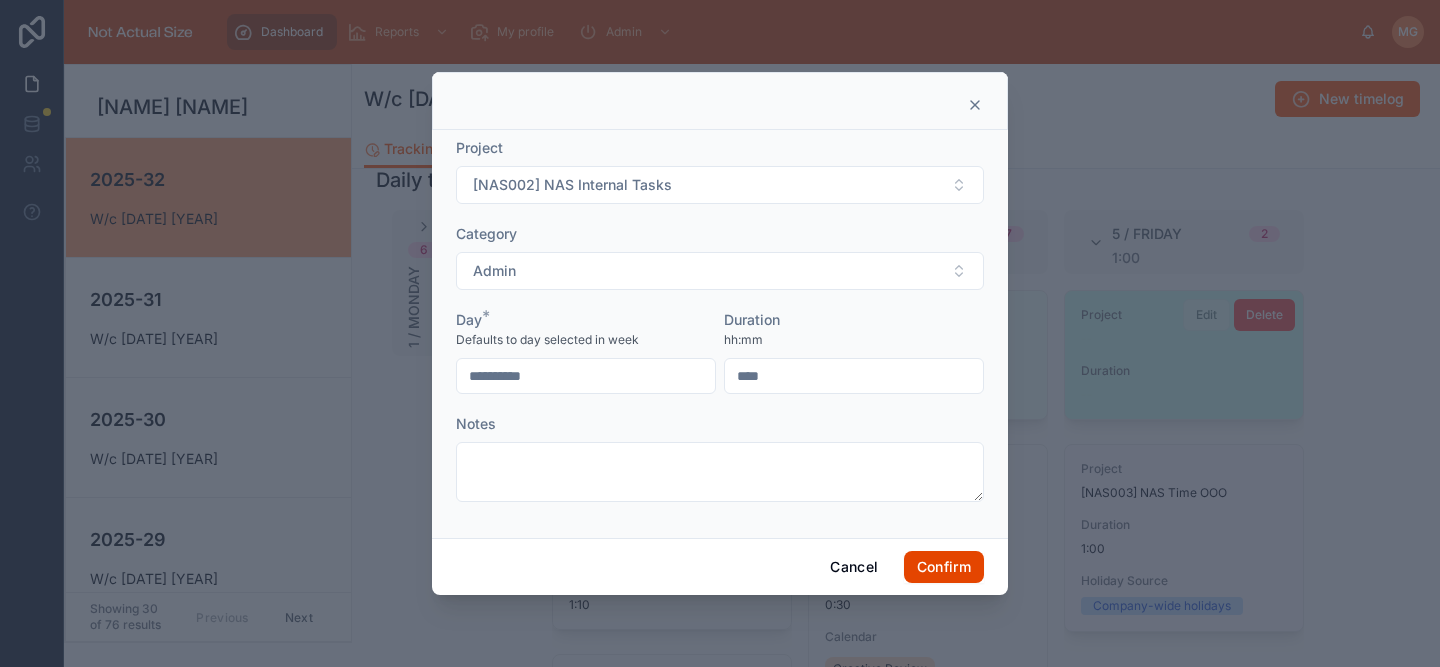 type on "****" 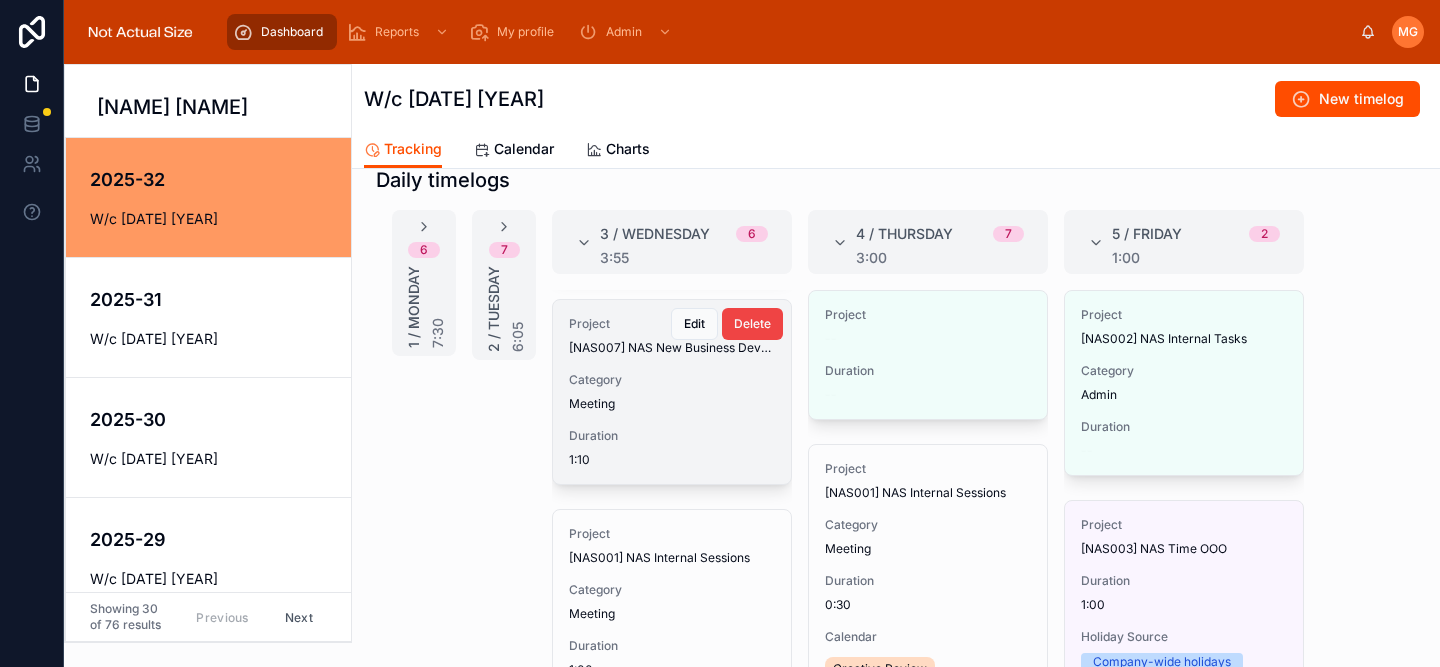 scroll, scrollTop: 0, scrollLeft: 0, axis: both 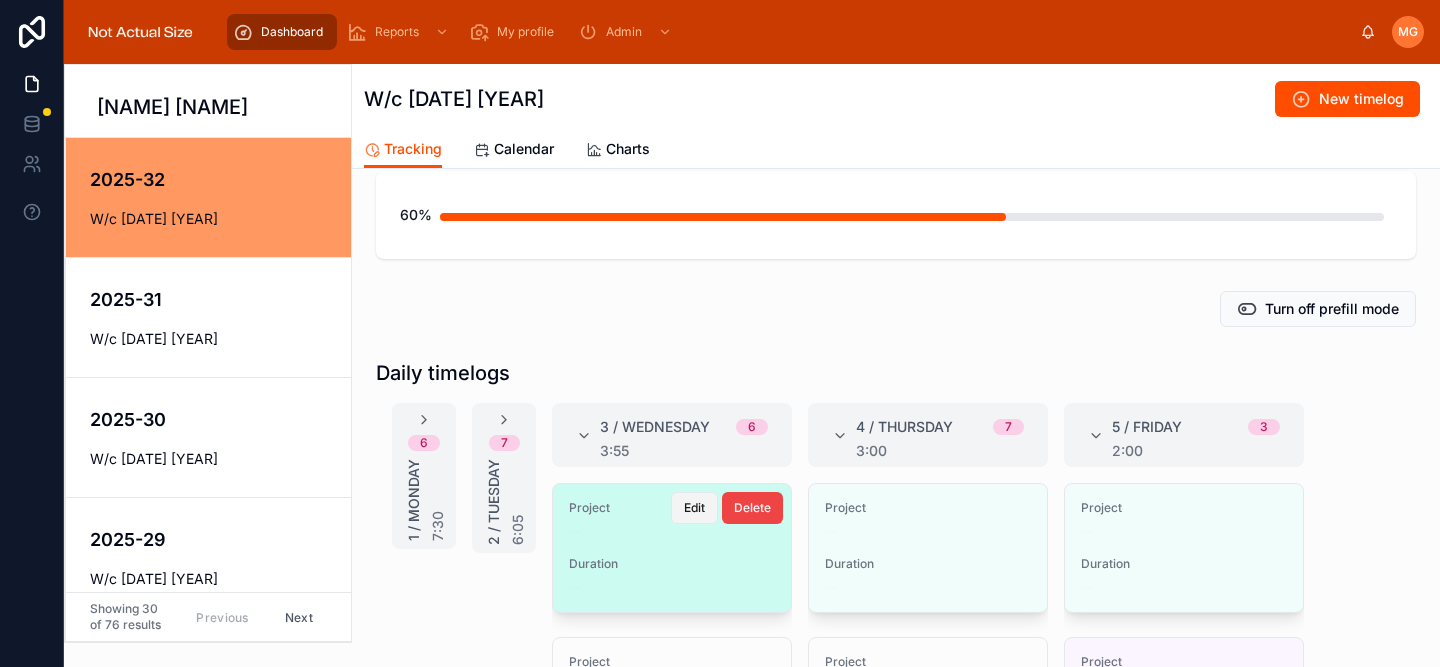 click on "Edit" at bounding box center (694, 508) 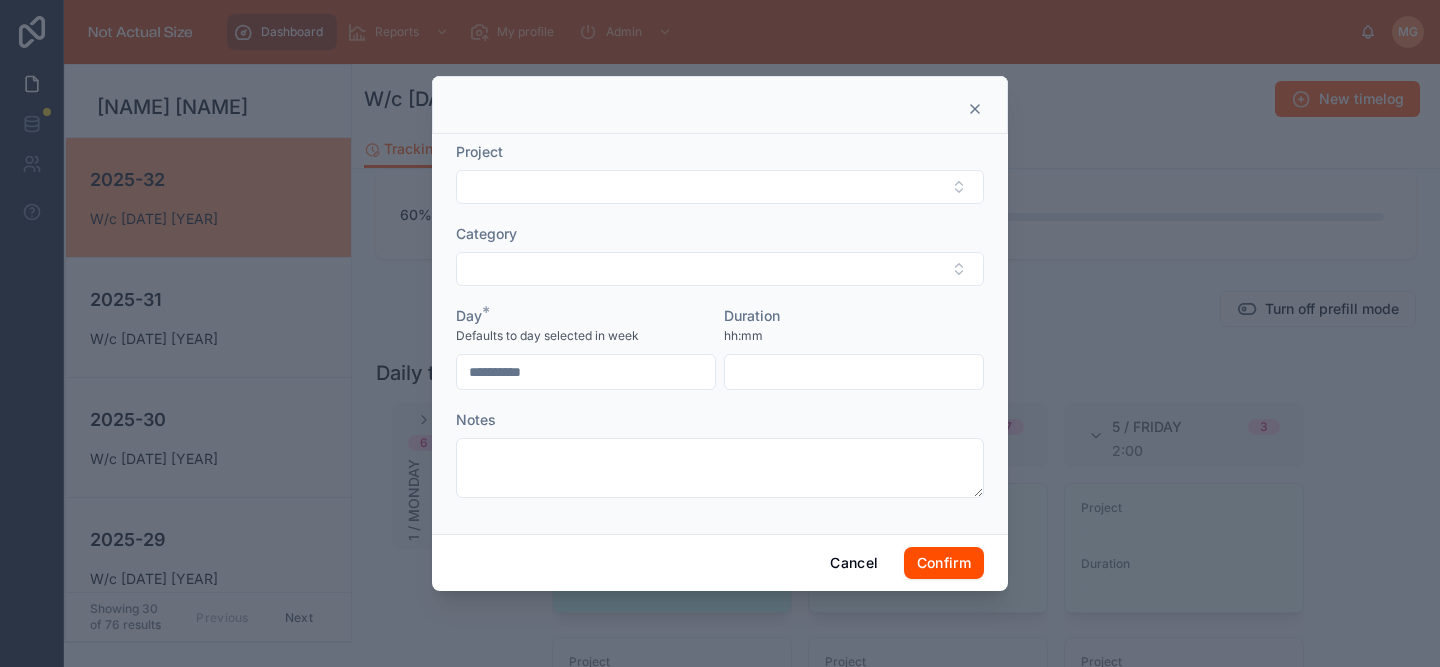 click on "**********" at bounding box center [720, 330] 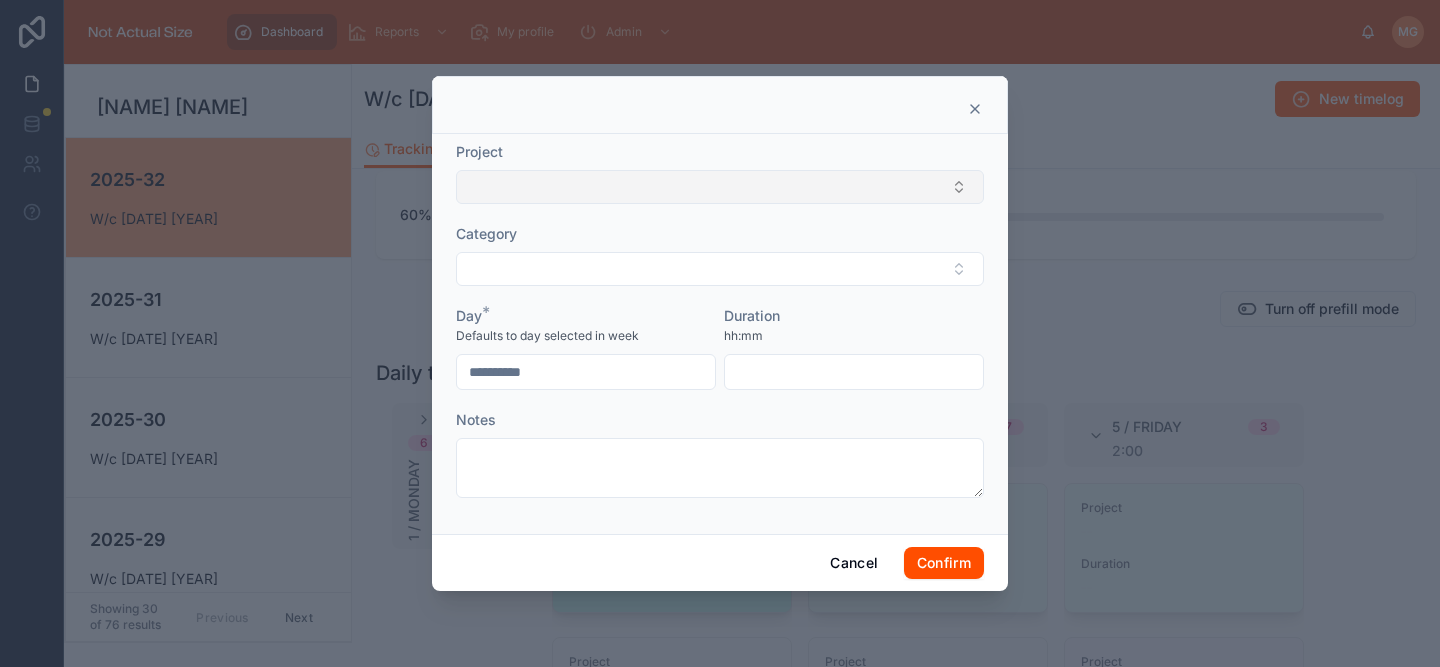 click at bounding box center (720, 187) 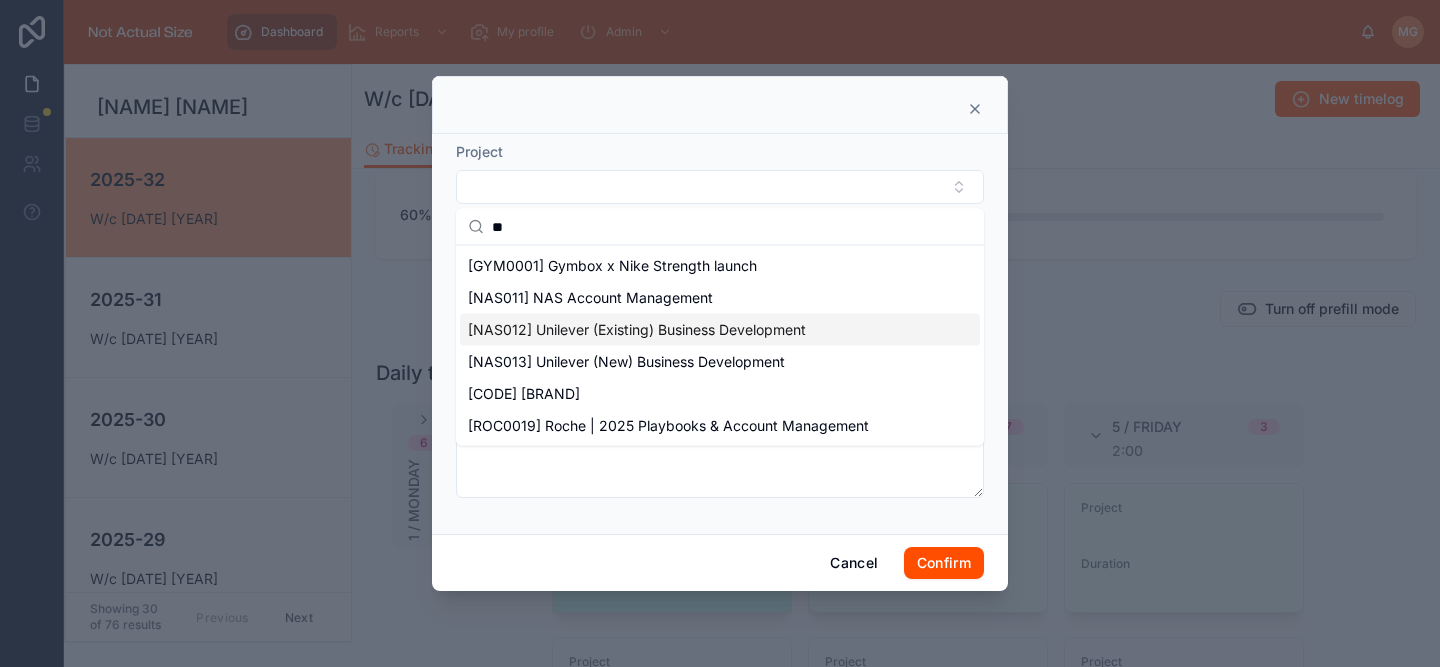 type on "**" 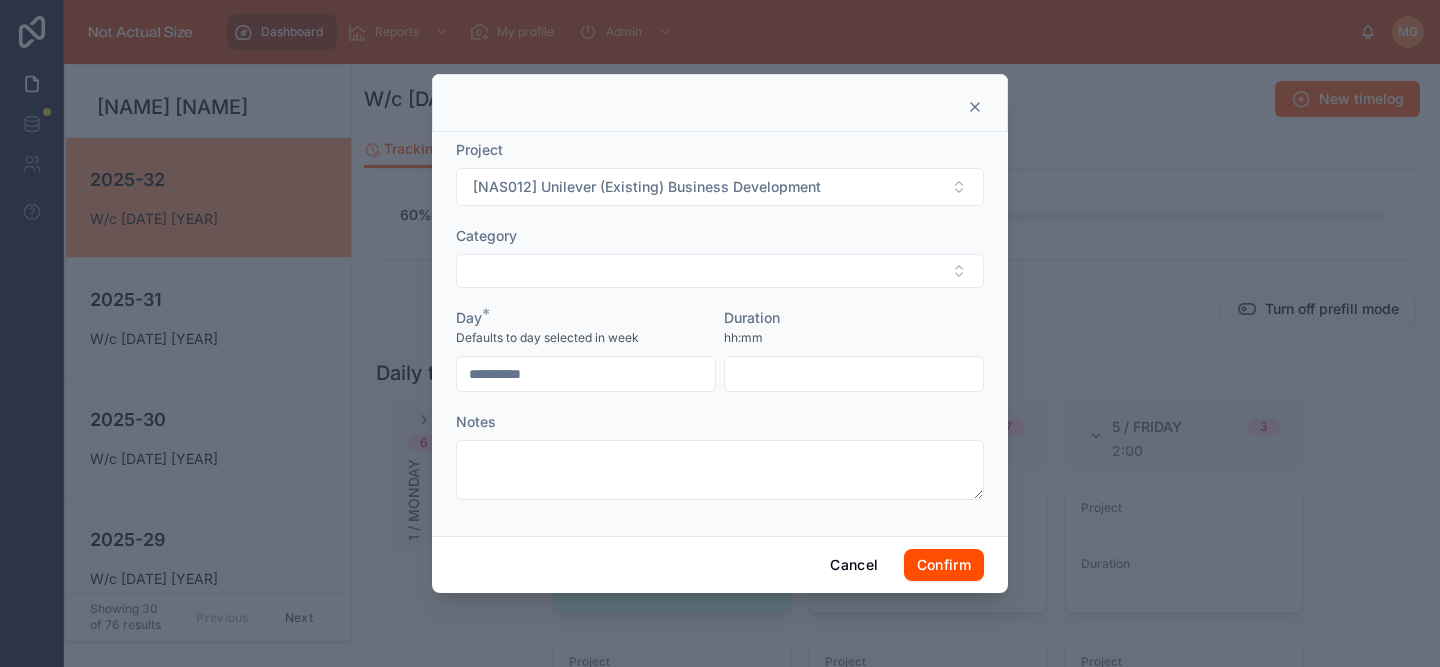 click at bounding box center (854, 374) 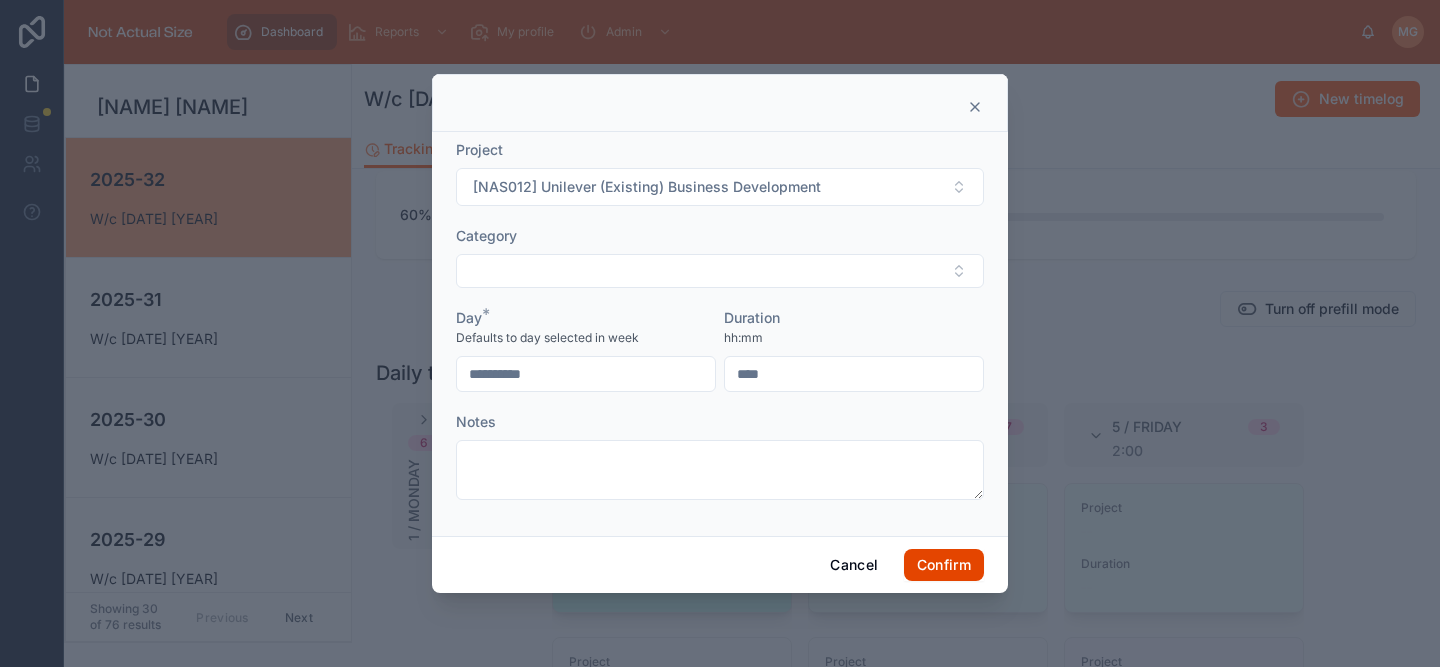 type on "****" 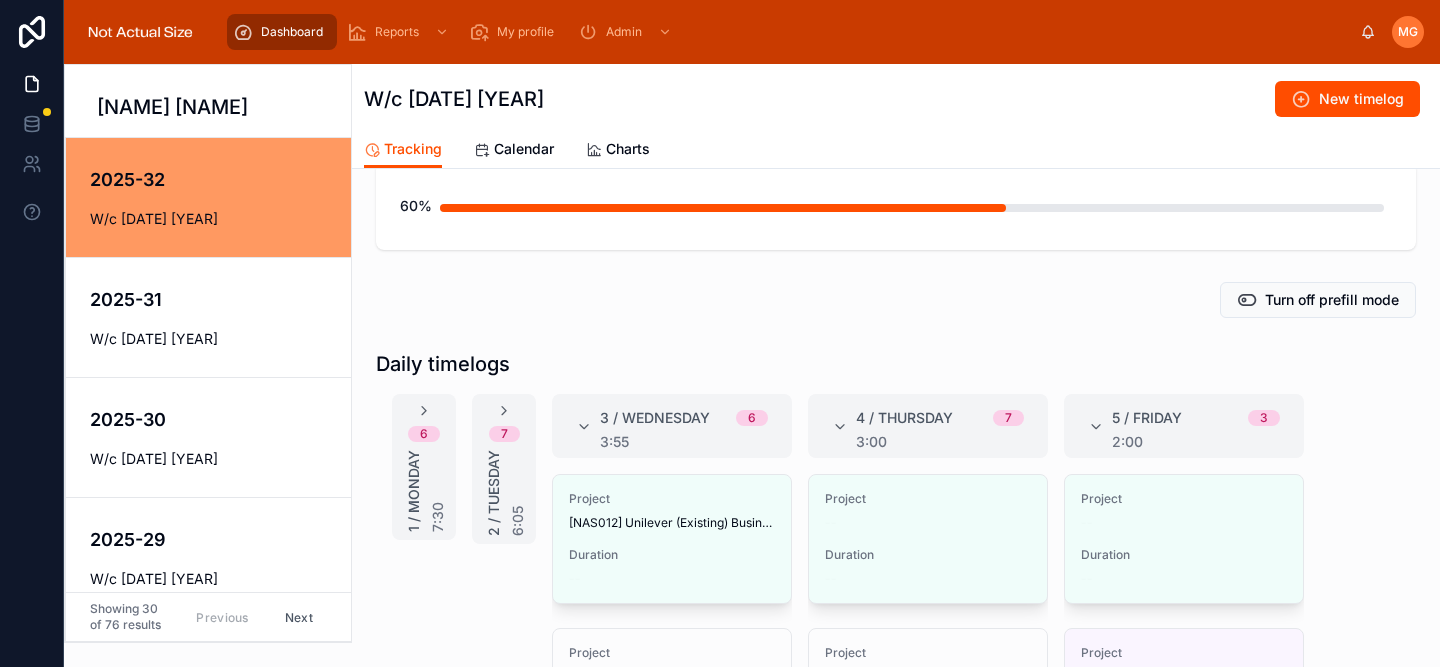 scroll, scrollTop: 234, scrollLeft: 0, axis: vertical 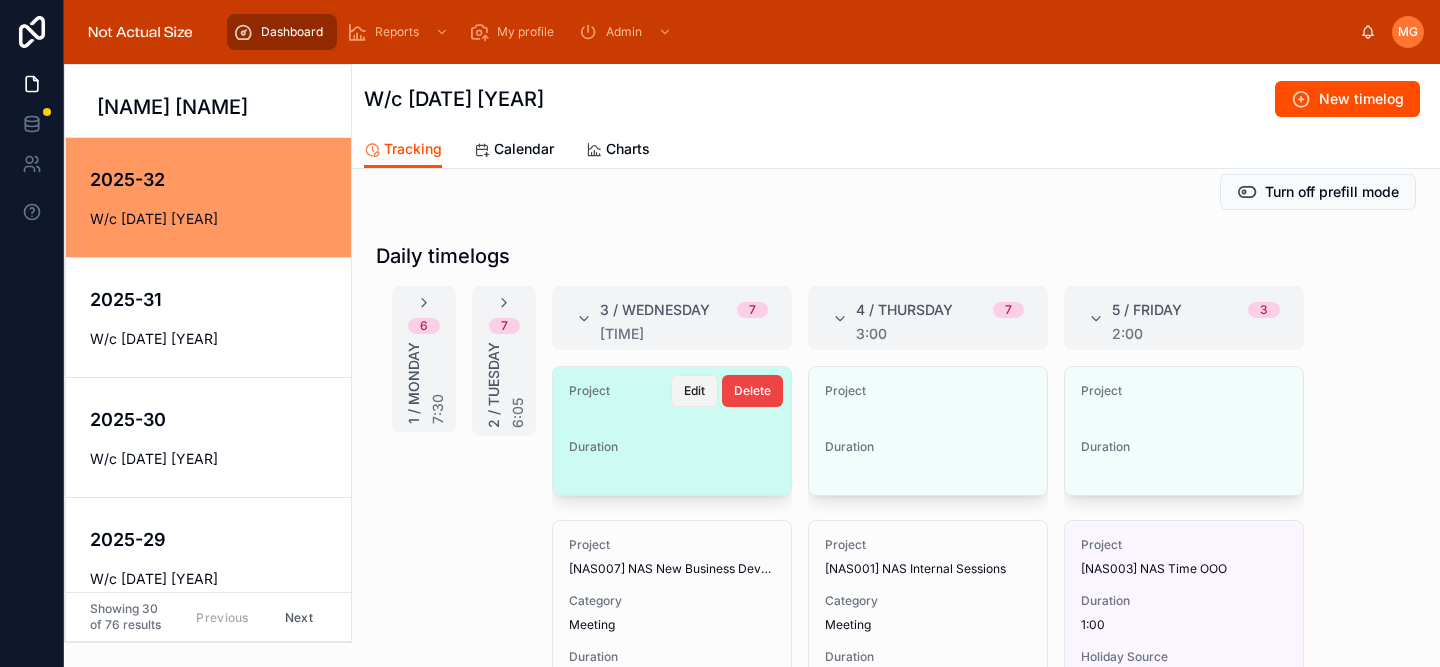 click on "Edit" at bounding box center [694, 391] 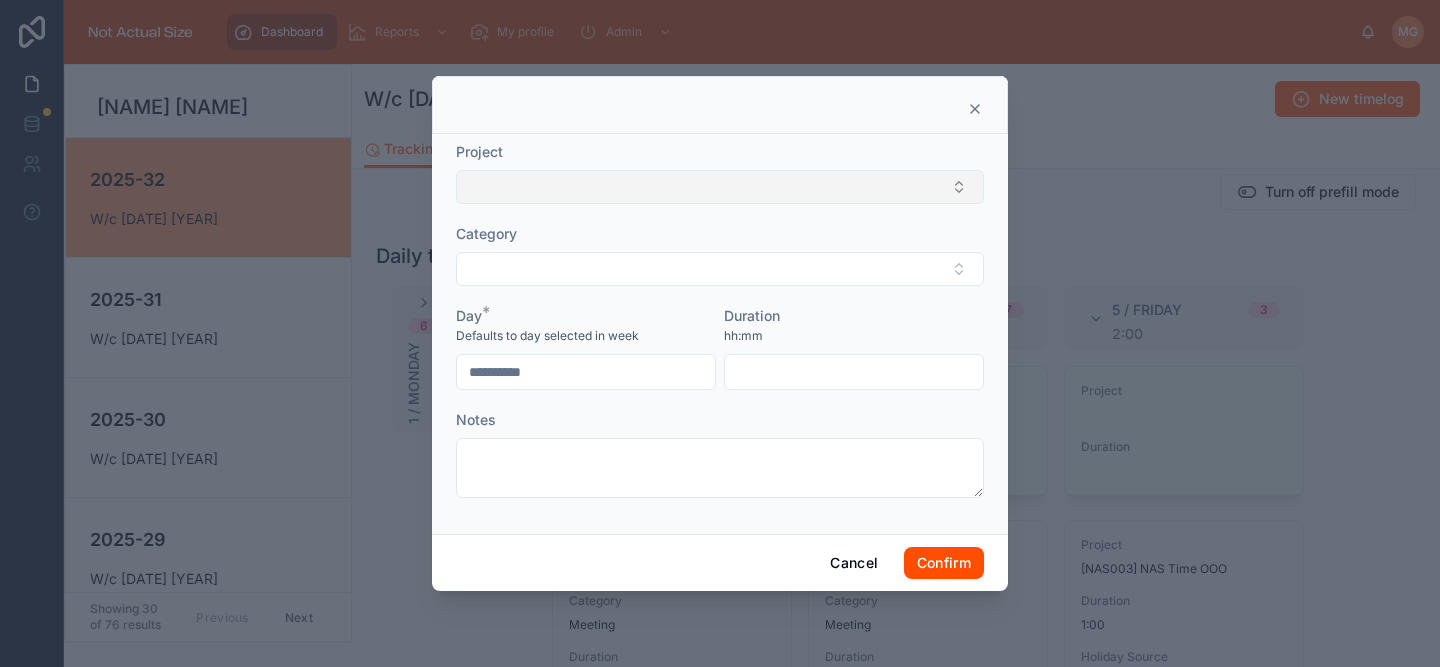 click at bounding box center [720, 187] 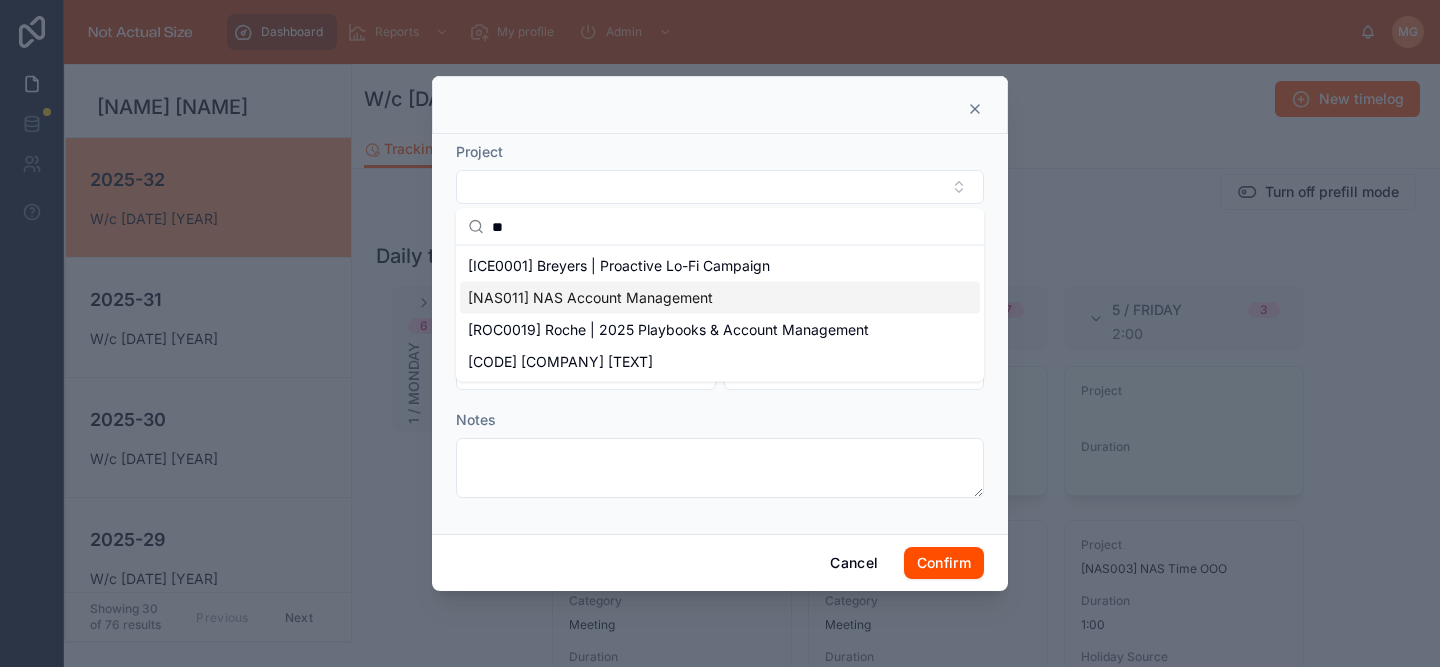 type on "**" 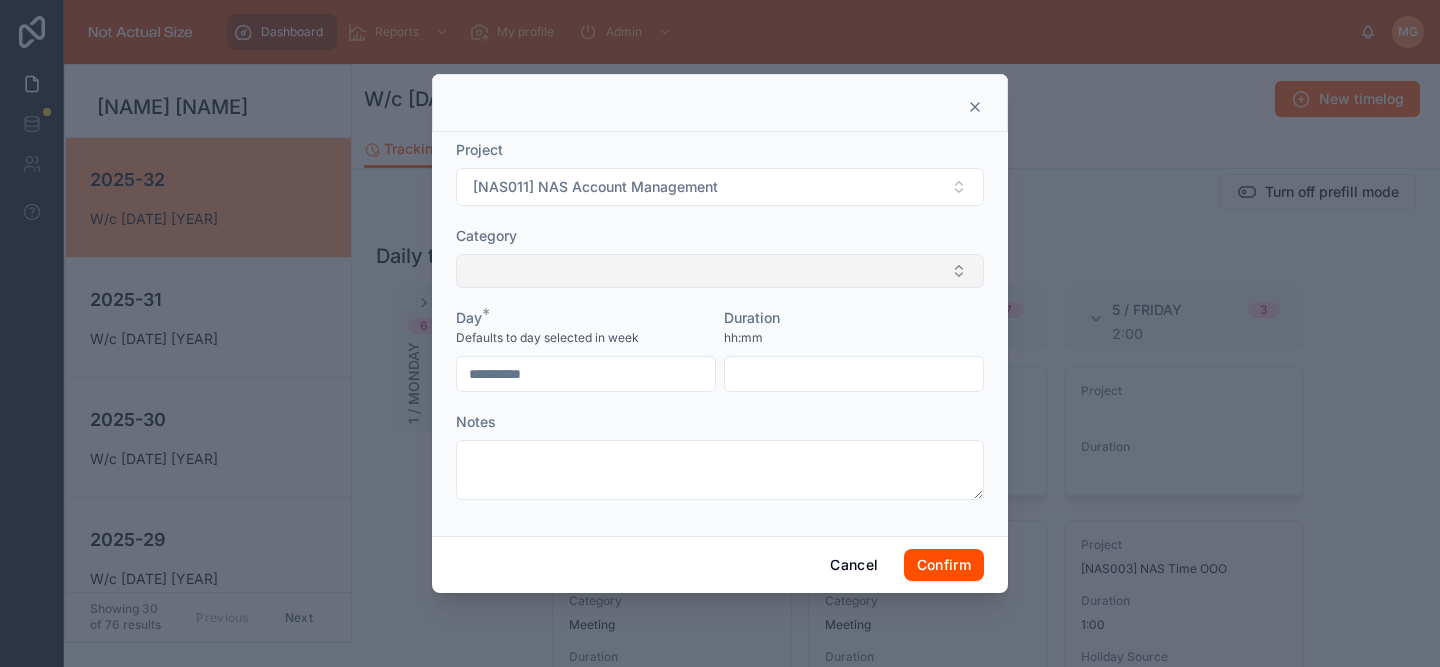click at bounding box center [720, 271] 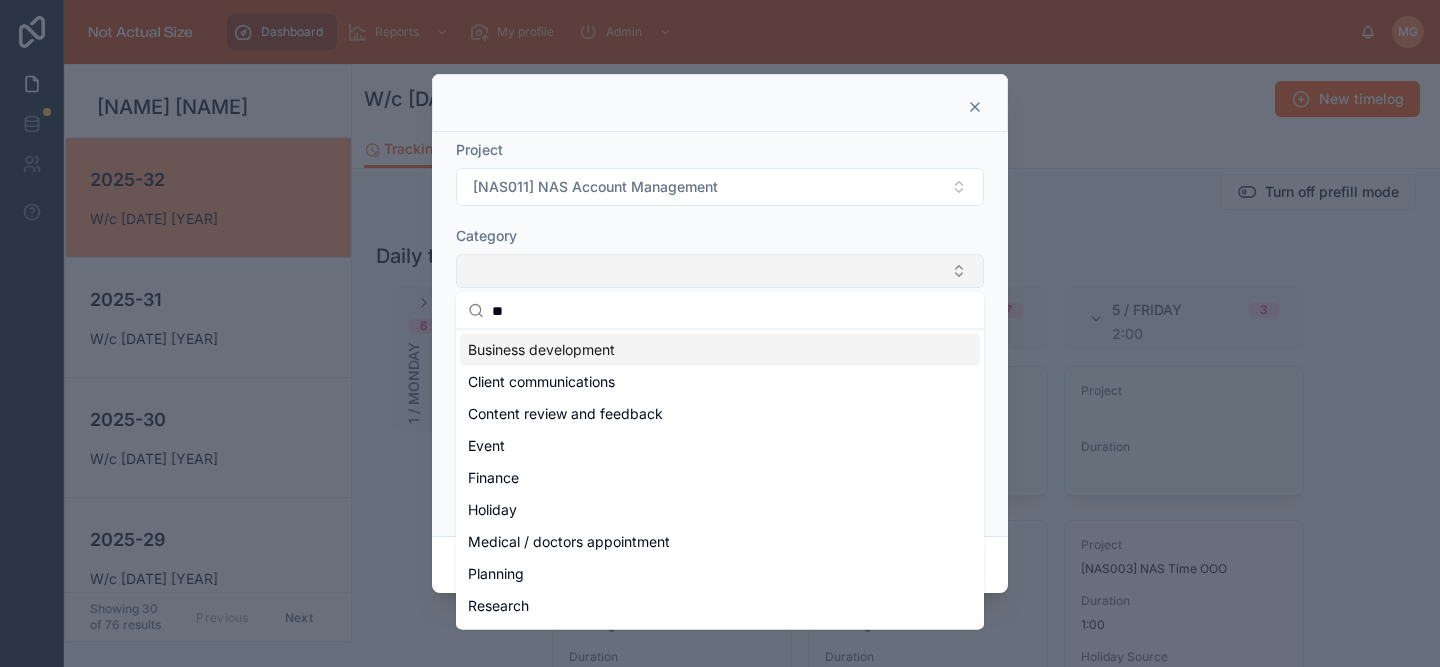 type on "***" 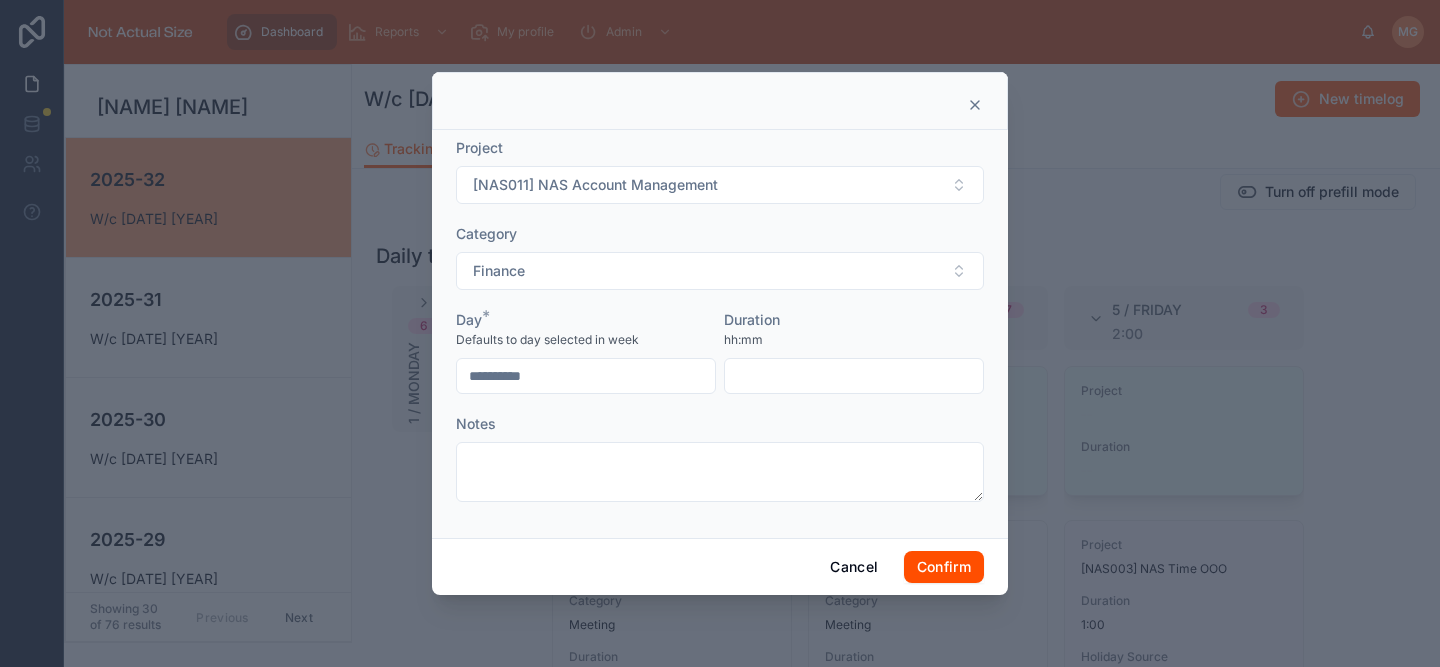 click at bounding box center (854, 376) 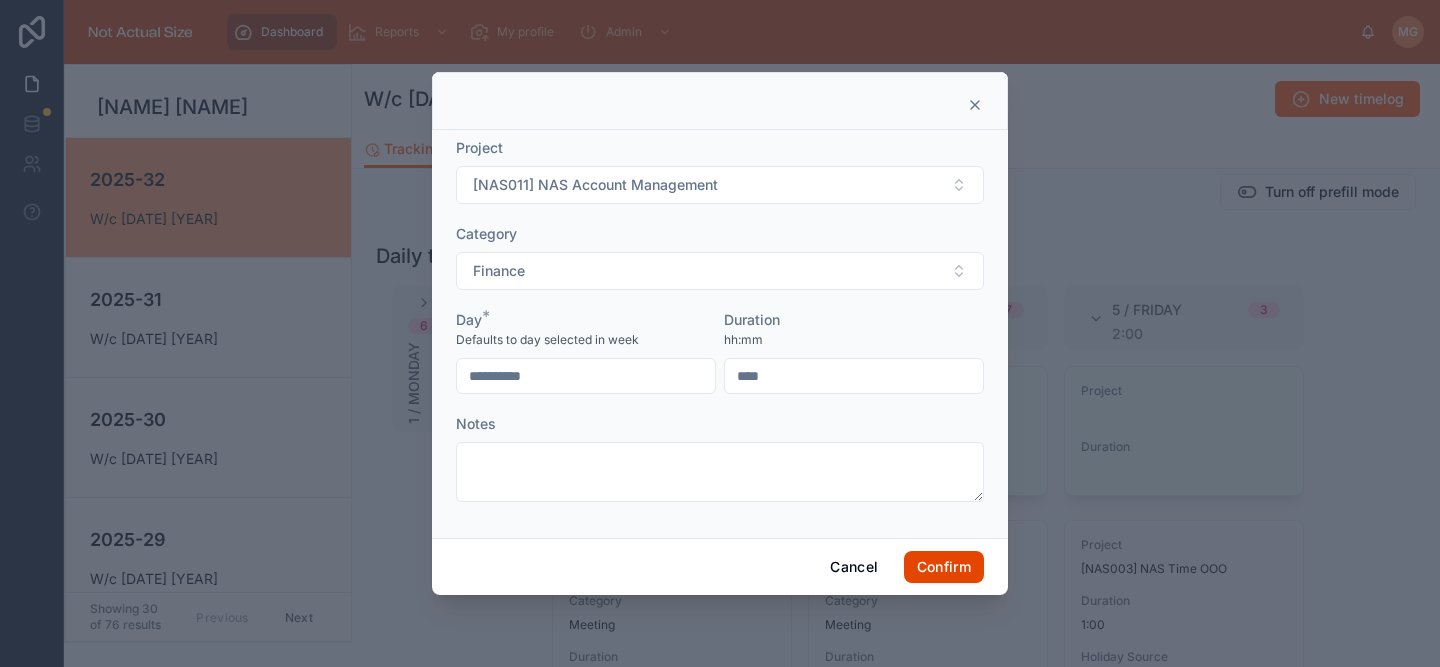 type on "****" 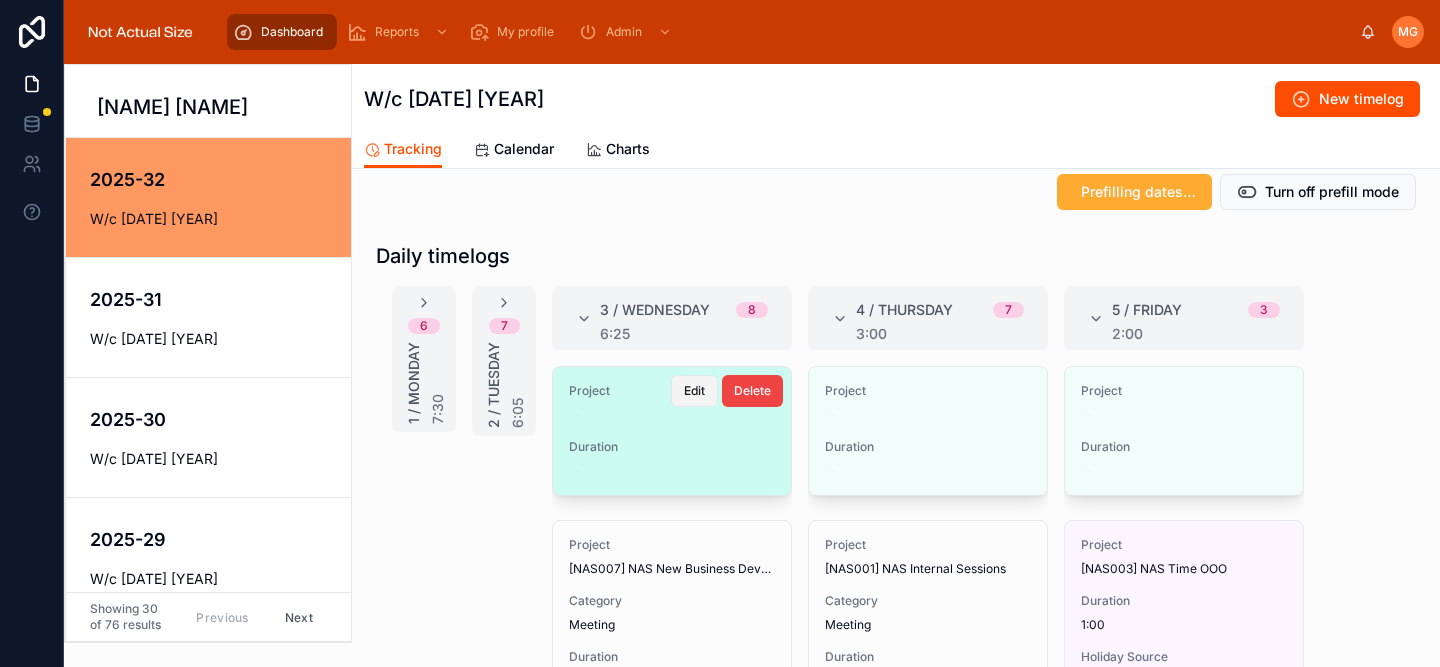 click on "Edit" at bounding box center (694, 391) 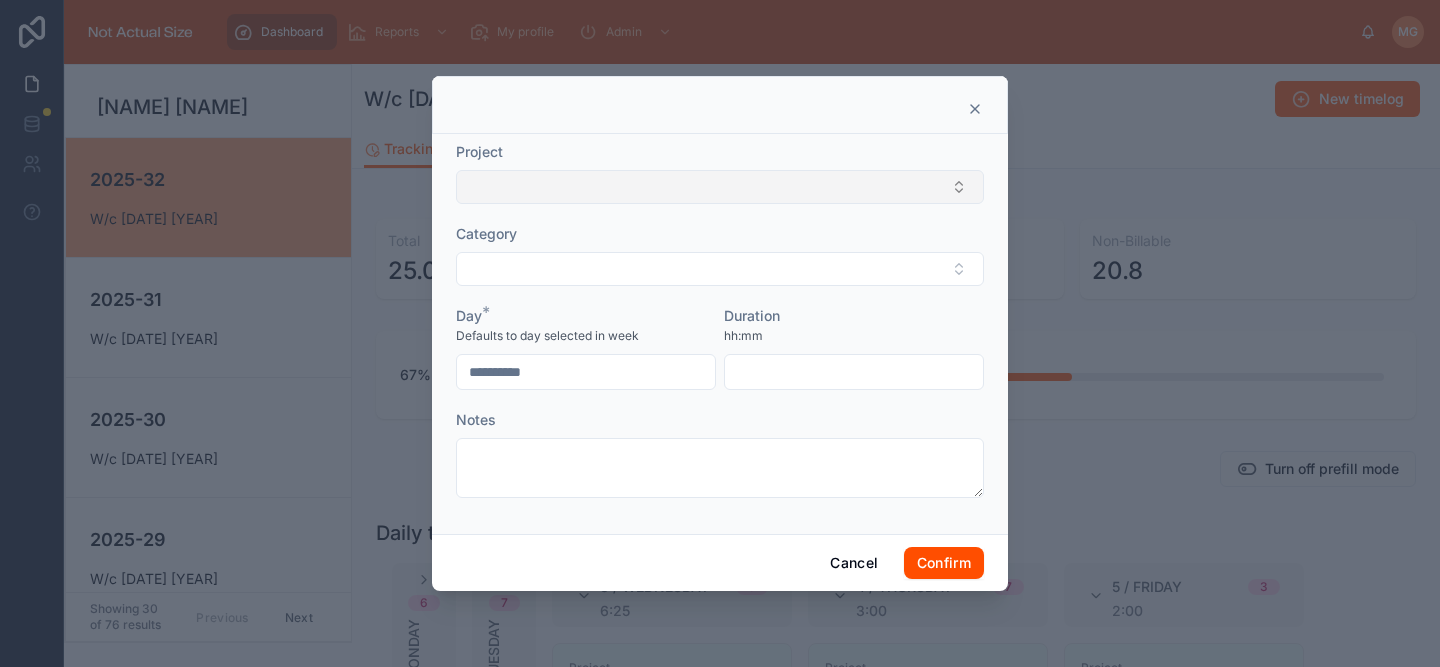 click at bounding box center [720, 187] 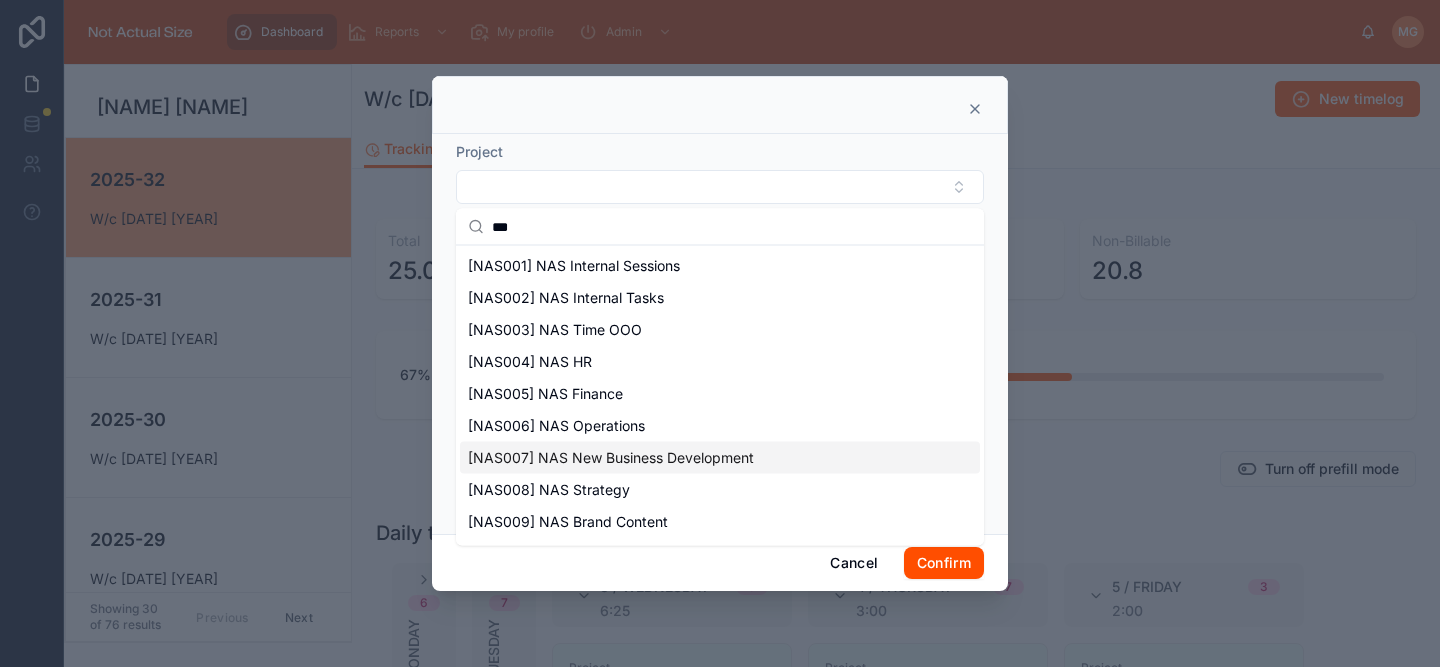 type on "***" 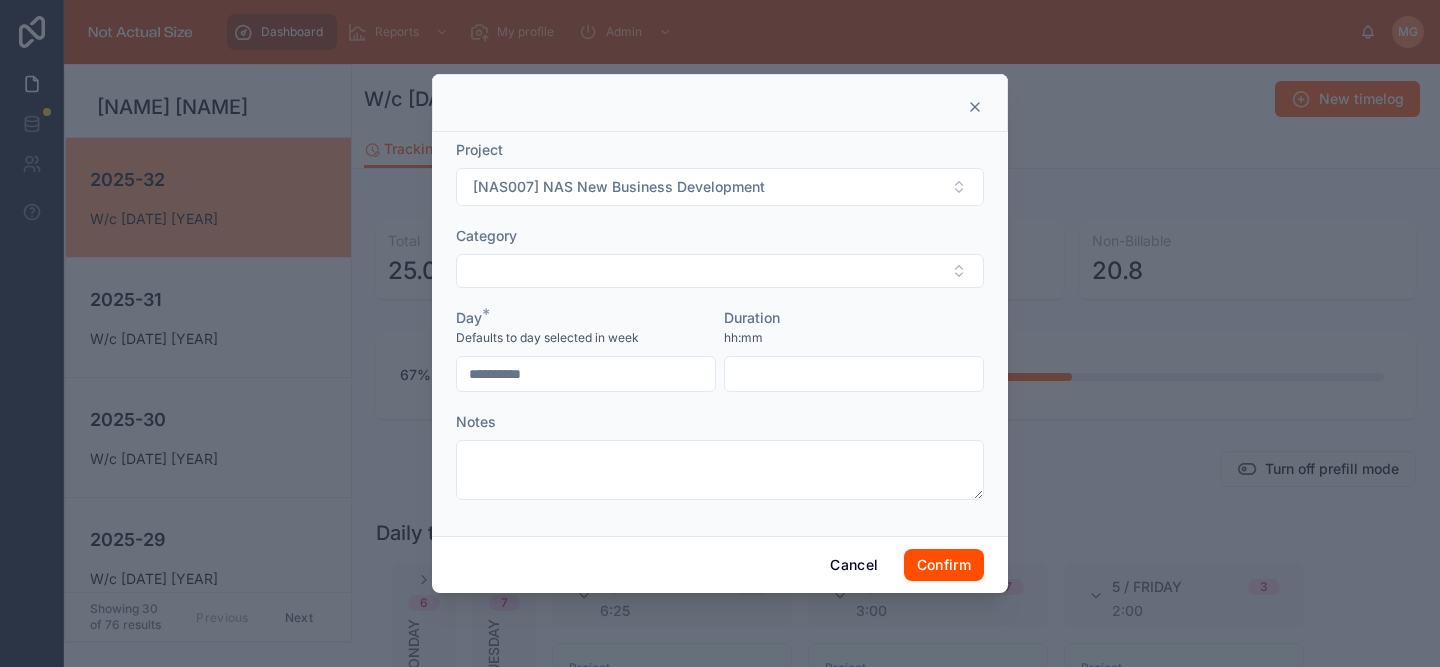 click at bounding box center [854, 374] 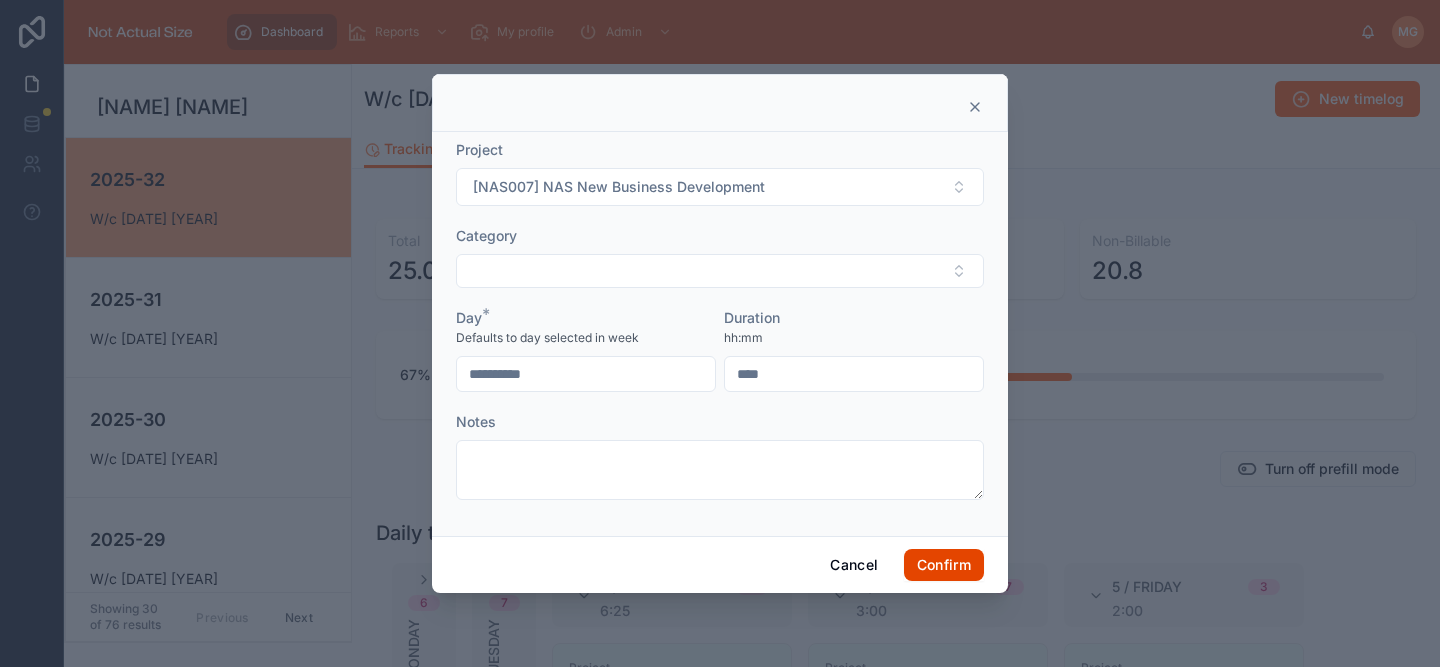 type on "****" 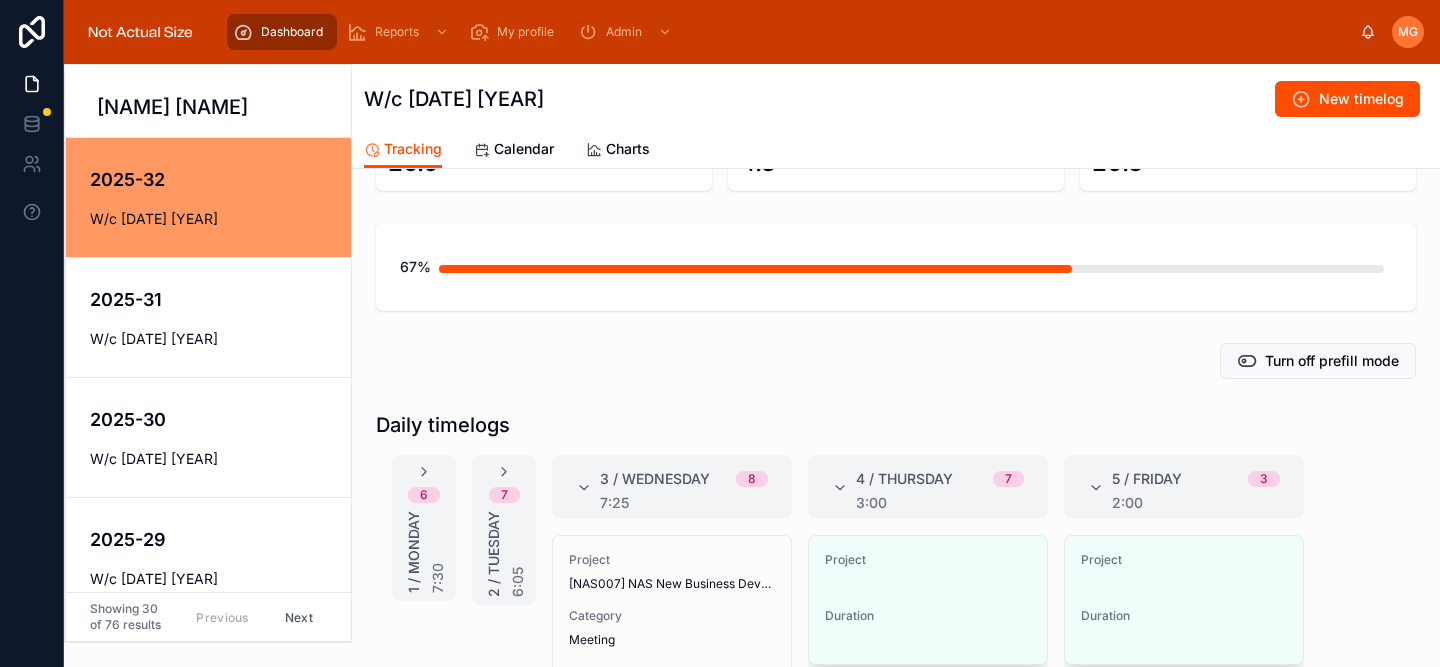 scroll, scrollTop: 141, scrollLeft: 0, axis: vertical 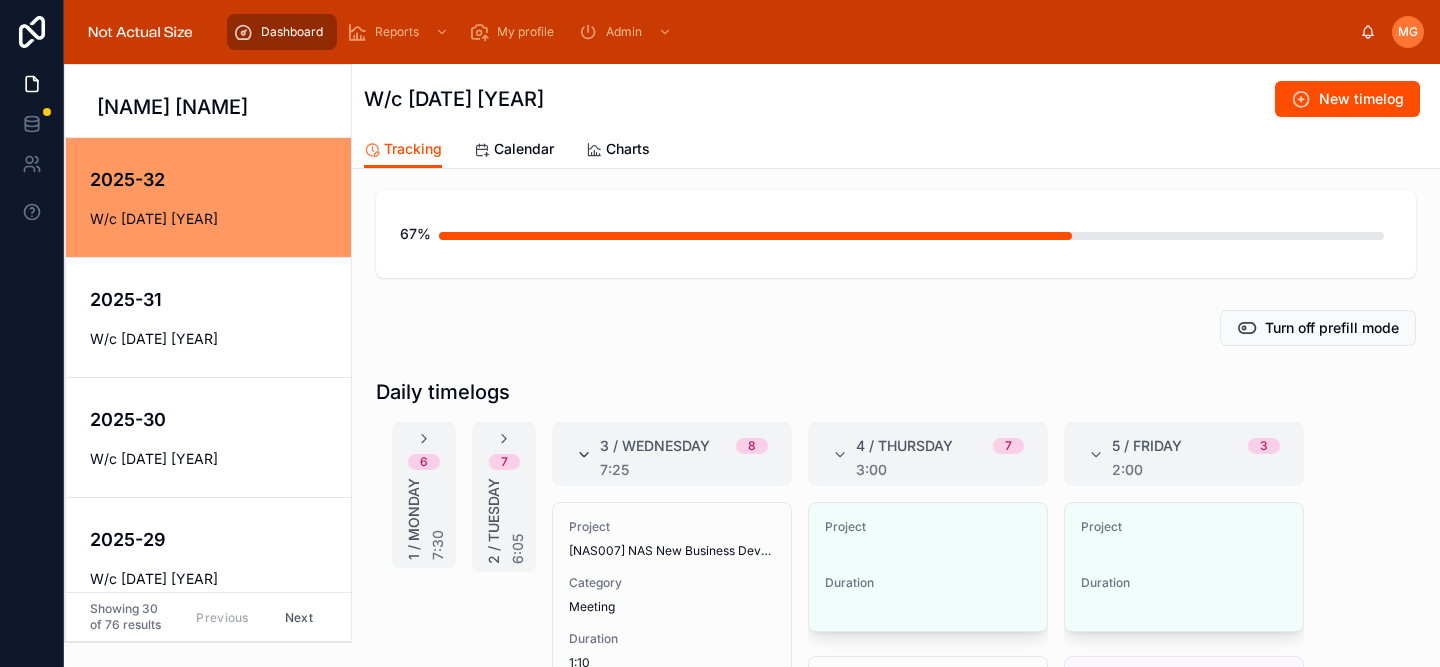 click at bounding box center (584, 455) 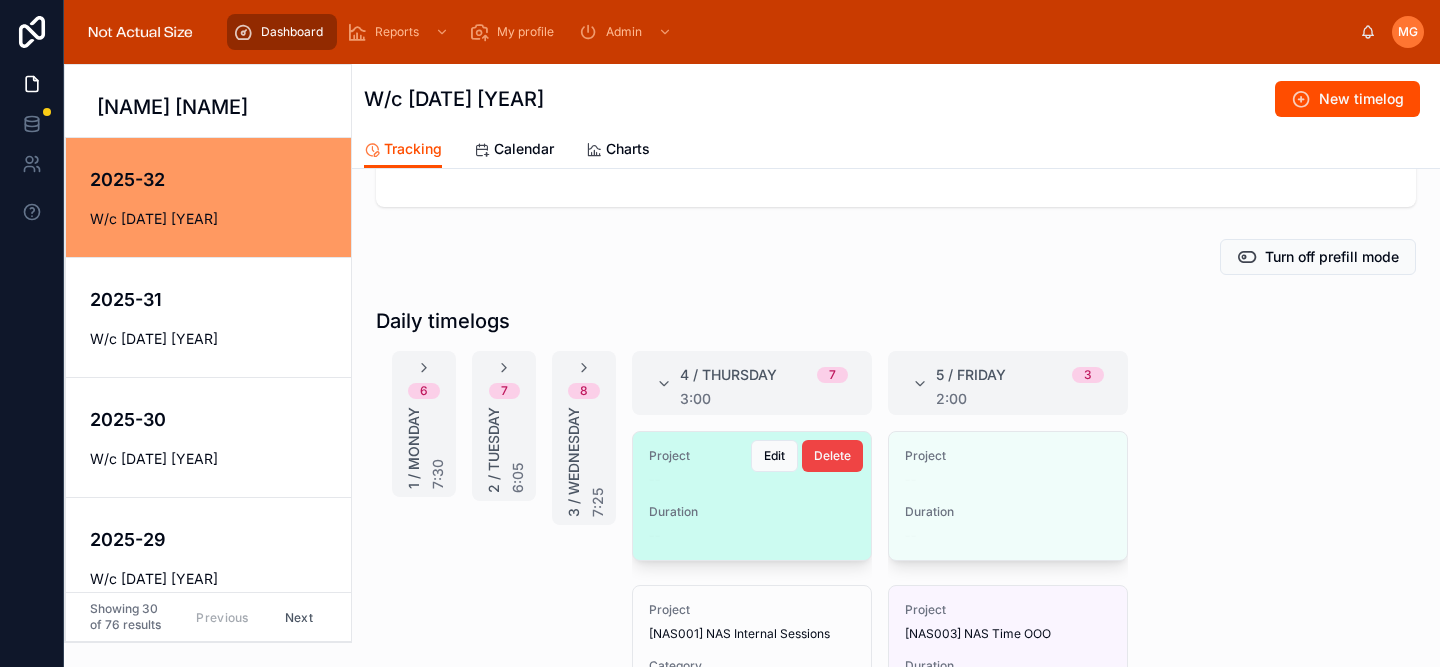 scroll, scrollTop: 264, scrollLeft: 0, axis: vertical 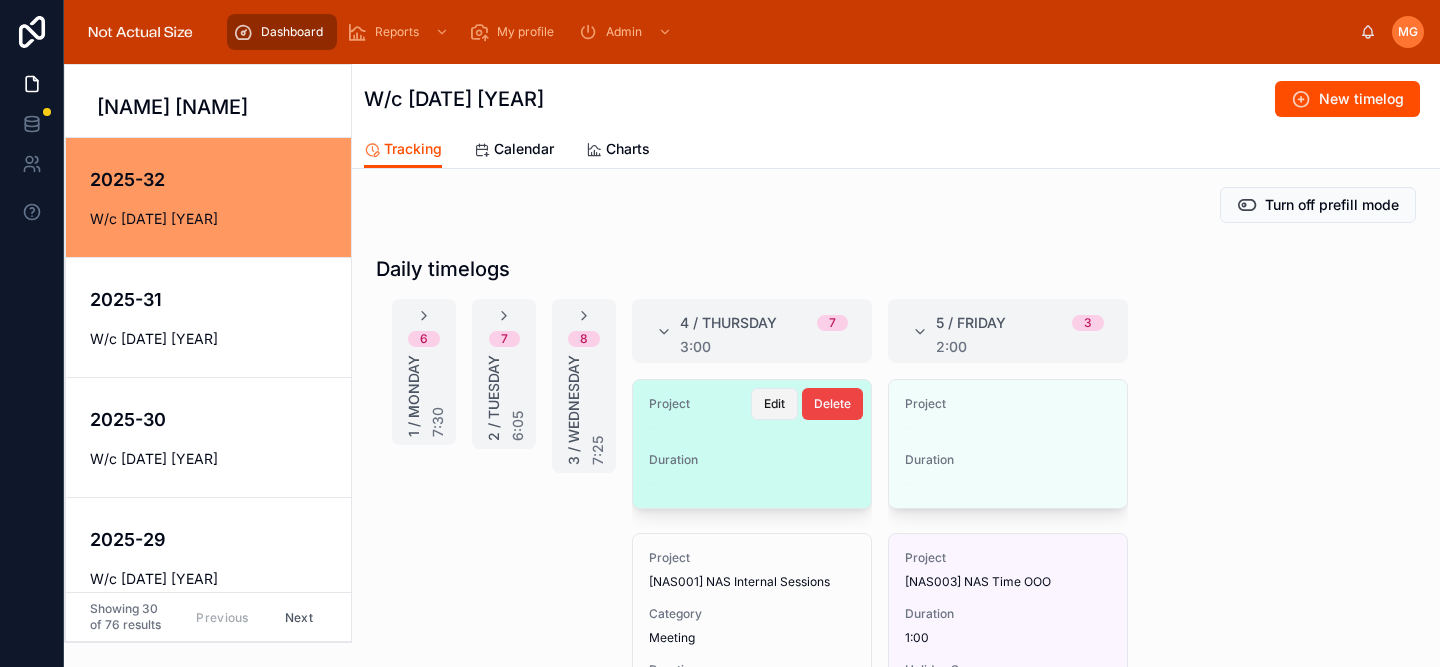 click on "Edit" at bounding box center (774, 404) 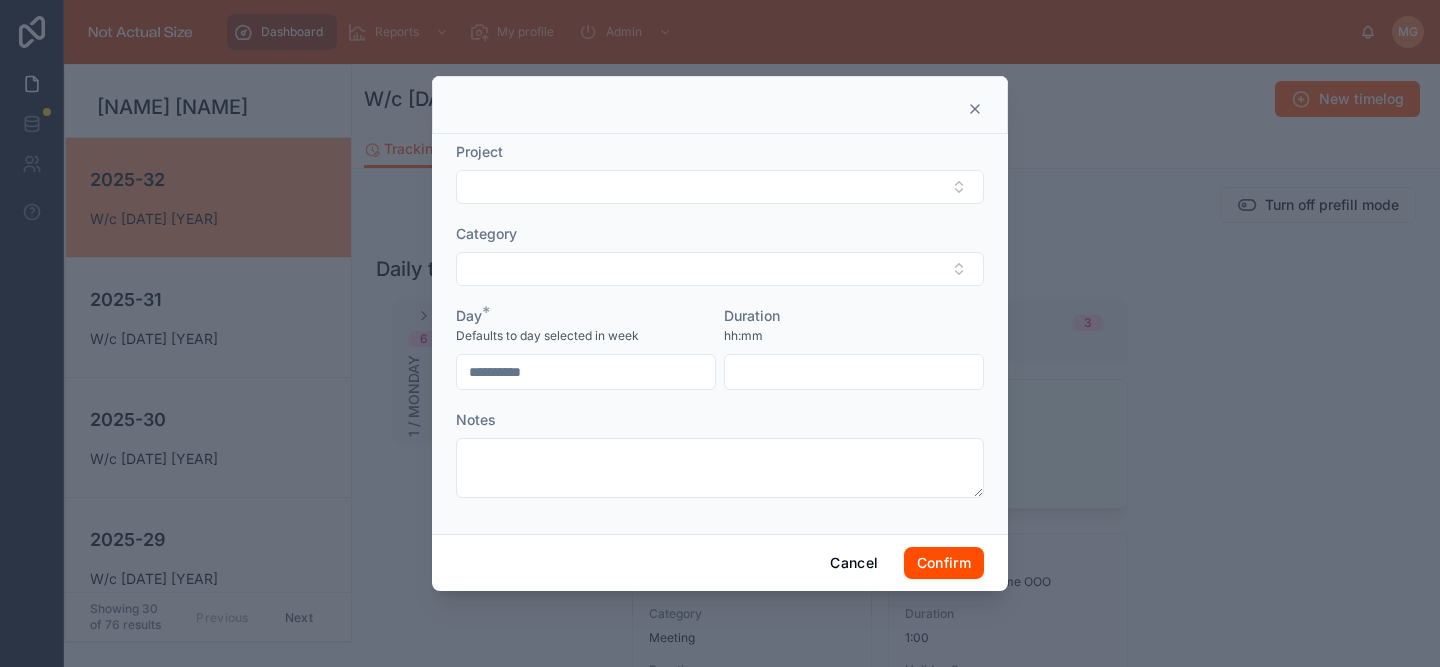 drag, startPoint x: 988, startPoint y: 113, endPoint x: 974, endPoint y: 137, distance: 27.784887 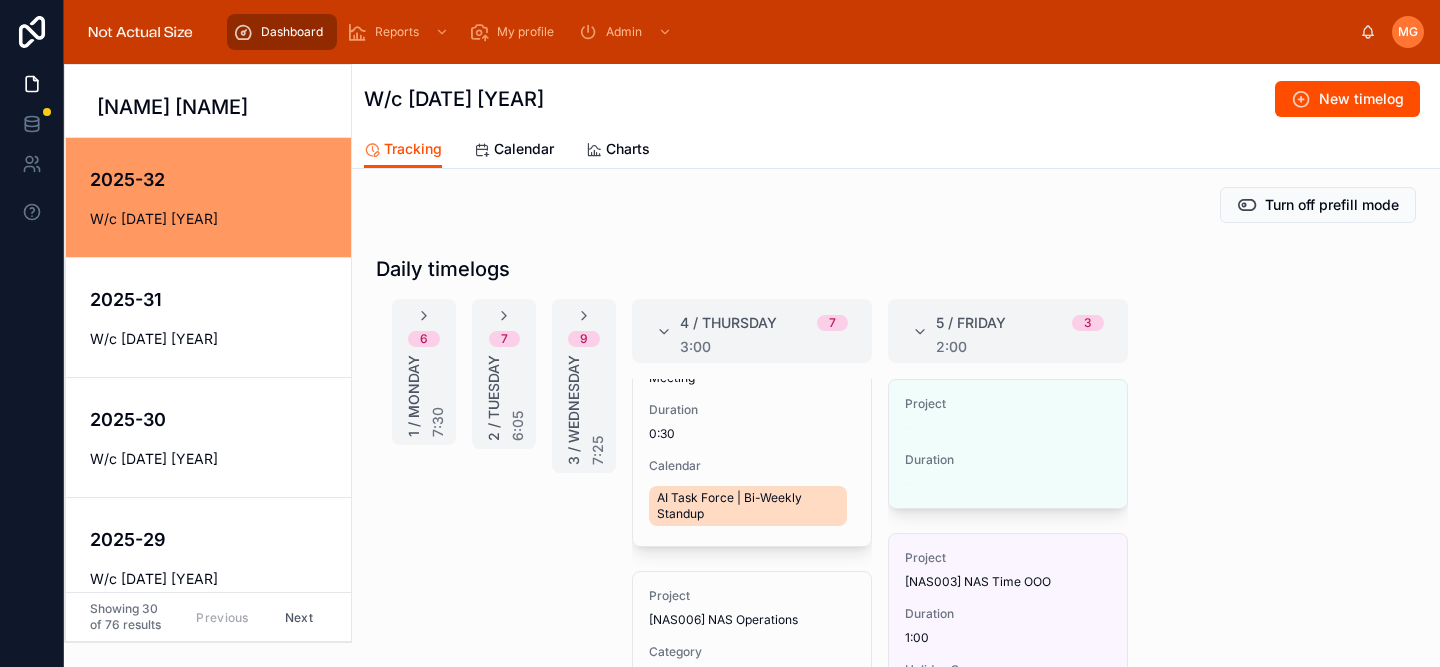 scroll, scrollTop: 1425, scrollLeft: 0, axis: vertical 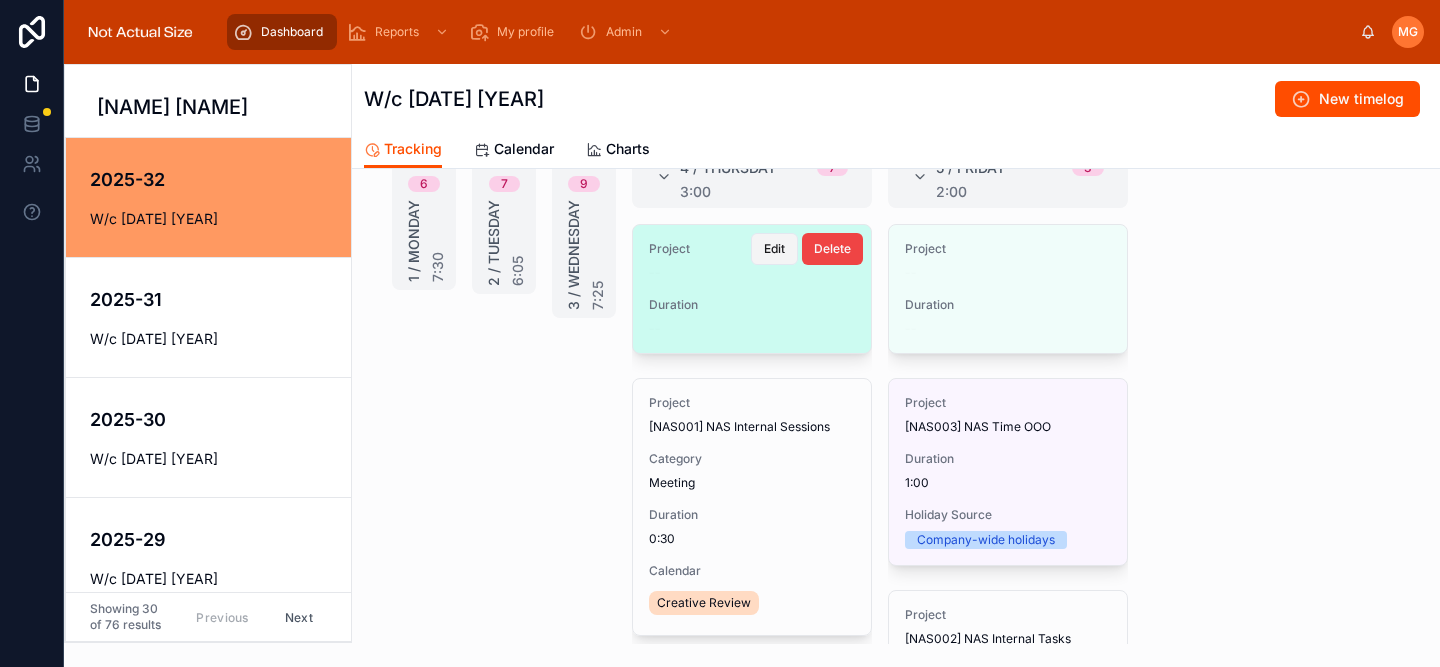 click on "Edit" at bounding box center [774, 249] 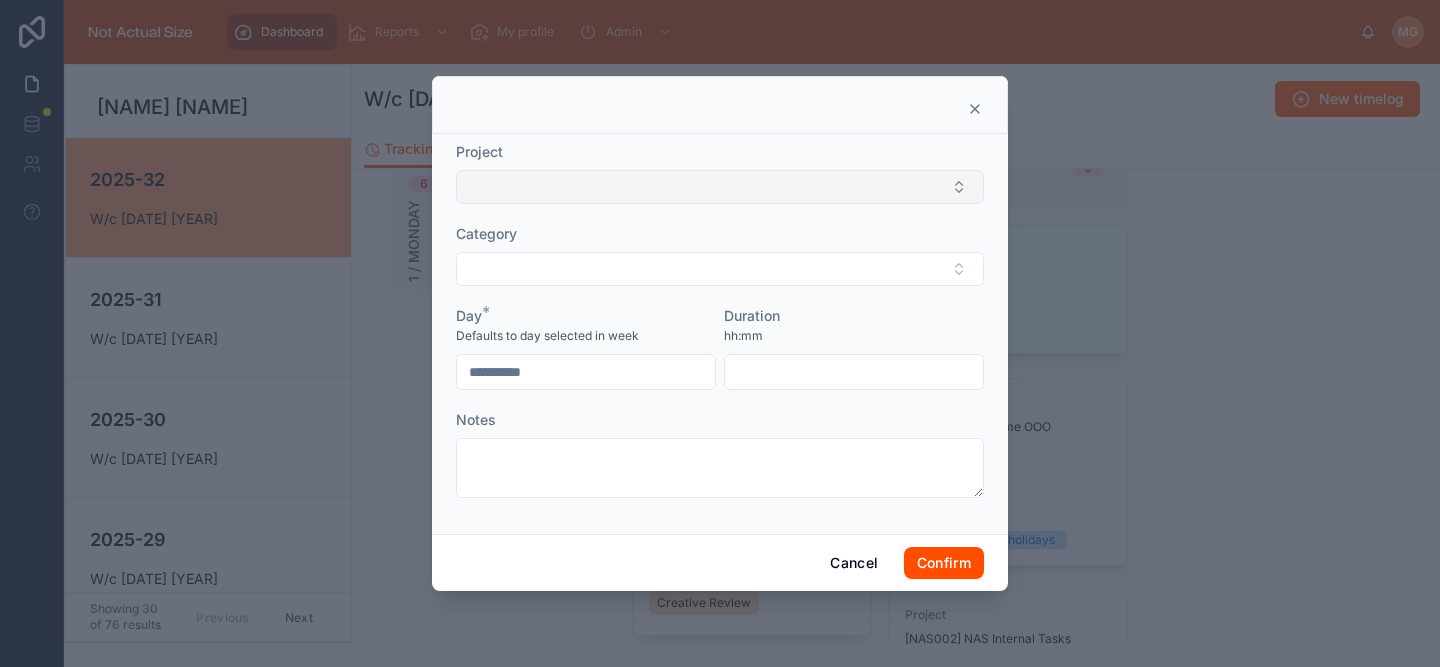 click at bounding box center (720, 187) 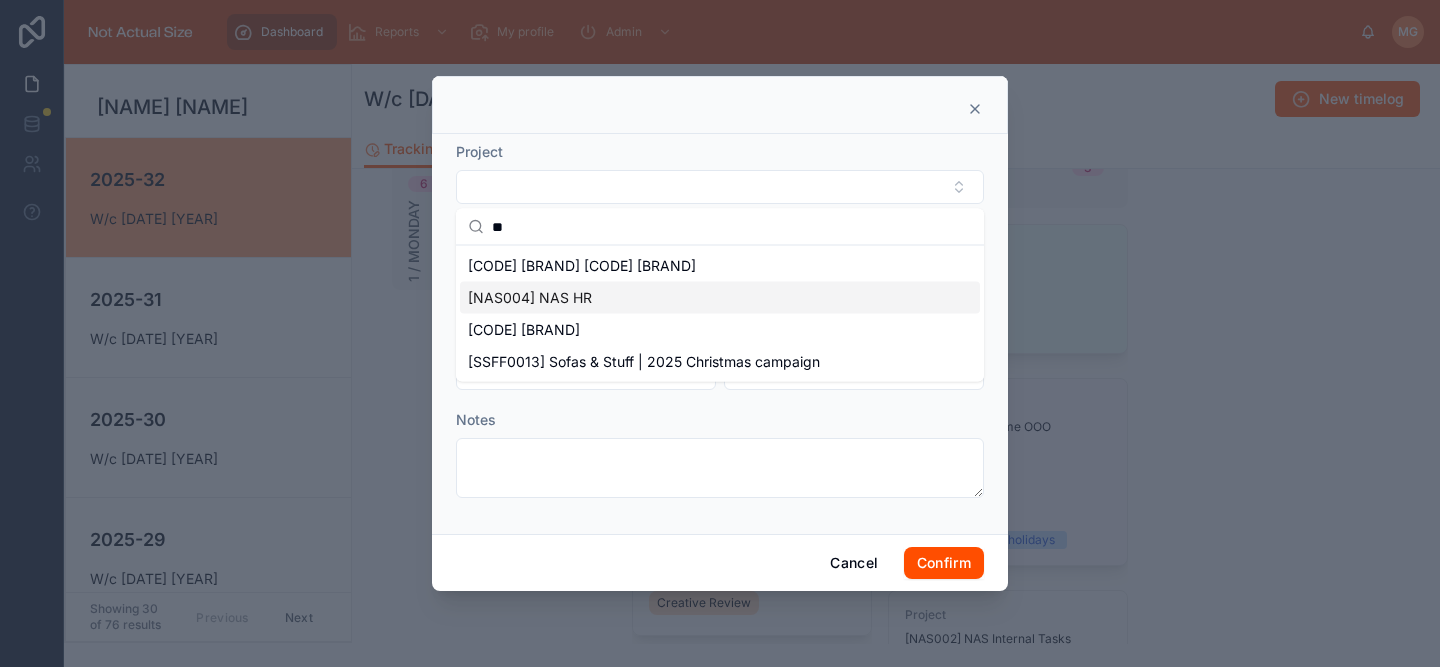 type on "**" 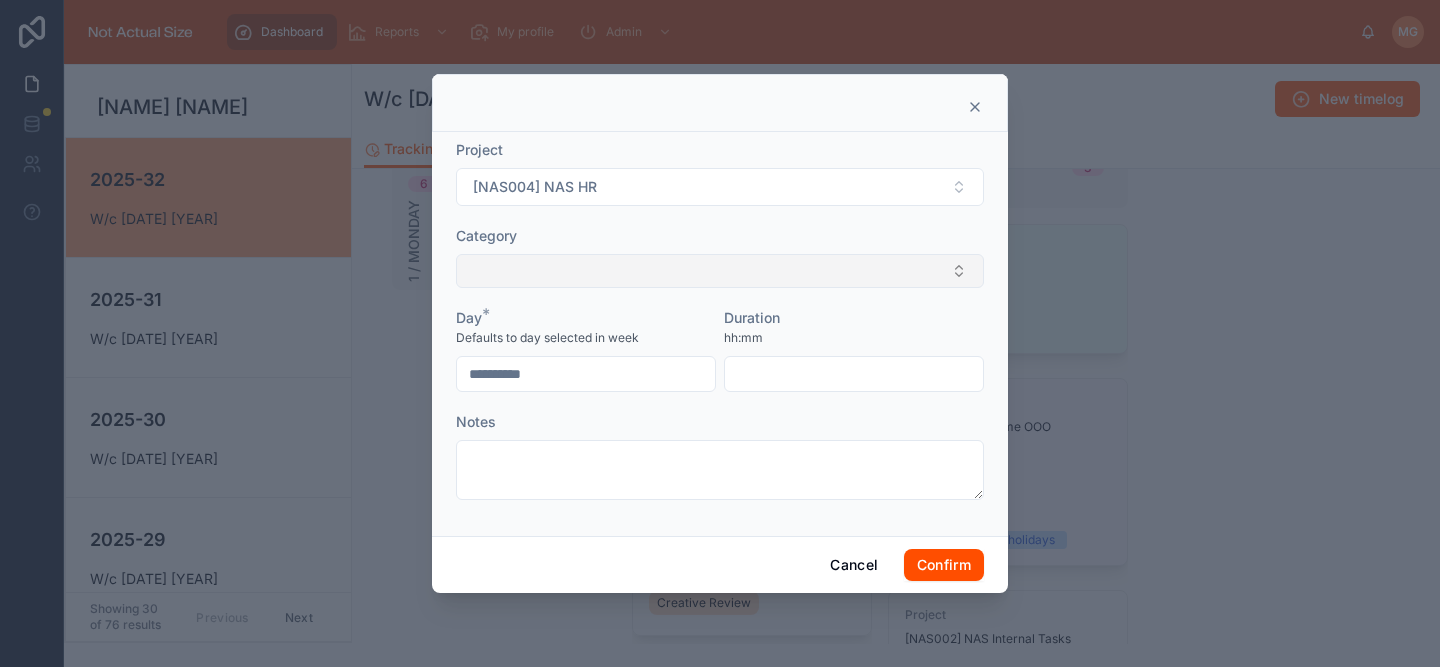 click at bounding box center (720, 271) 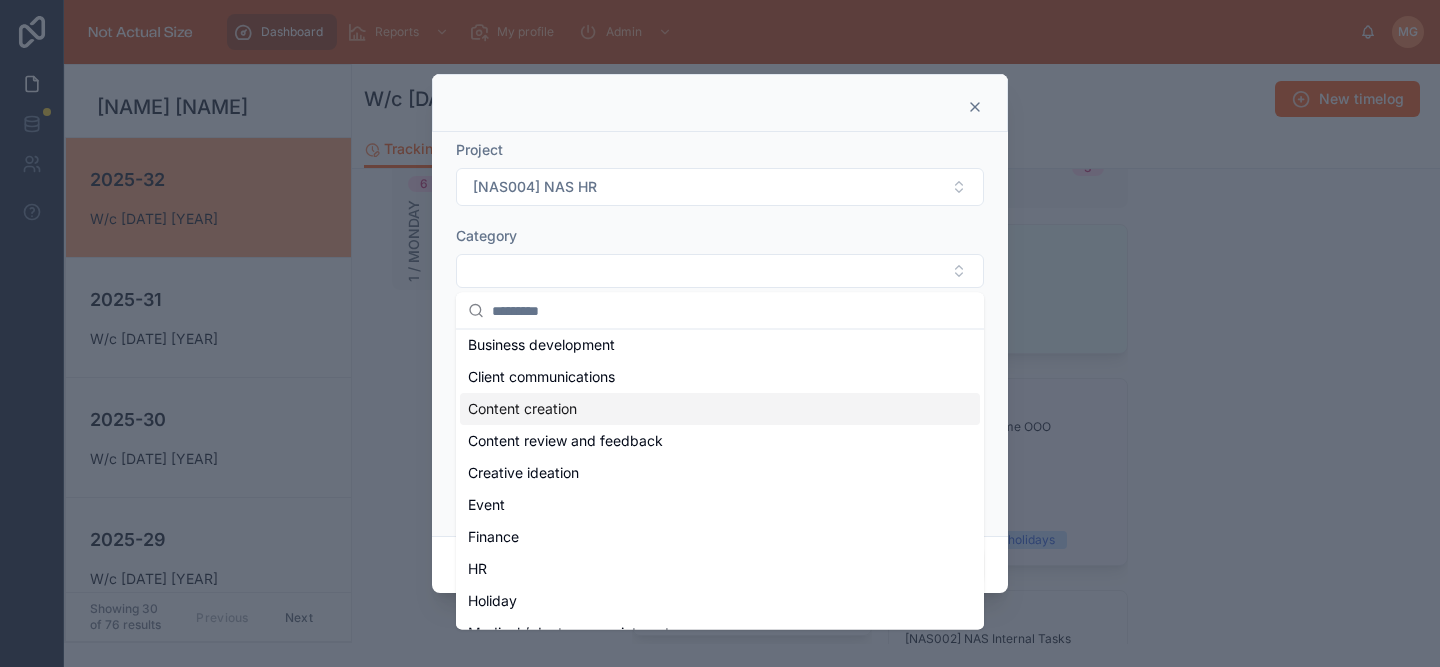 scroll, scrollTop: 128, scrollLeft: 0, axis: vertical 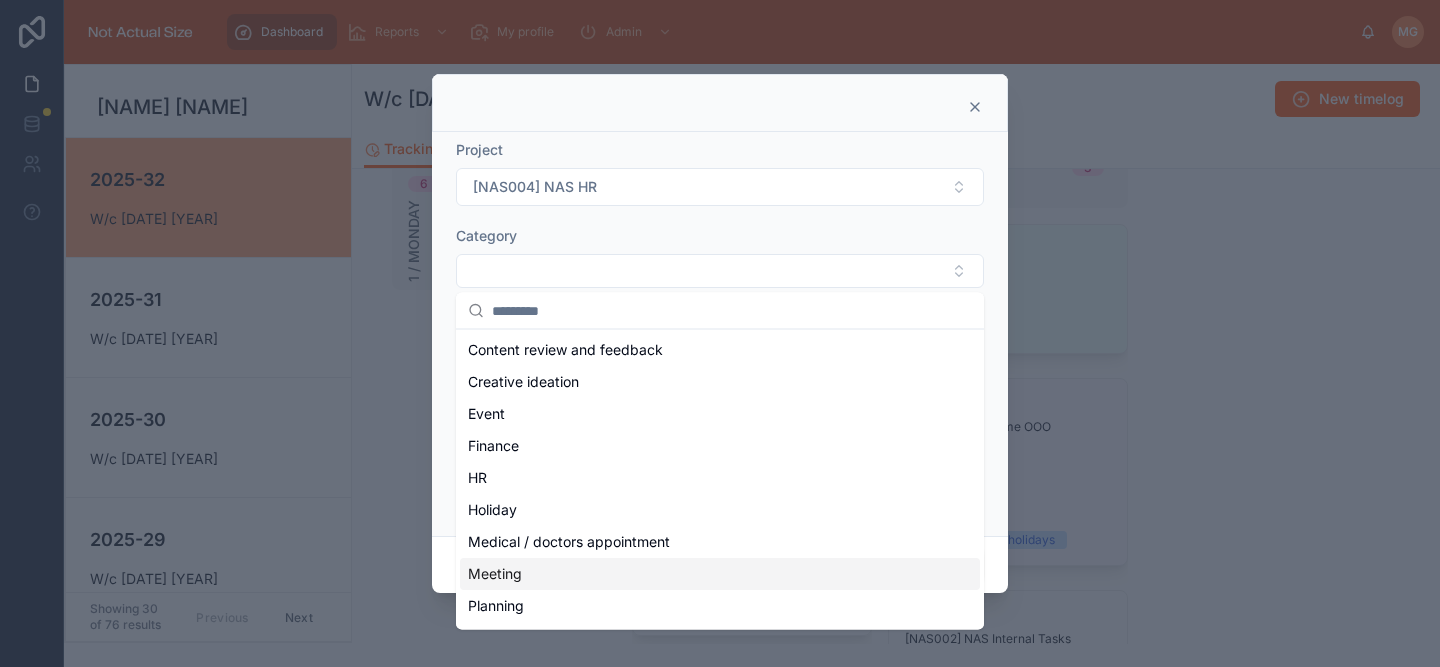 click on "Meeting" at bounding box center [720, 574] 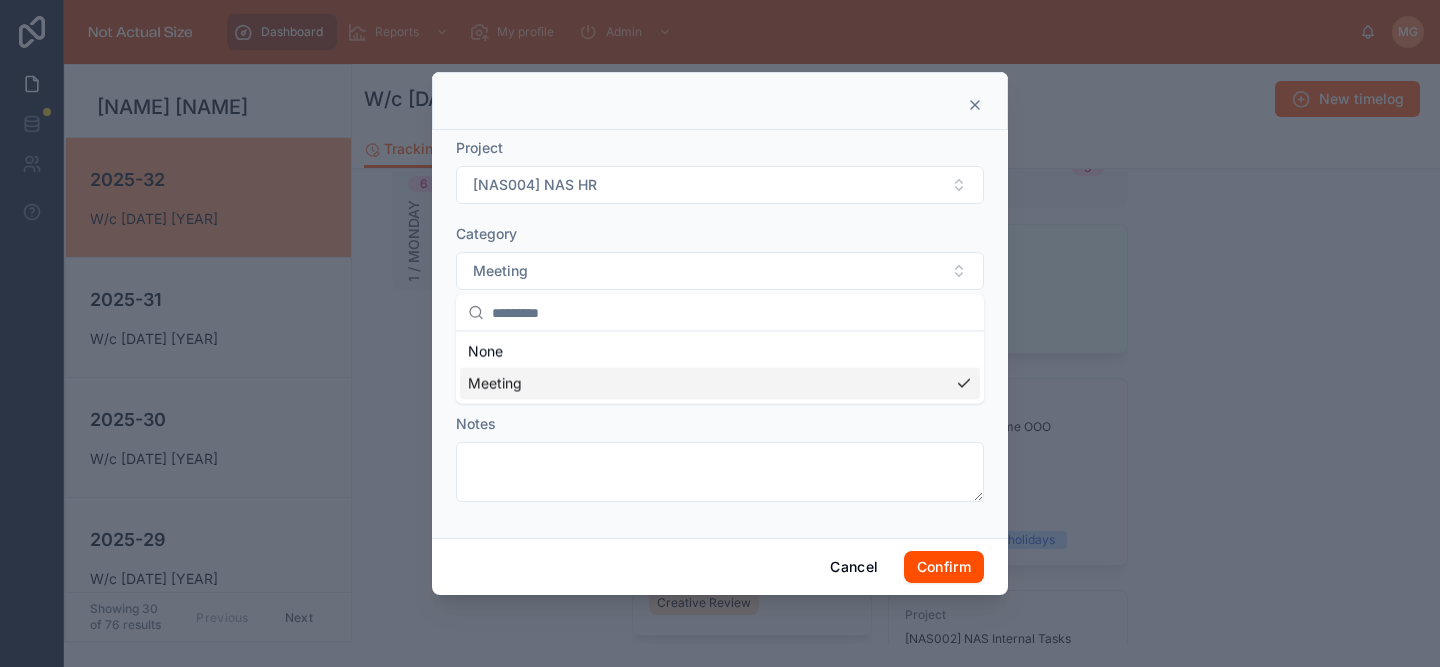 scroll, scrollTop: 0, scrollLeft: 0, axis: both 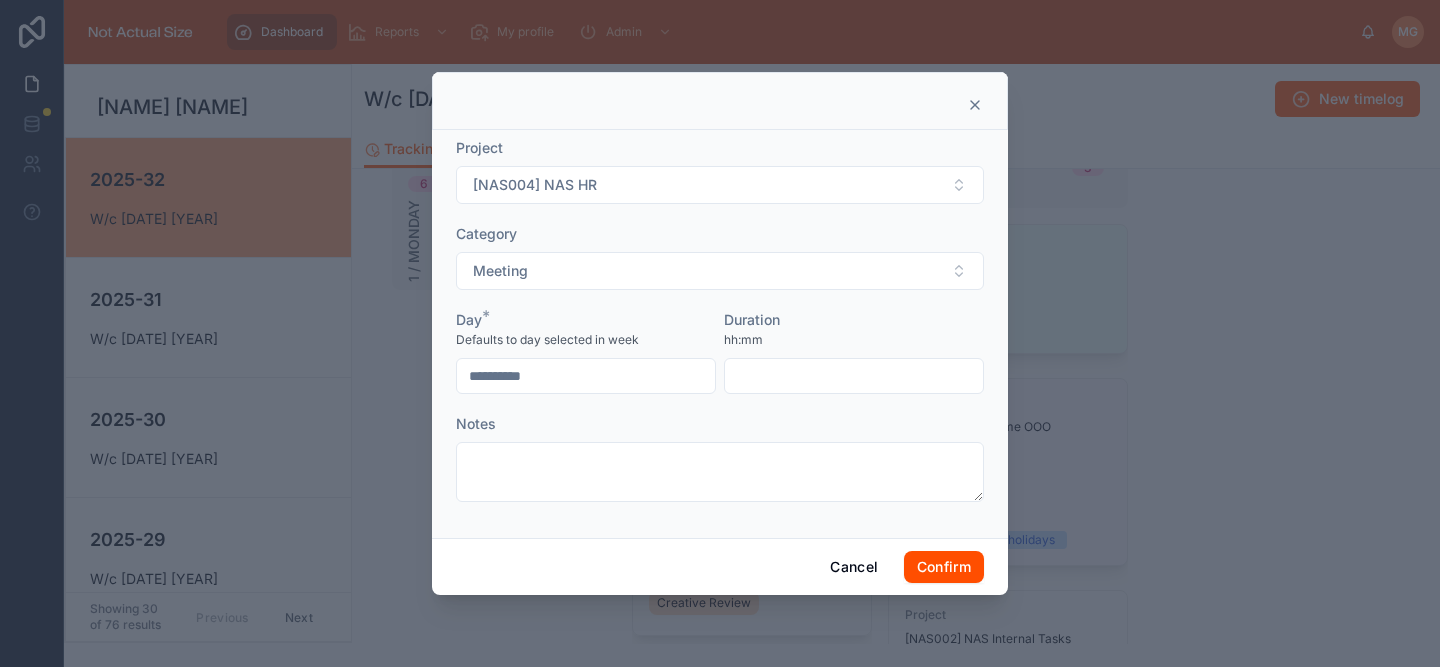 click at bounding box center [854, 376] 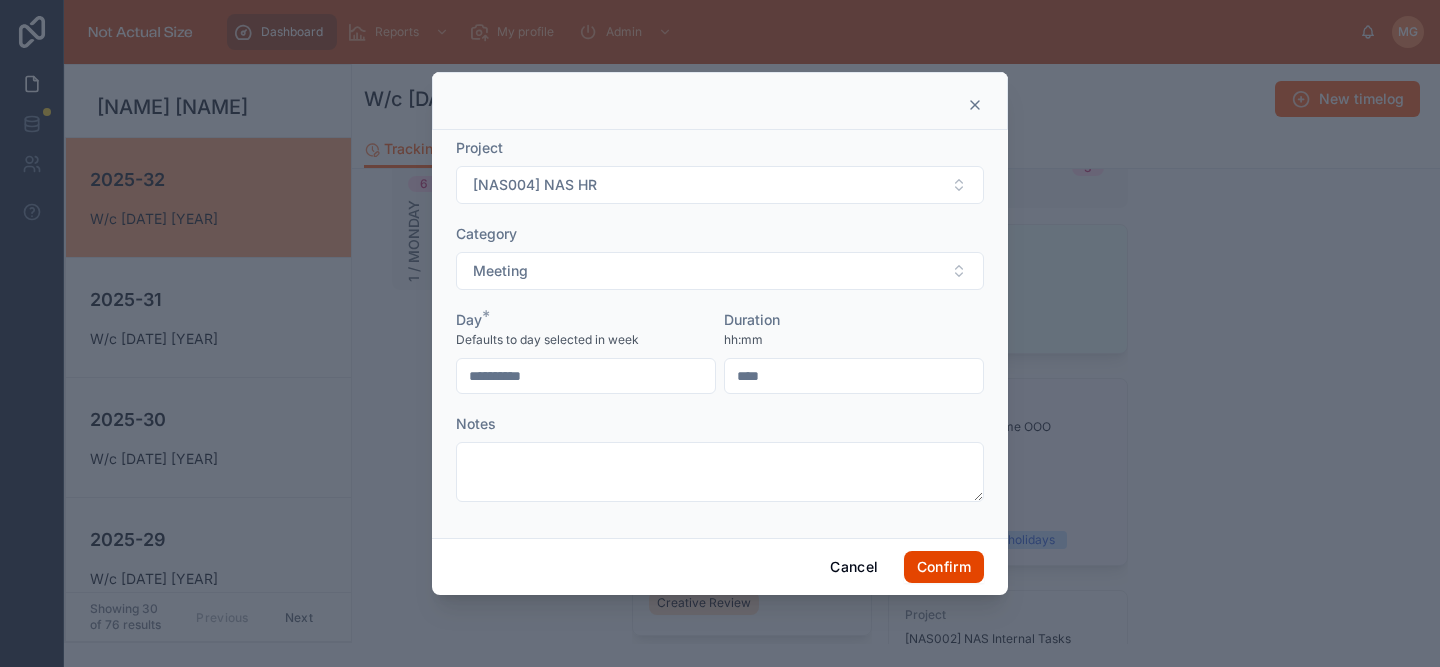 type on "****" 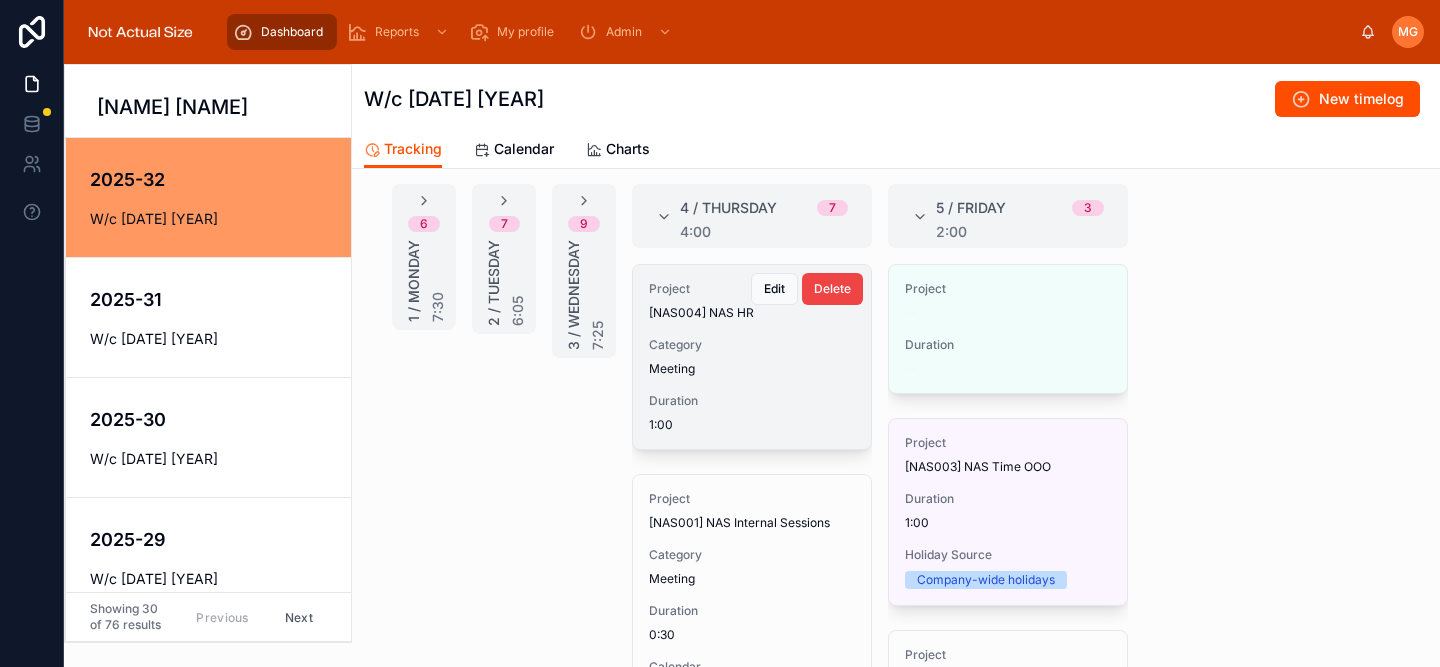 scroll, scrollTop: 338, scrollLeft: 0, axis: vertical 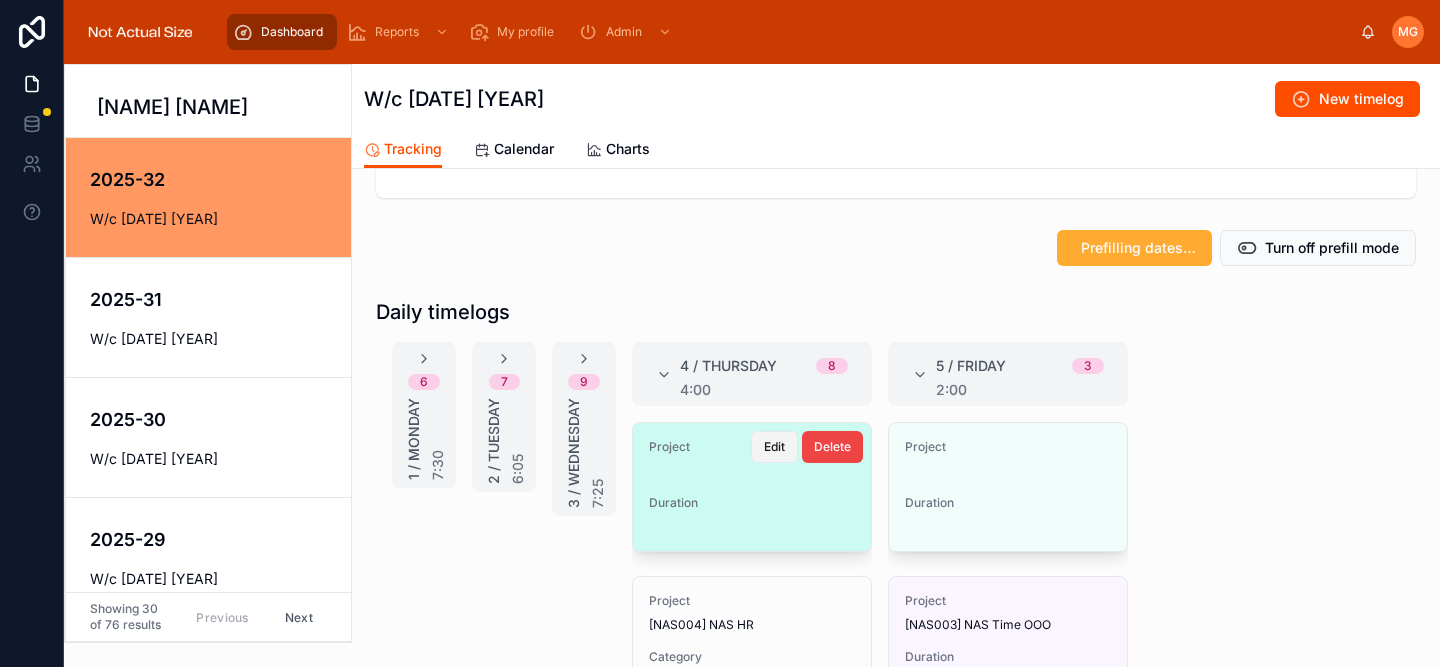 click on "Edit" at bounding box center [774, 447] 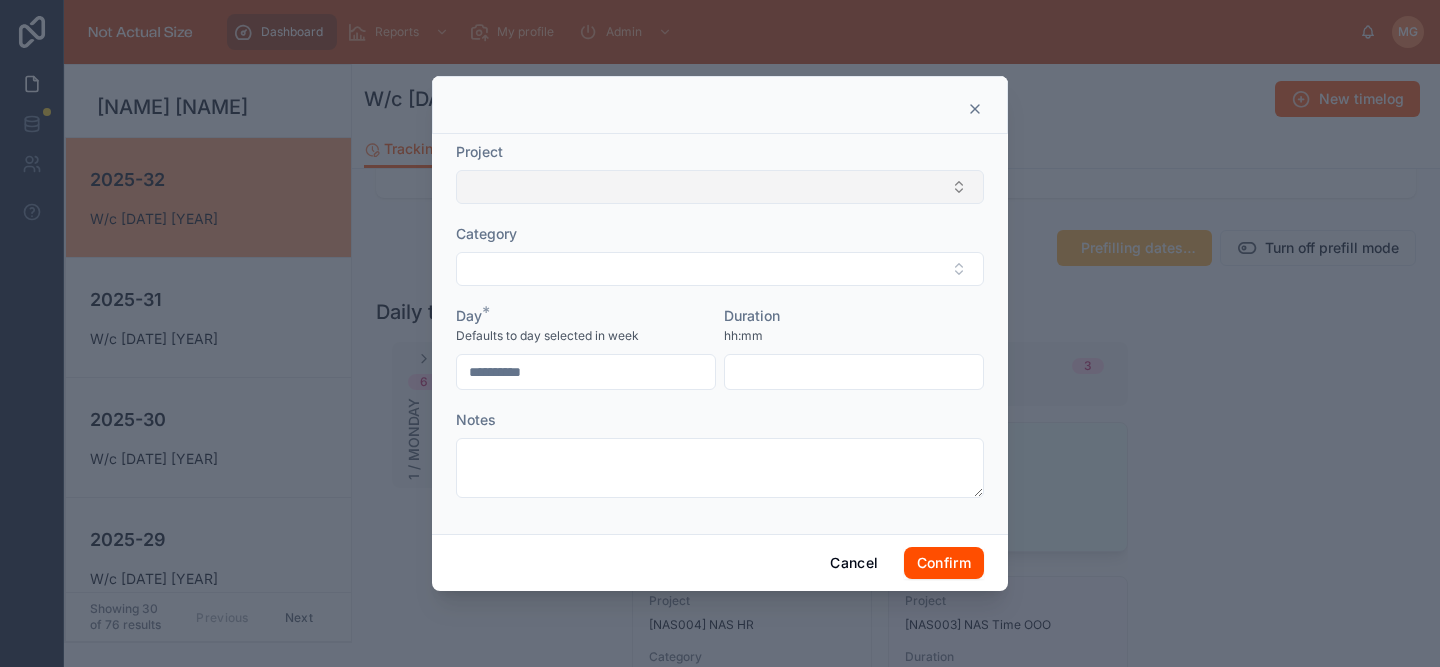 click at bounding box center [720, 187] 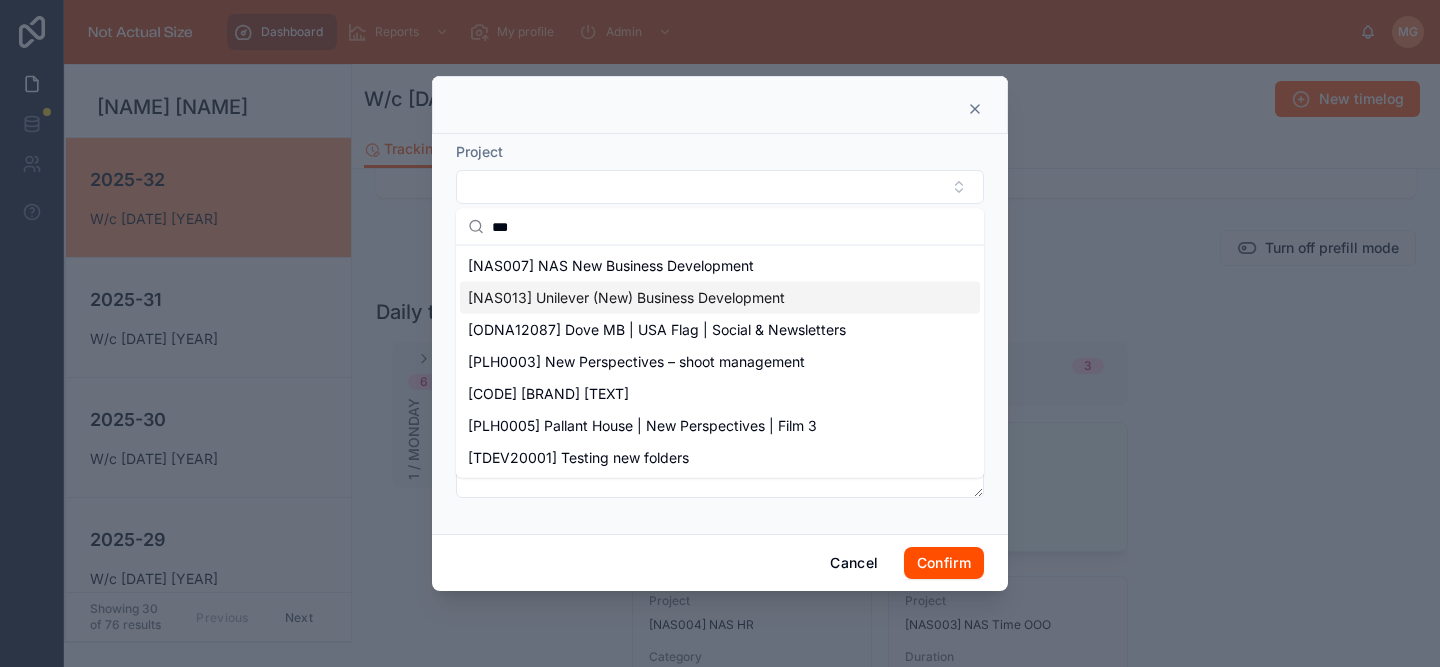 type on "***" 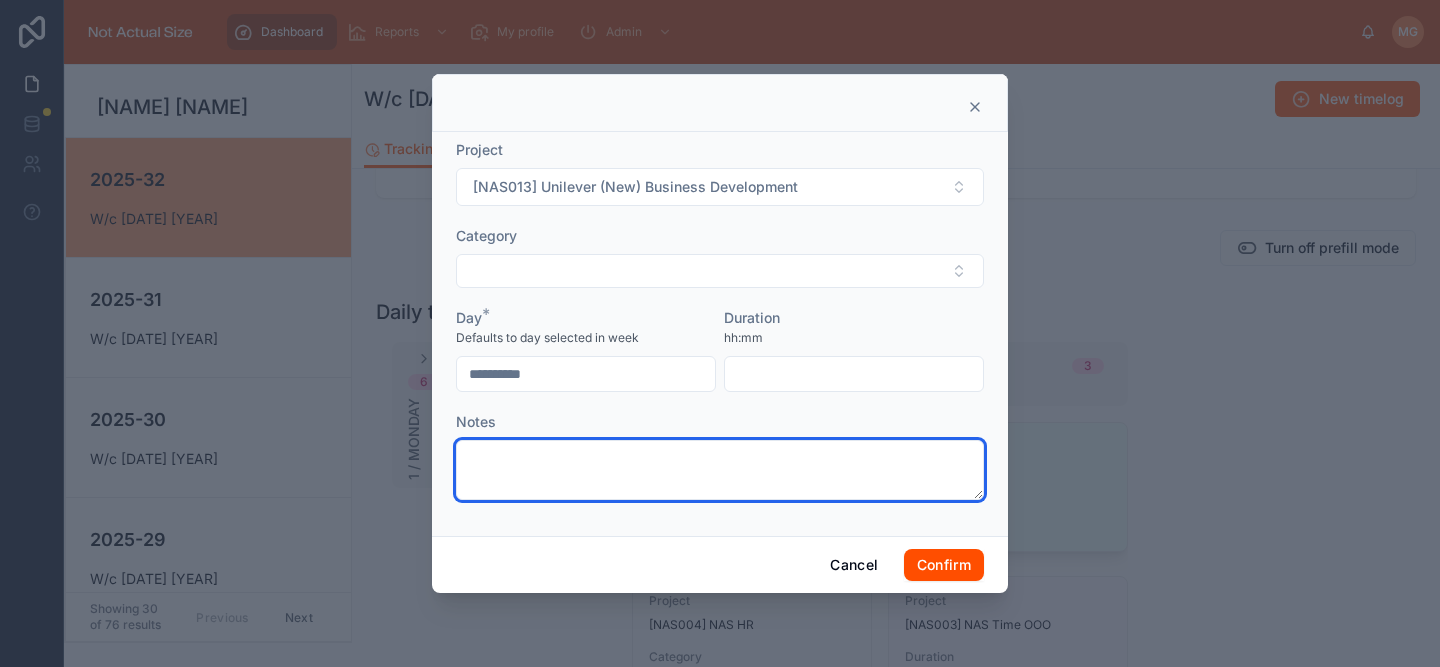 click at bounding box center (720, 470) 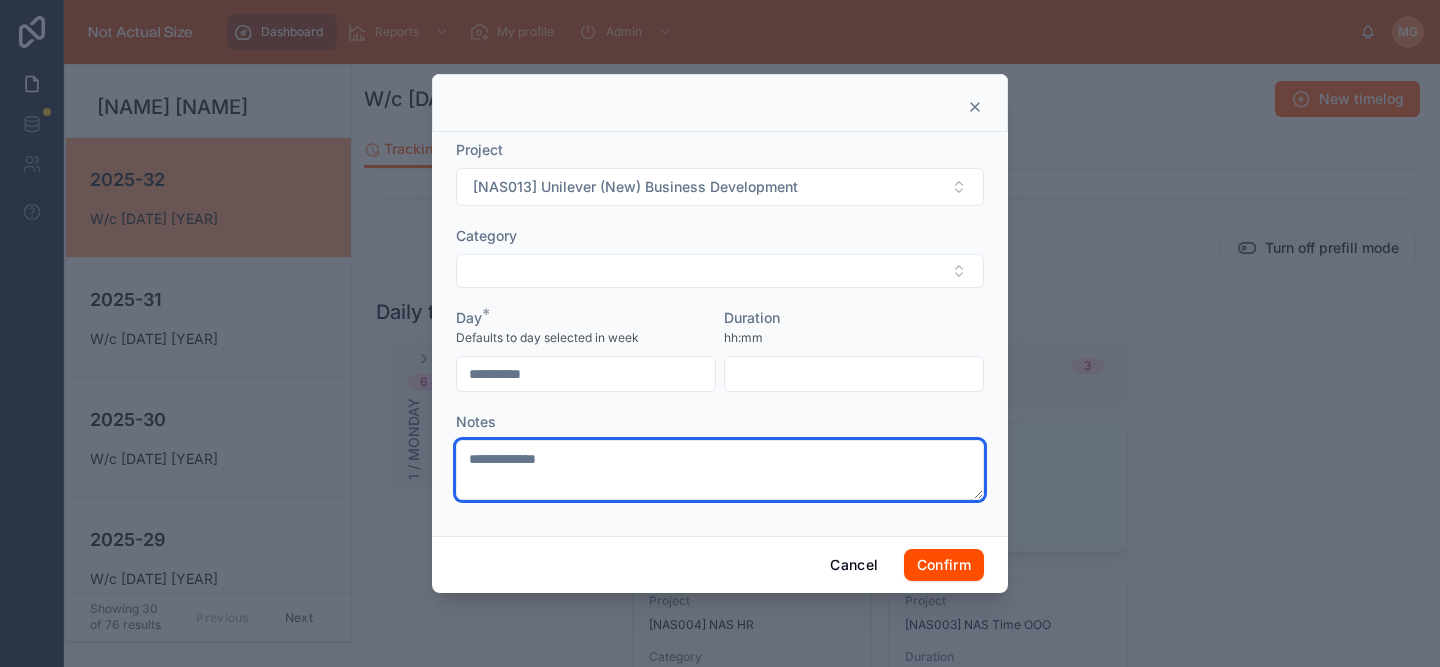 type on "**********" 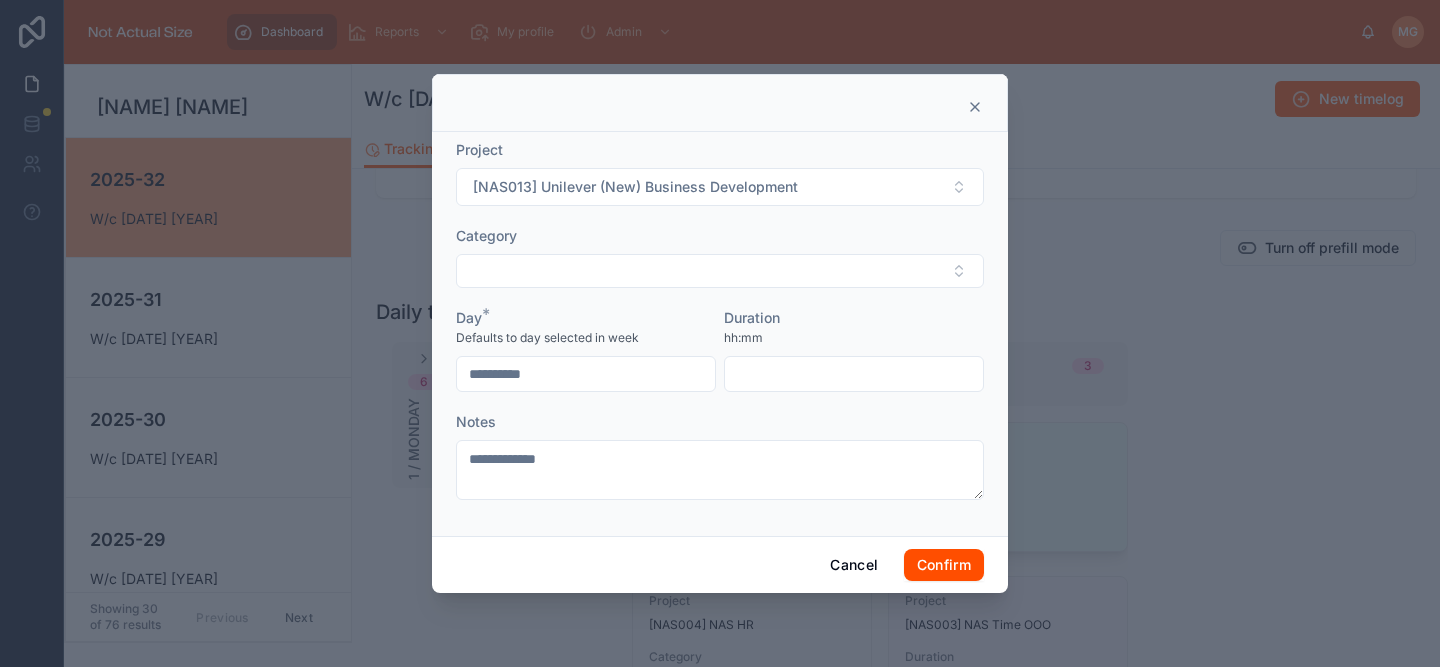 click at bounding box center [854, 374] 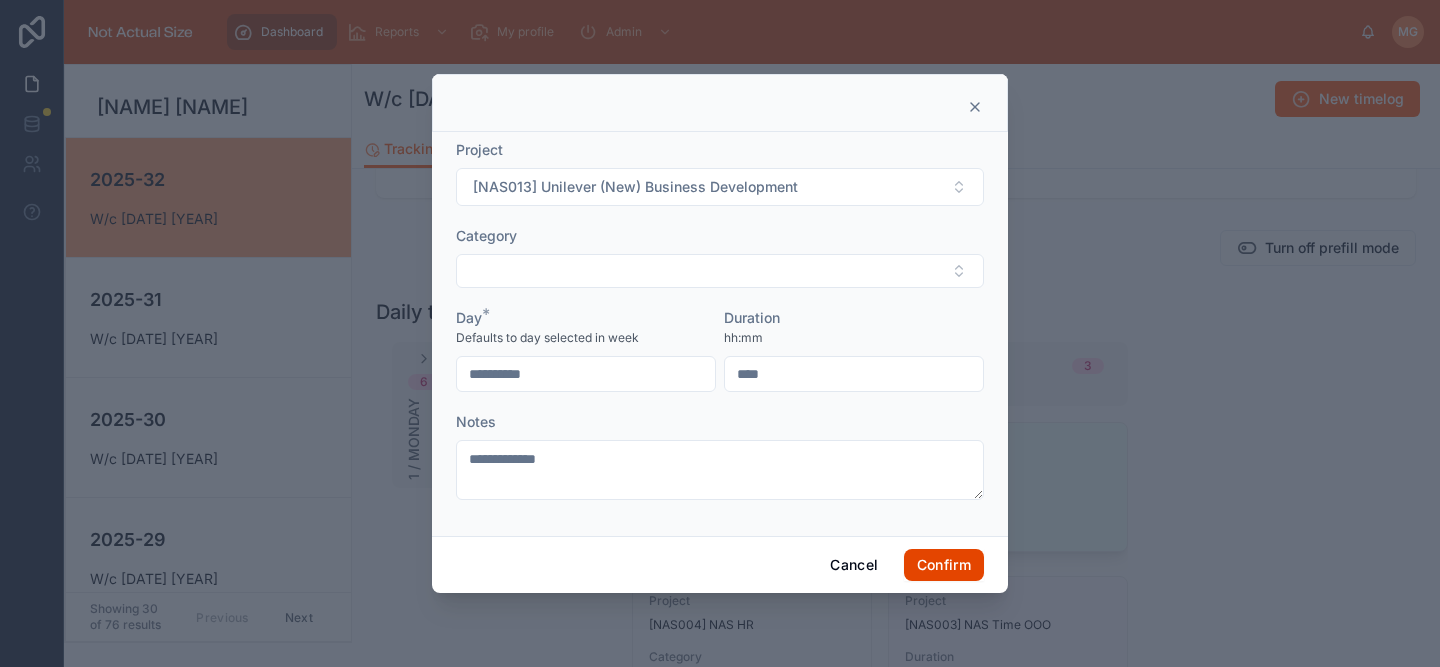 type on "****" 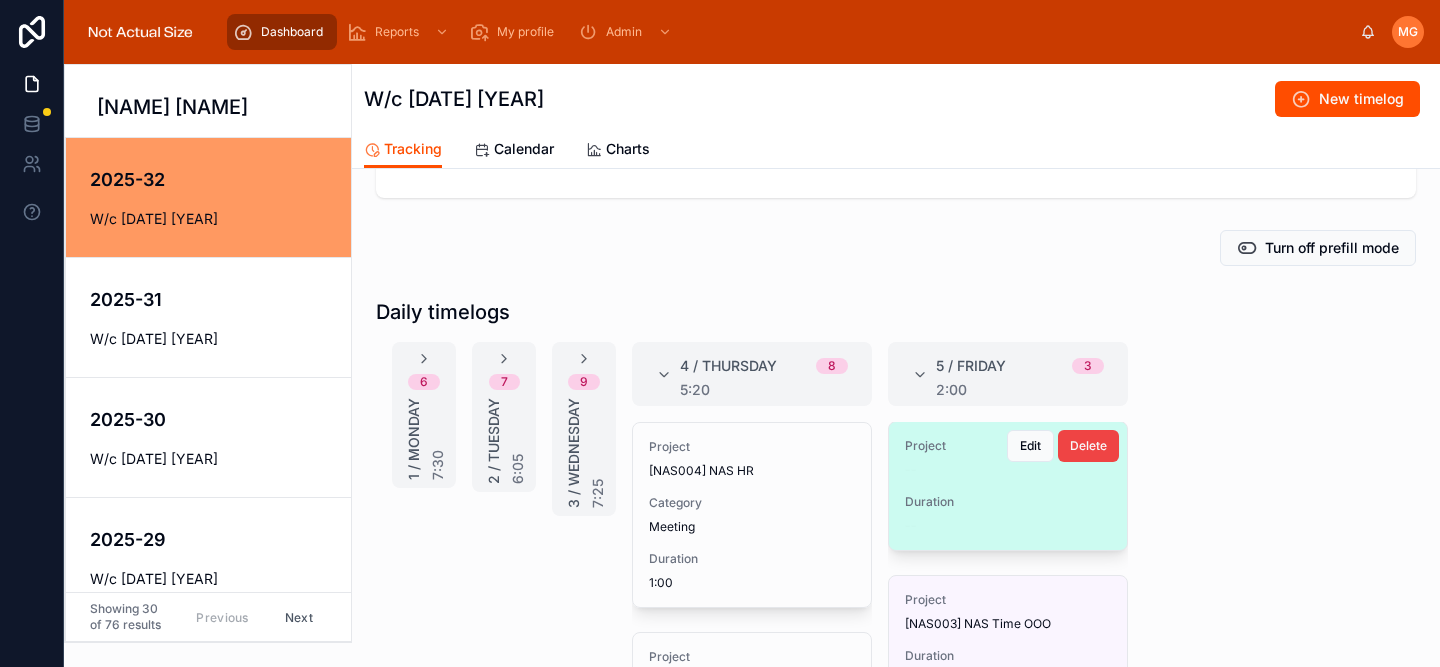 scroll, scrollTop: 0, scrollLeft: 0, axis: both 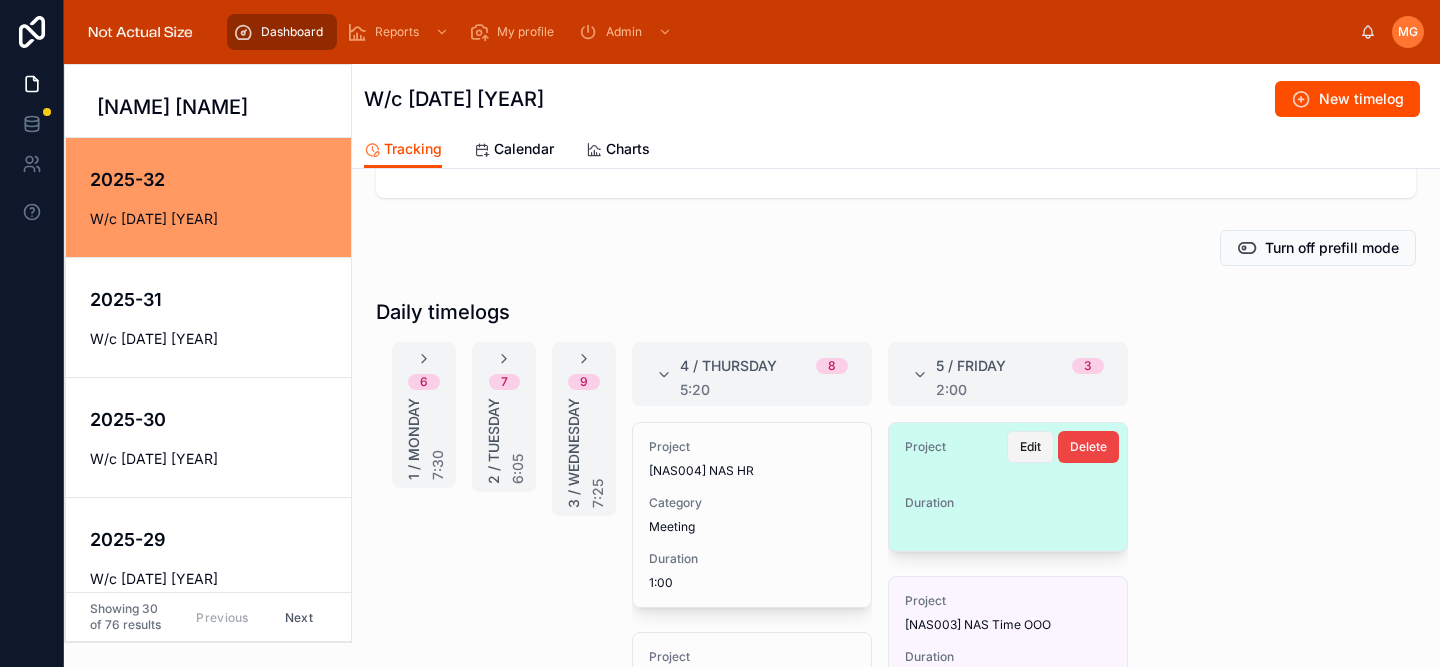click on "Edit" at bounding box center (1030, 447) 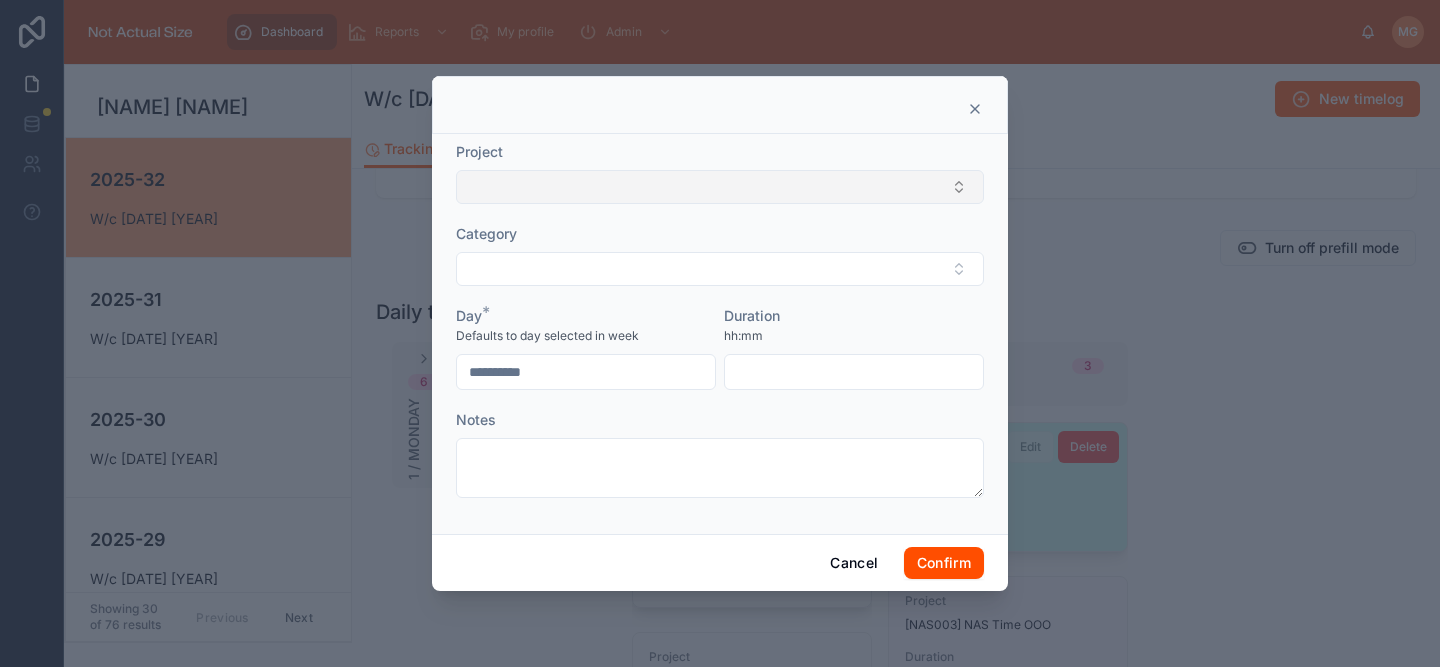 click at bounding box center (720, 187) 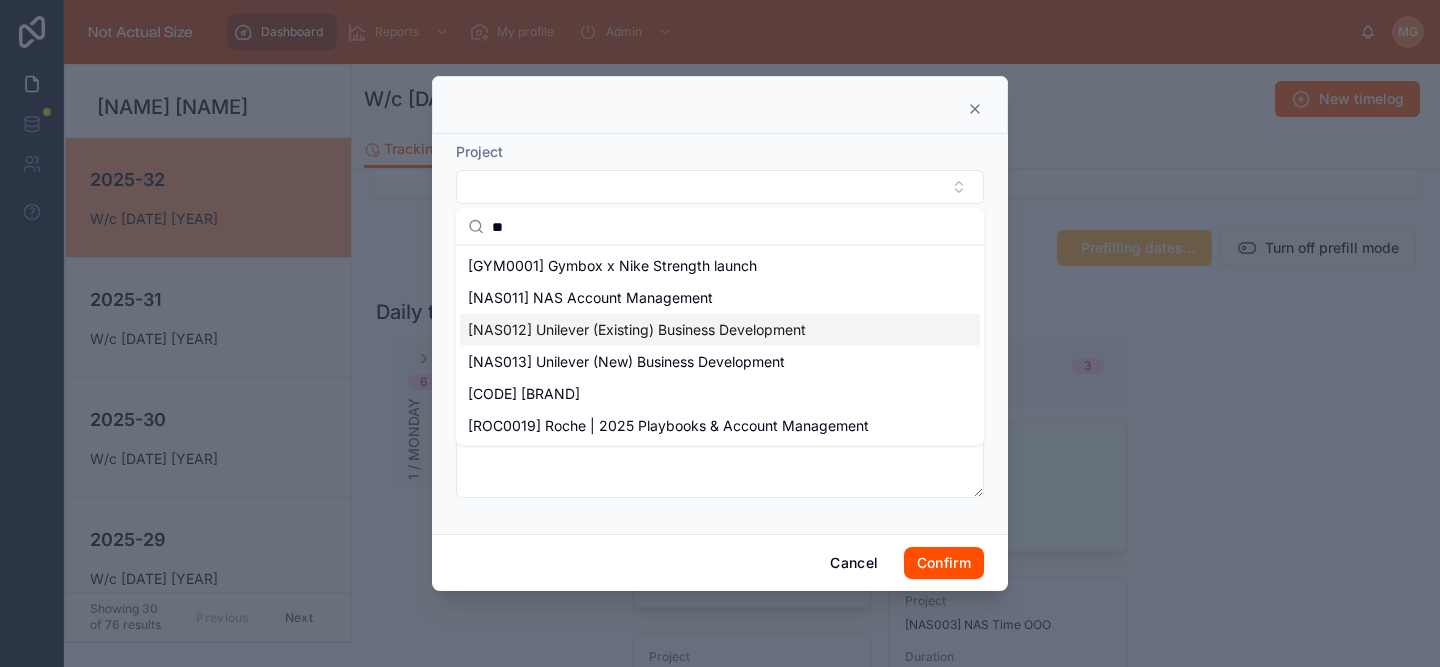type on "**" 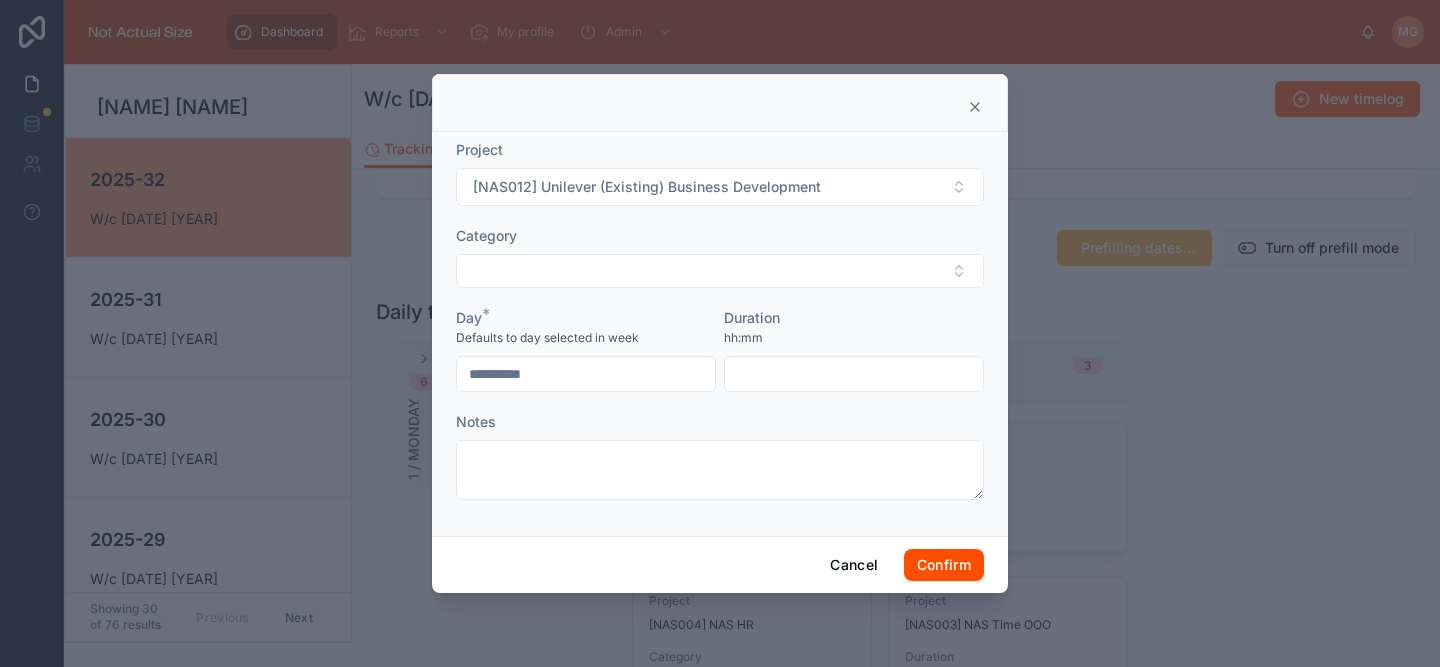 click on "Duration hh:mm" at bounding box center [854, 350] 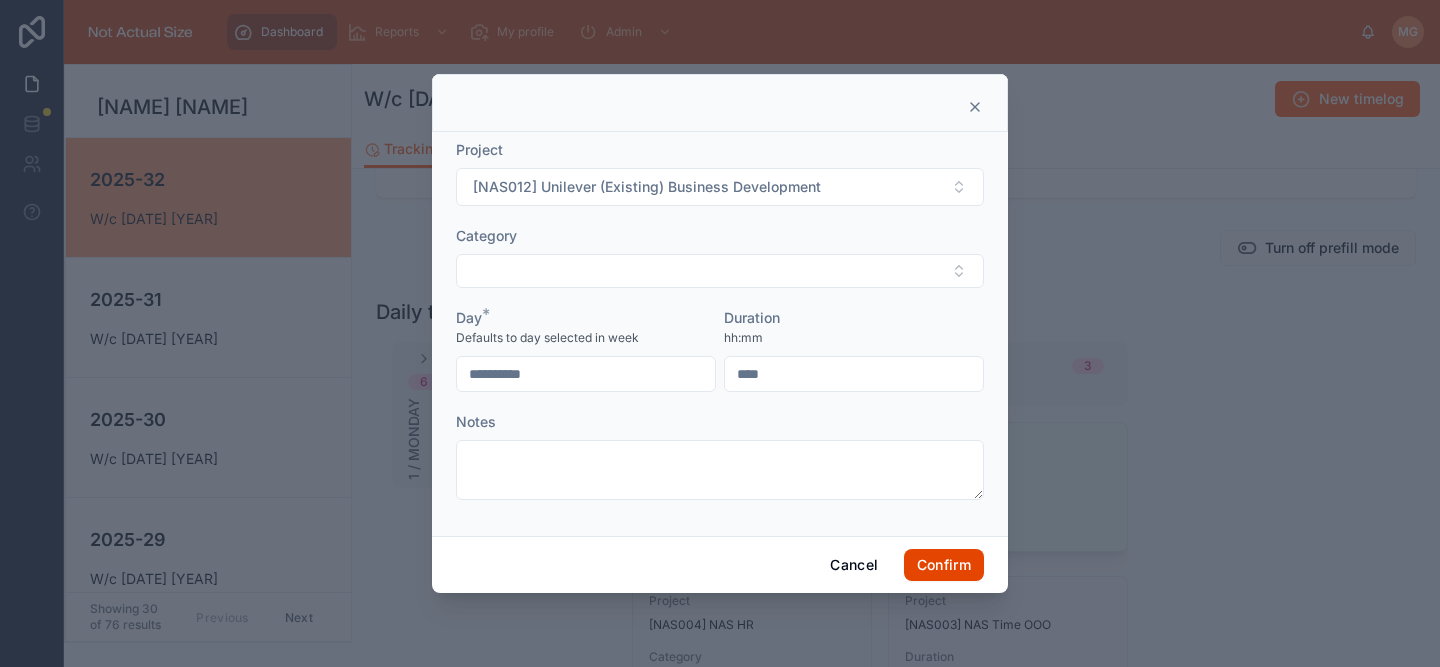 type on "****" 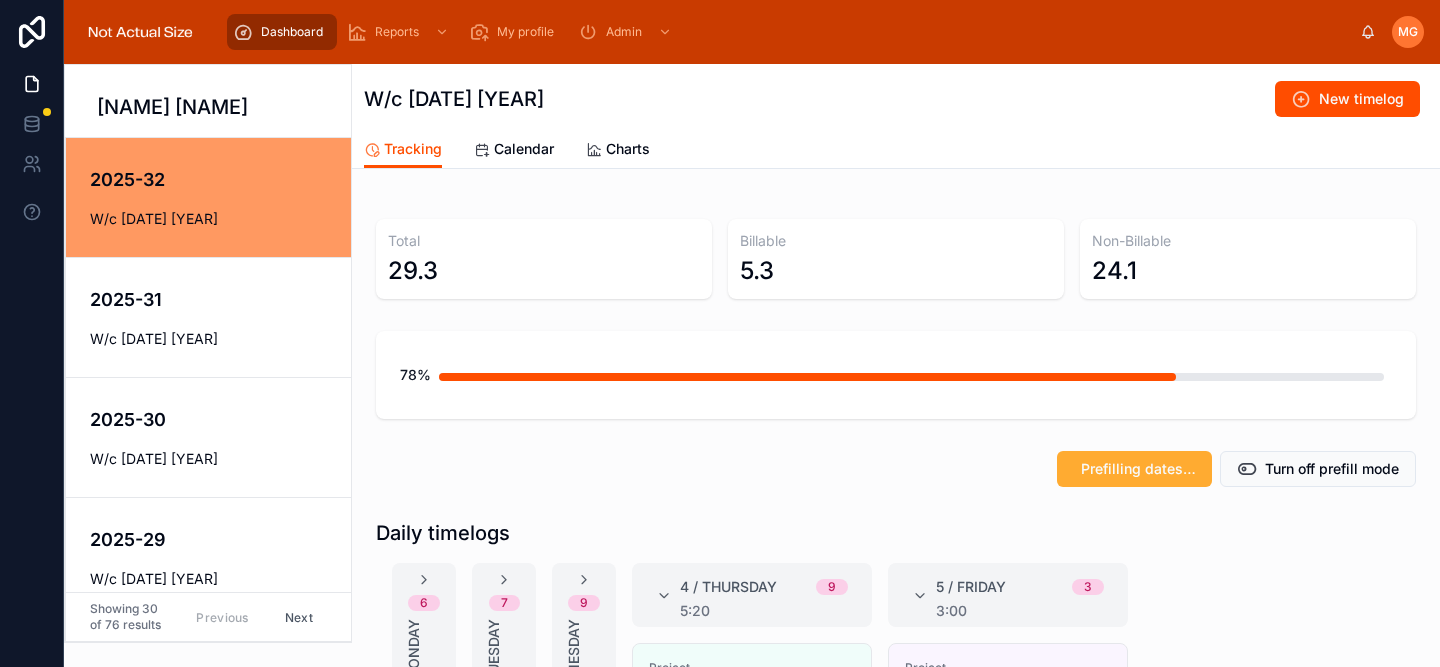 scroll, scrollTop: 144, scrollLeft: 0, axis: vertical 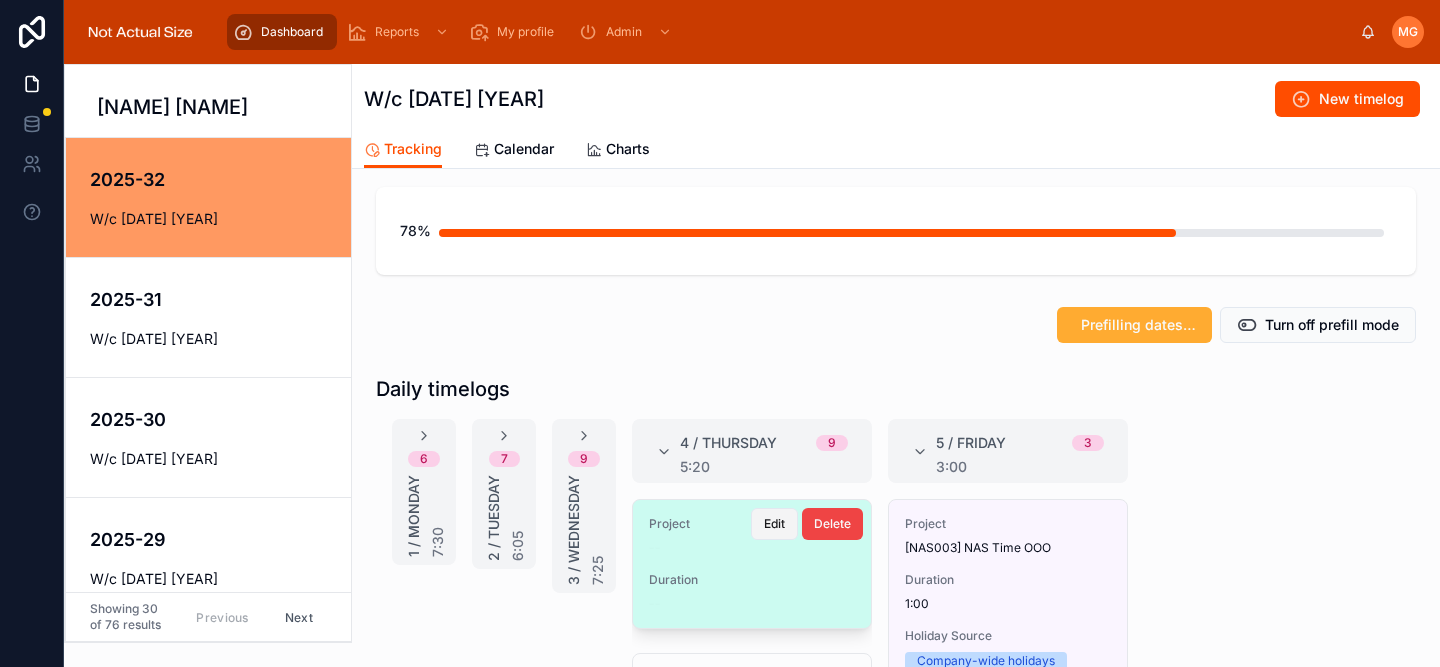 click on "Edit" at bounding box center (774, 524) 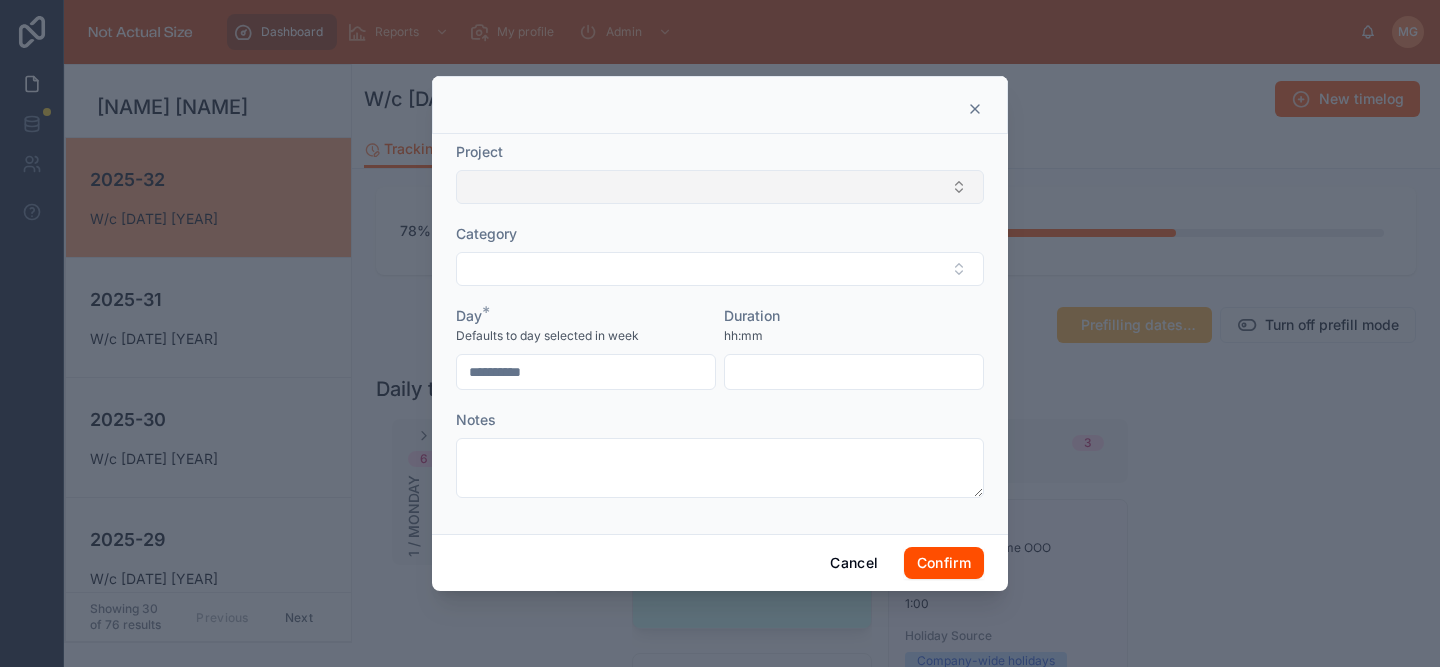 click at bounding box center [720, 187] 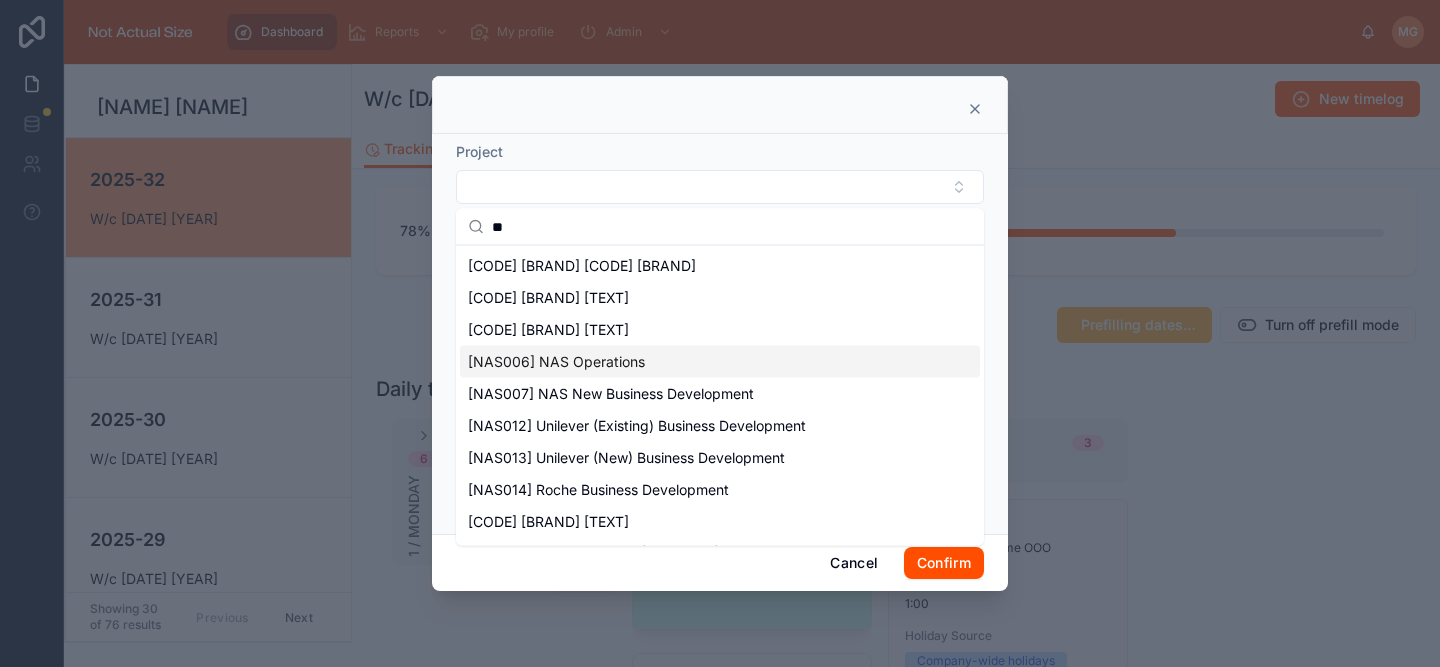 type on "**" 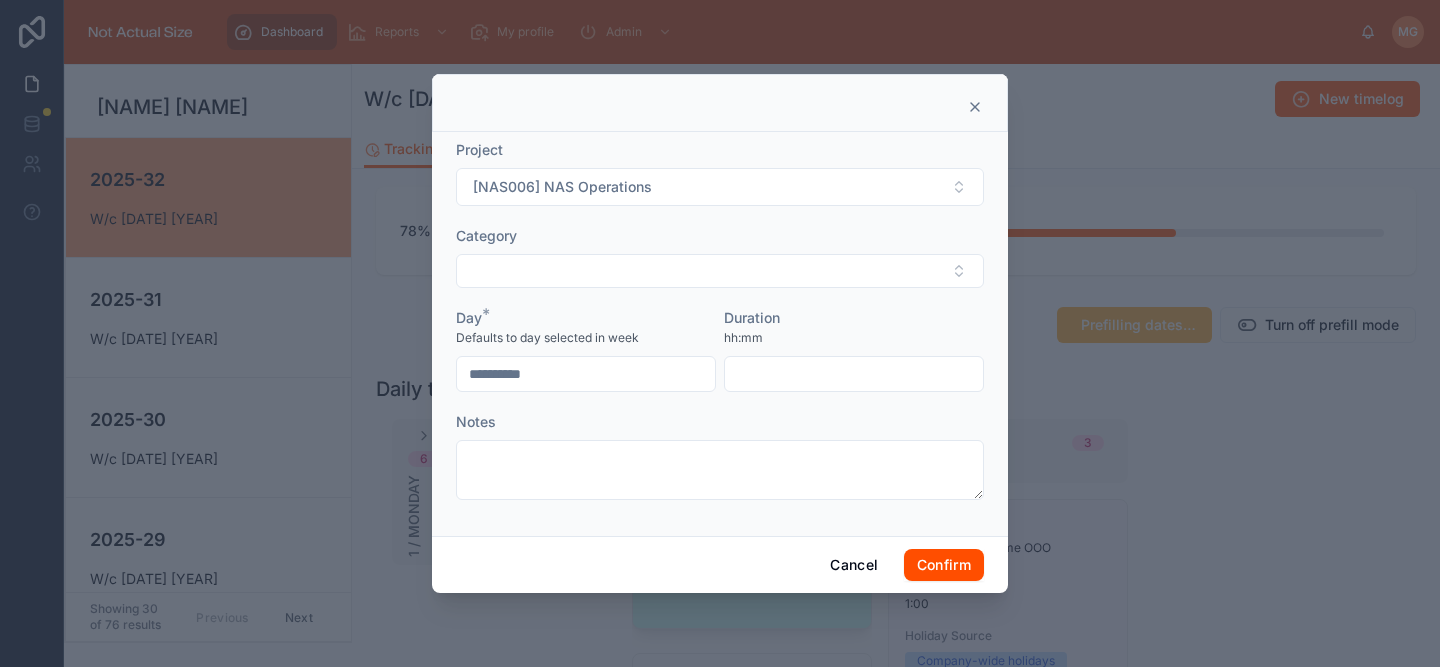 click at bounding box center (854, 374) 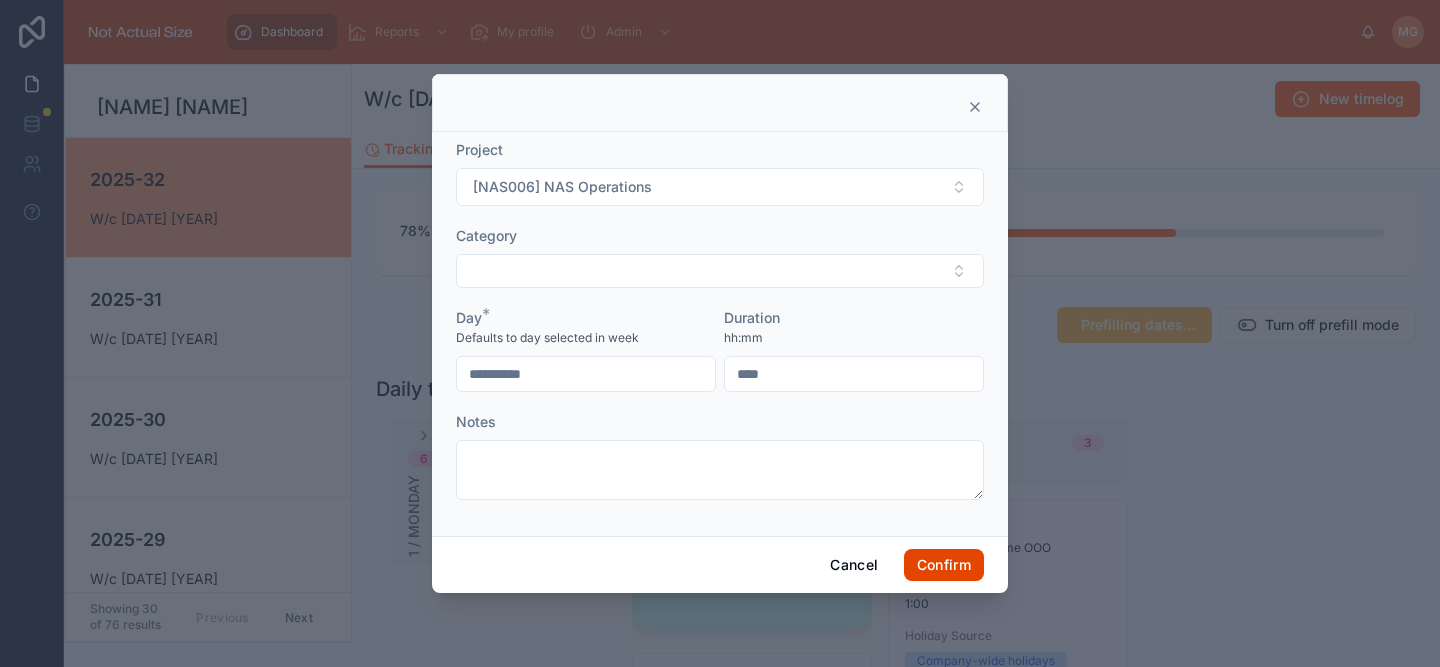 type on "****" 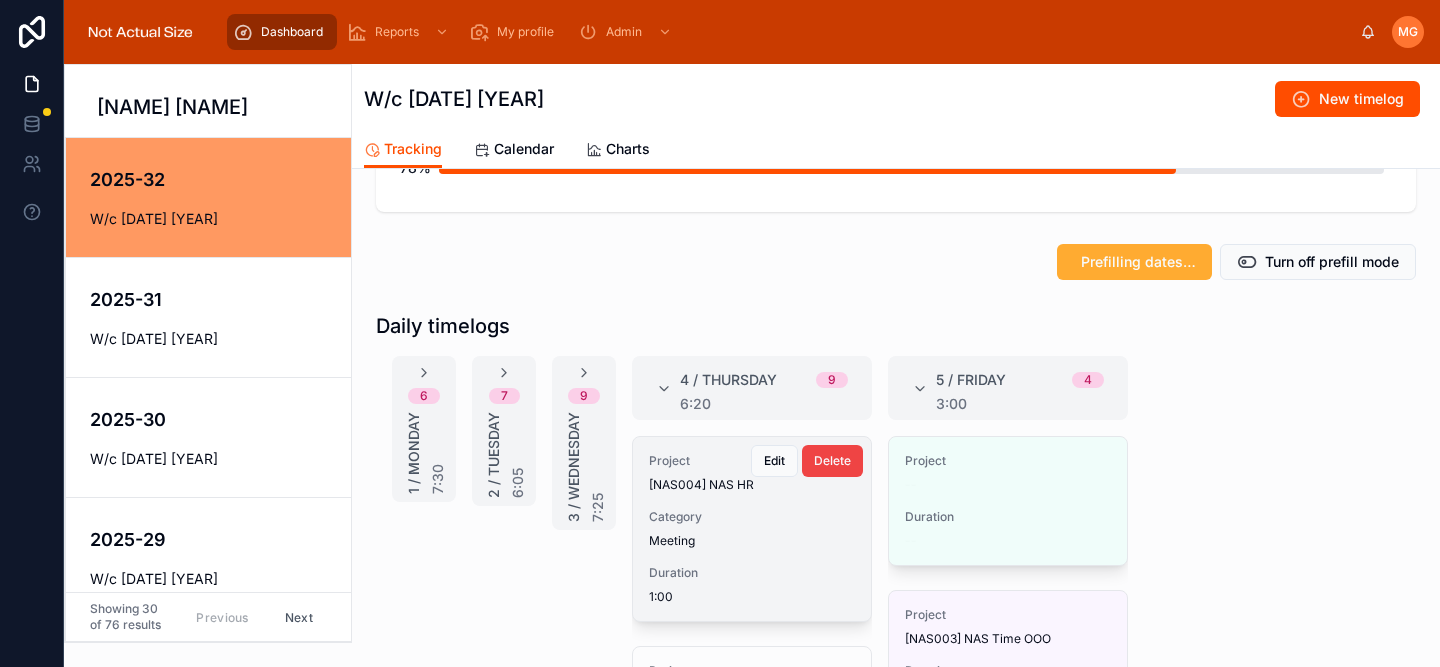 scroll, scrollTop: 0, scrollLeft: 0, axis: both 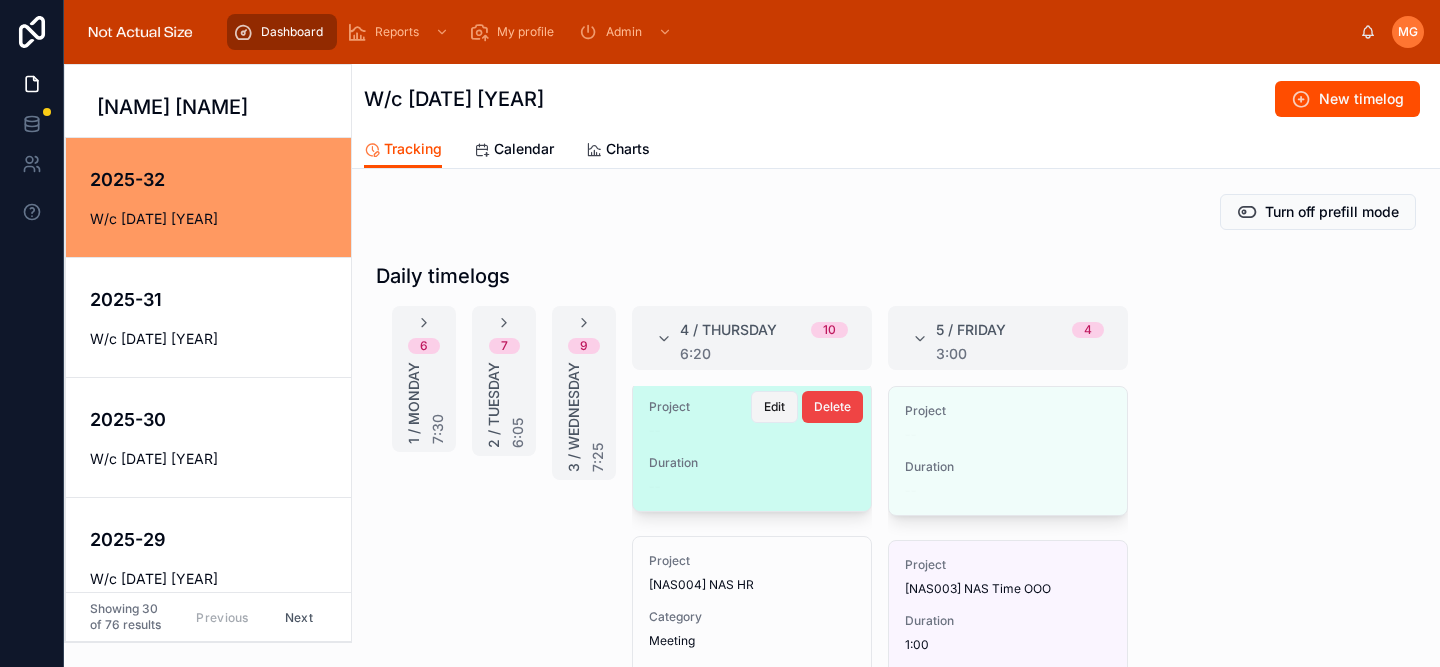 click on "Edit" at bounding box center [774, 407] 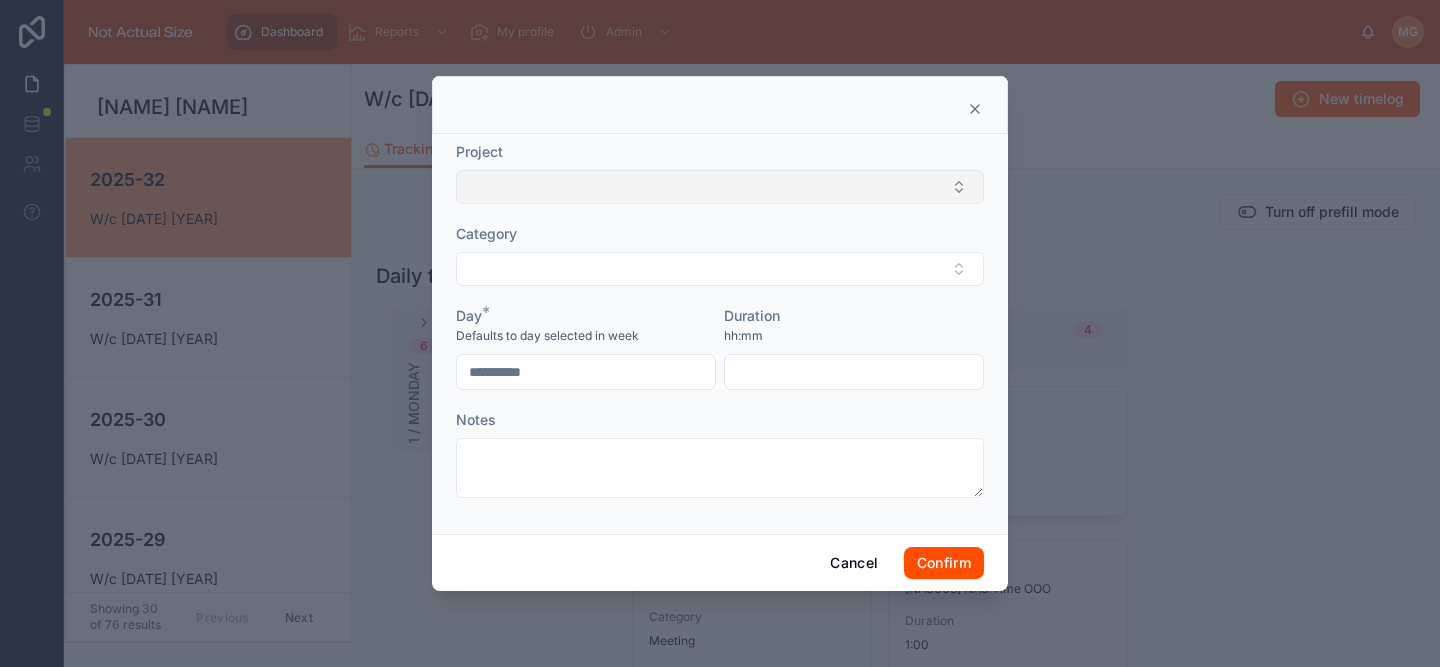 click at bounding box center [720, 187] 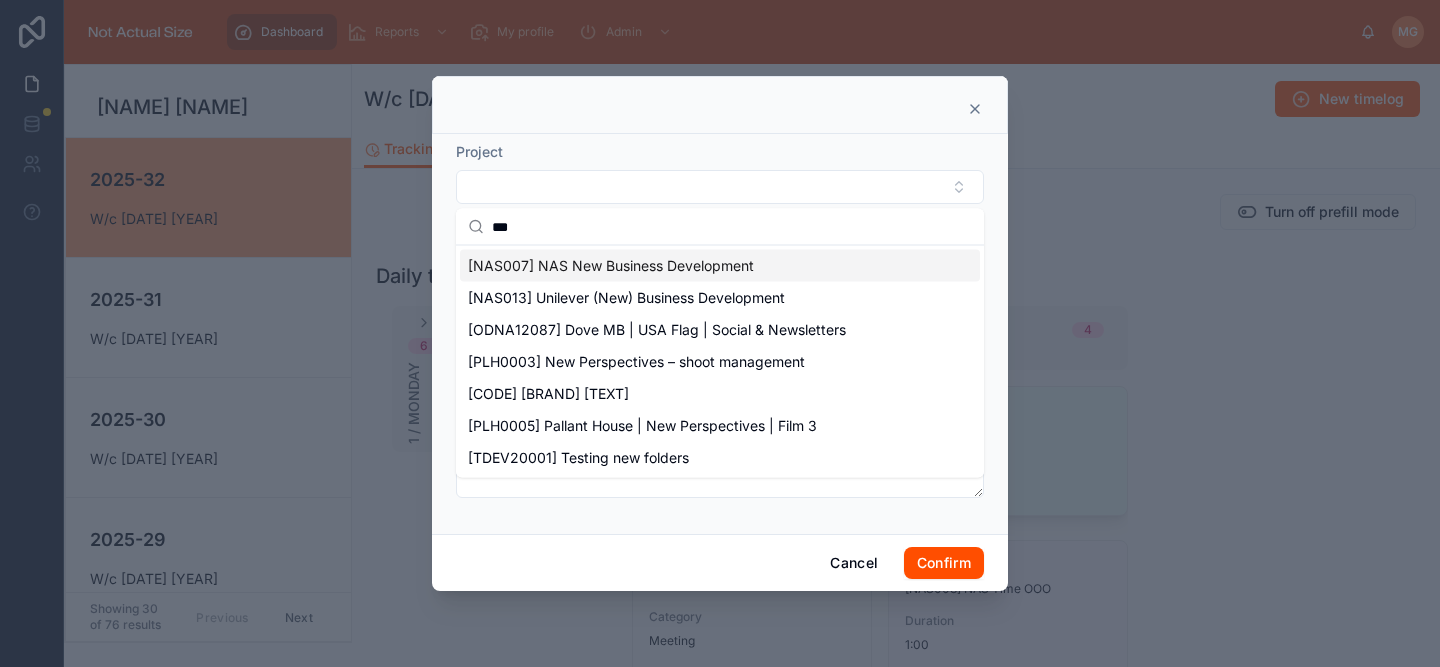 type on "***" 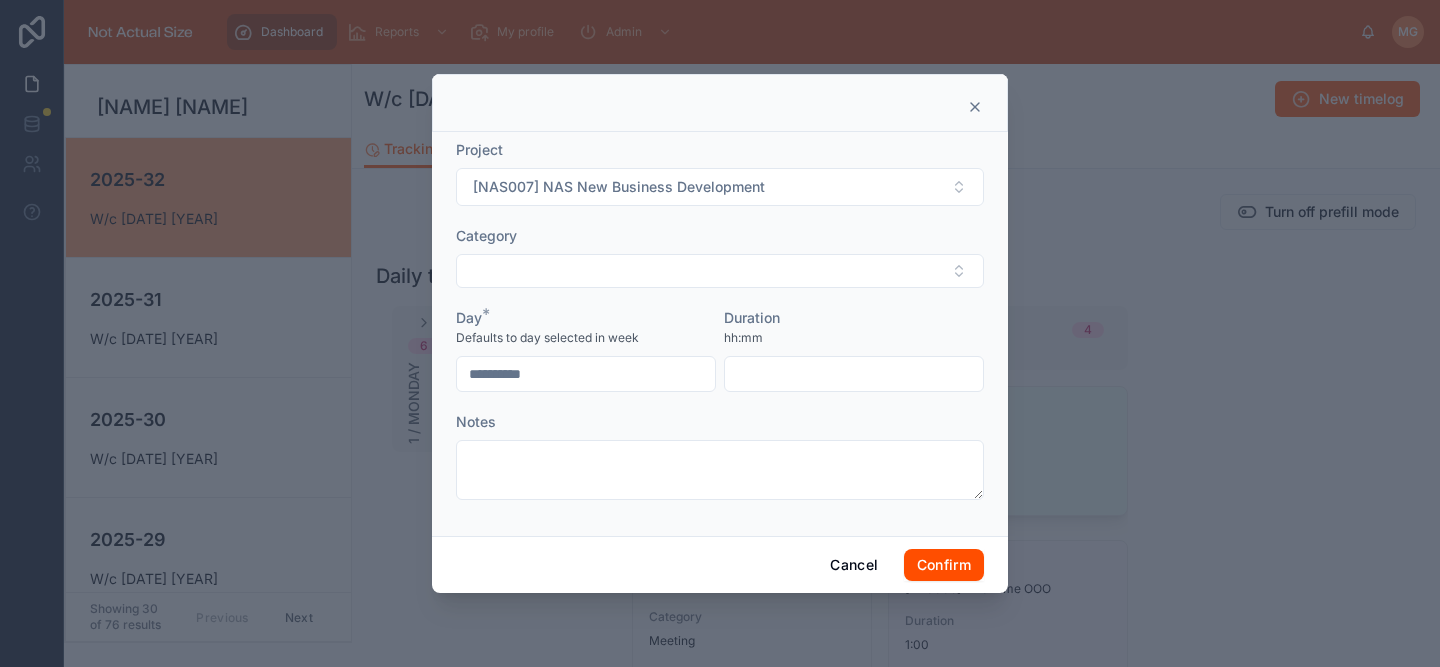 click at bounding box center (854, 374) 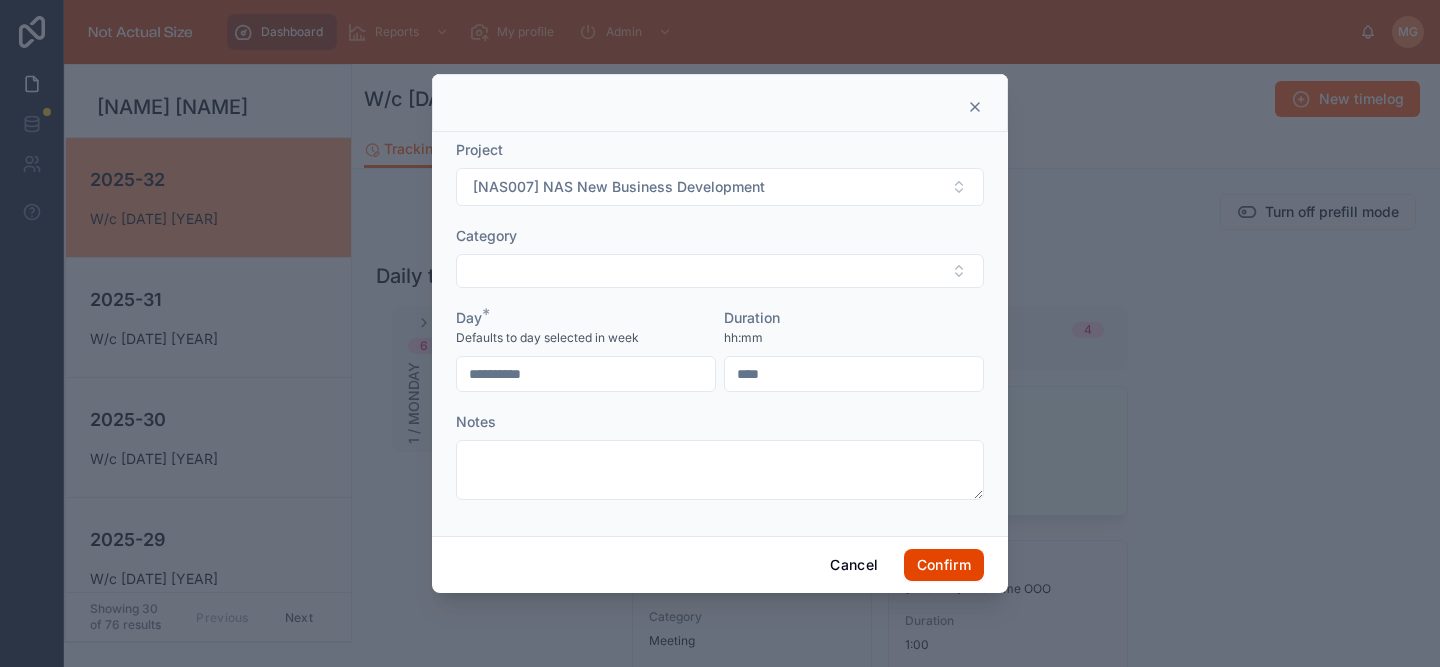 type on "****" 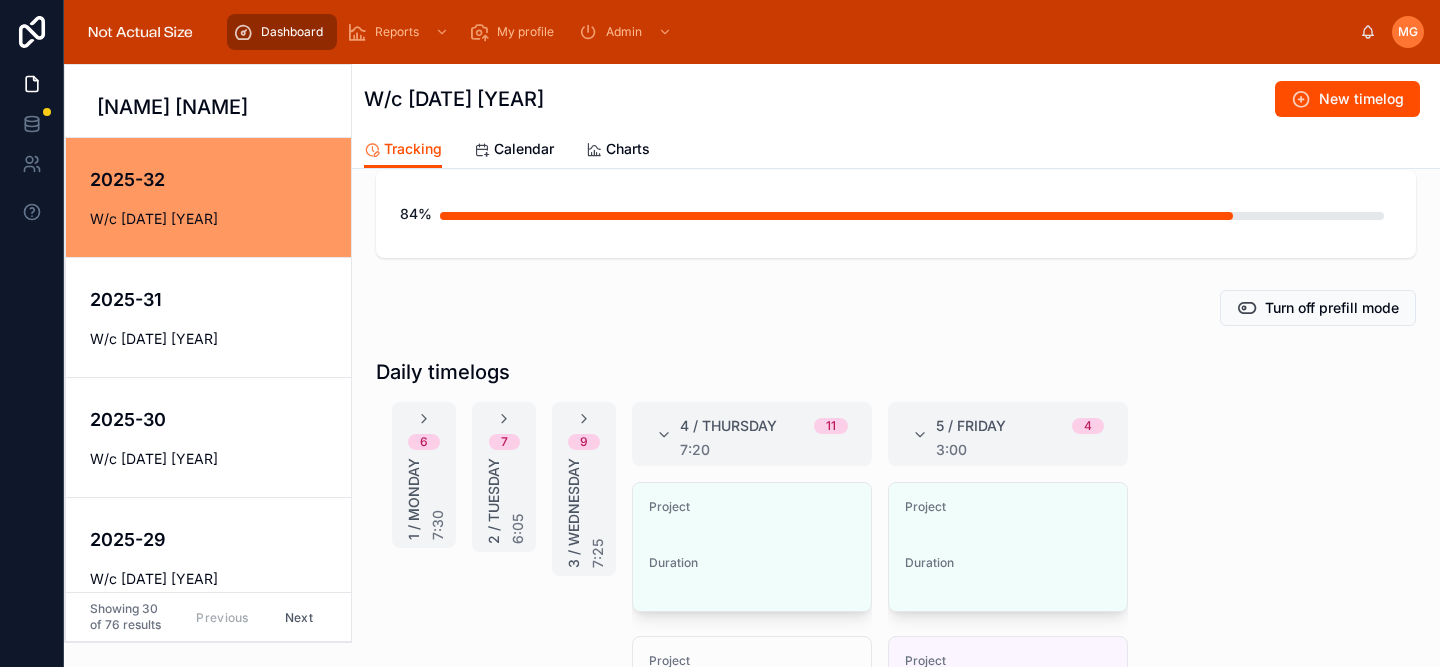 scroll, scrollTop: 162, scrollLeft: 0, axis: vertical 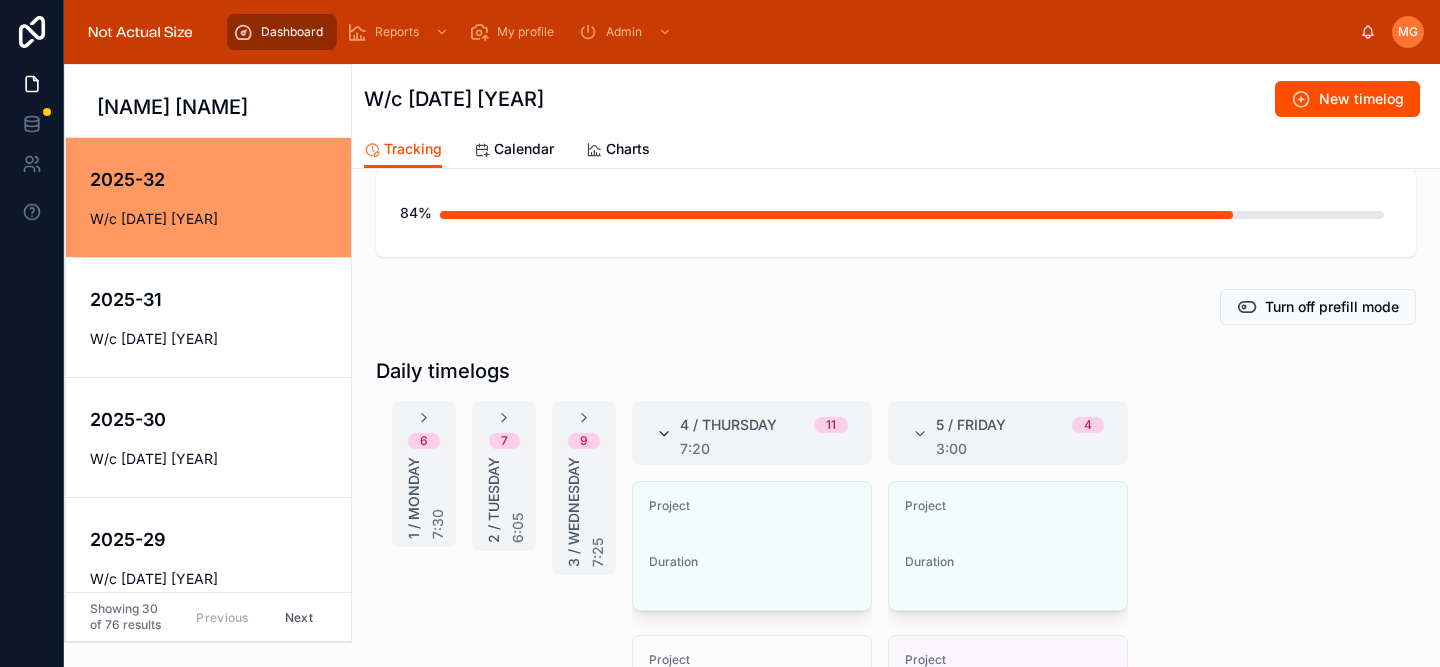 click at bounding box center (664, 433) 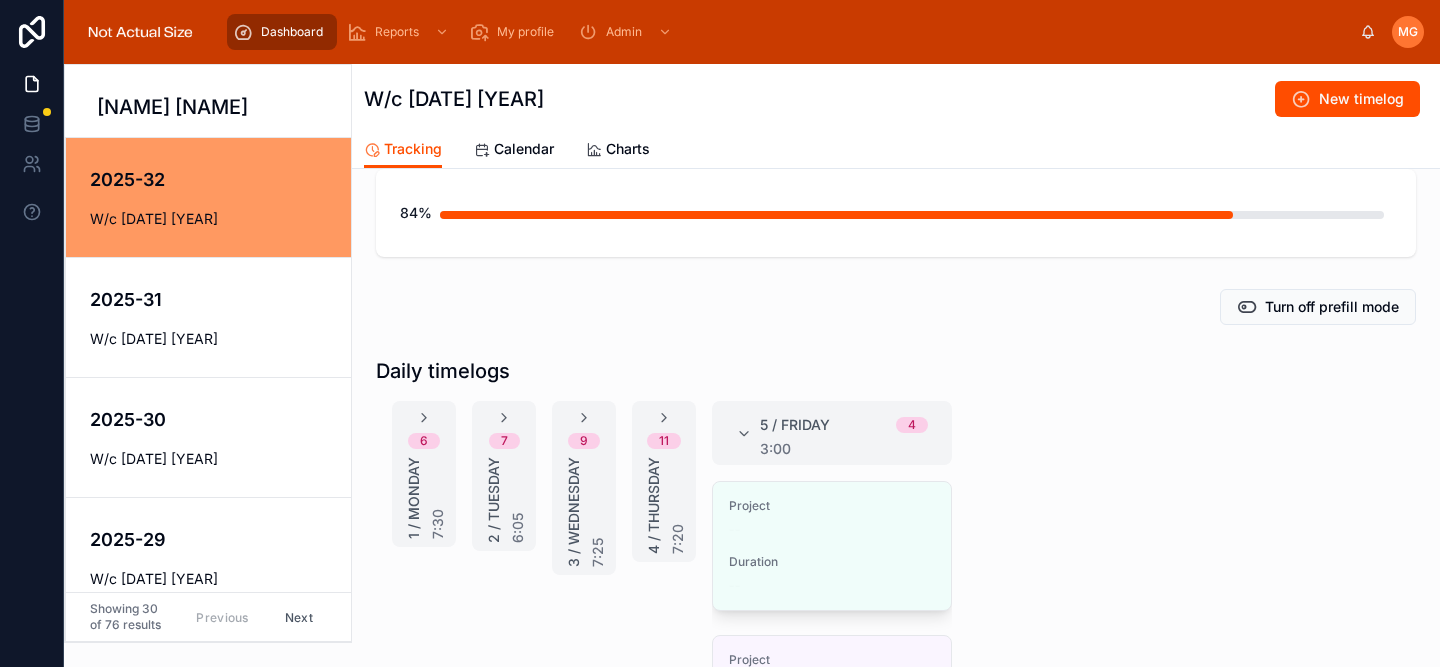 scroll, scrollTop: 327, scrollLeft: 0, axis: vertical 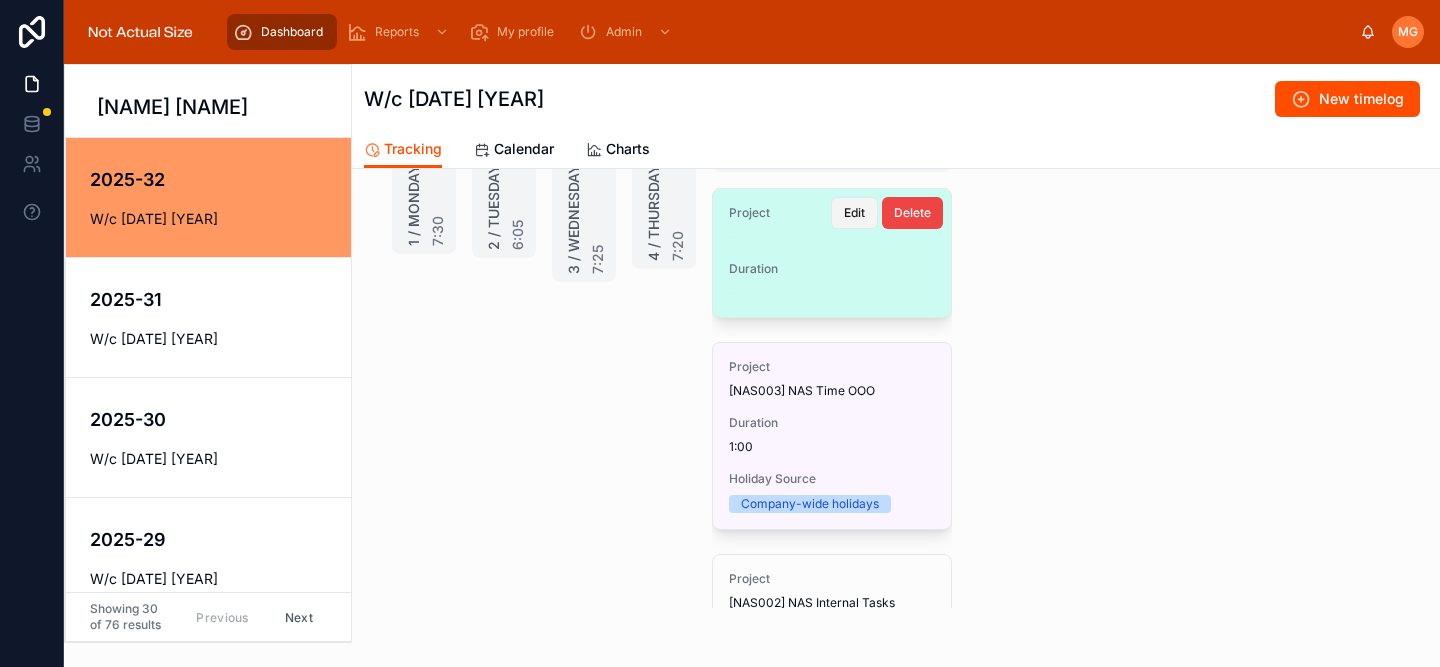 click on "Edit" at bounding box center [854, 213] 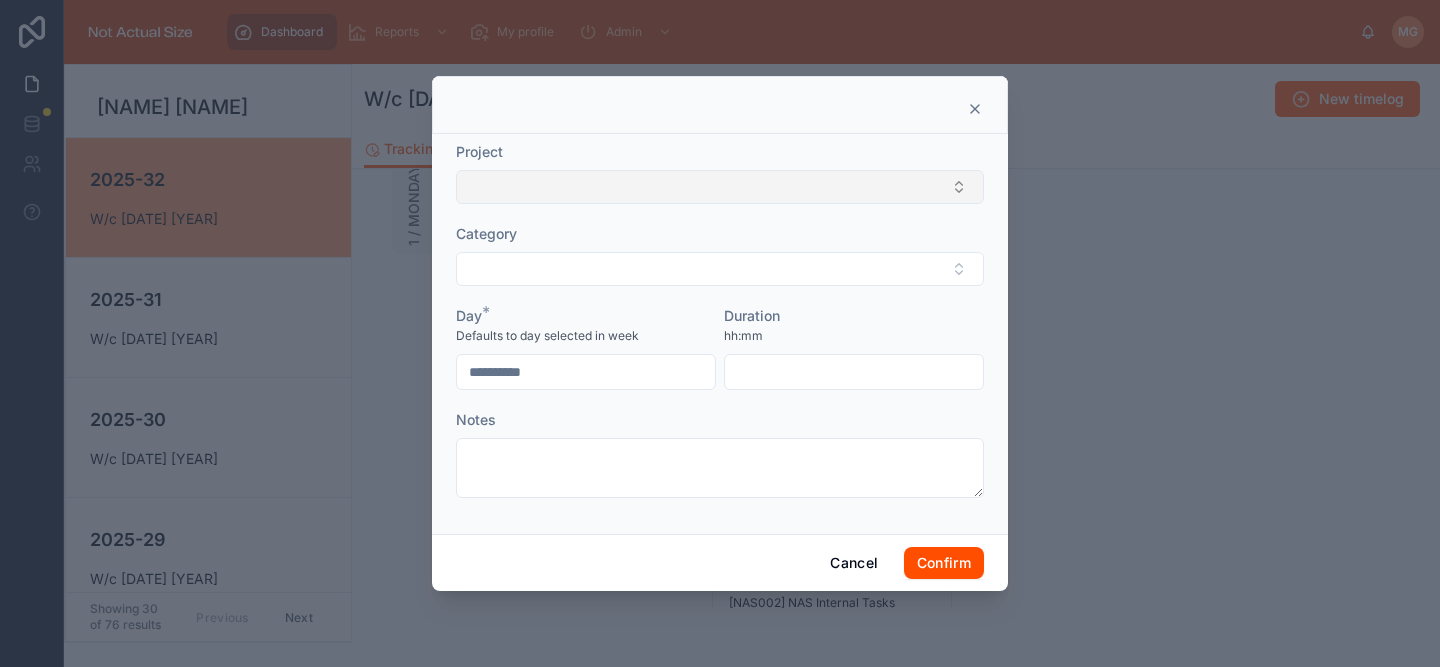 click at bounding box center [720, 187] 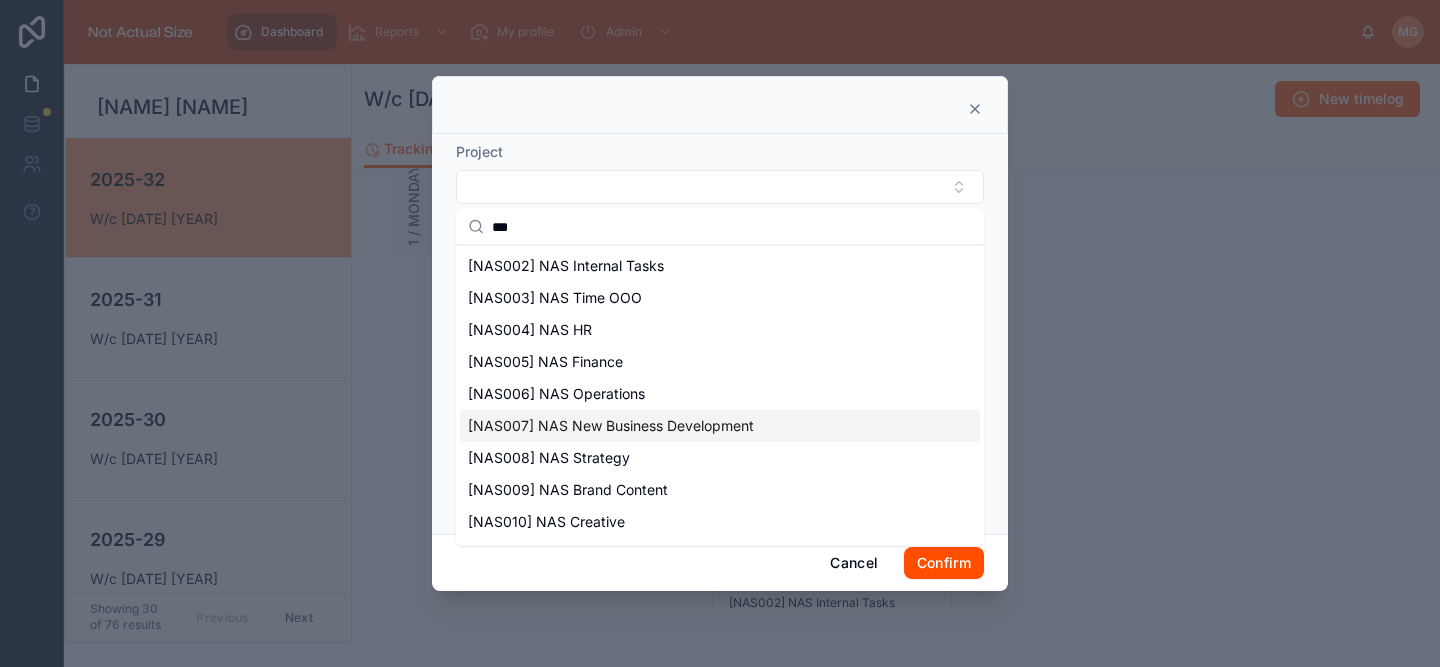 scroll, scrollTop: 52, scrollLeft: 0, axis: vertical 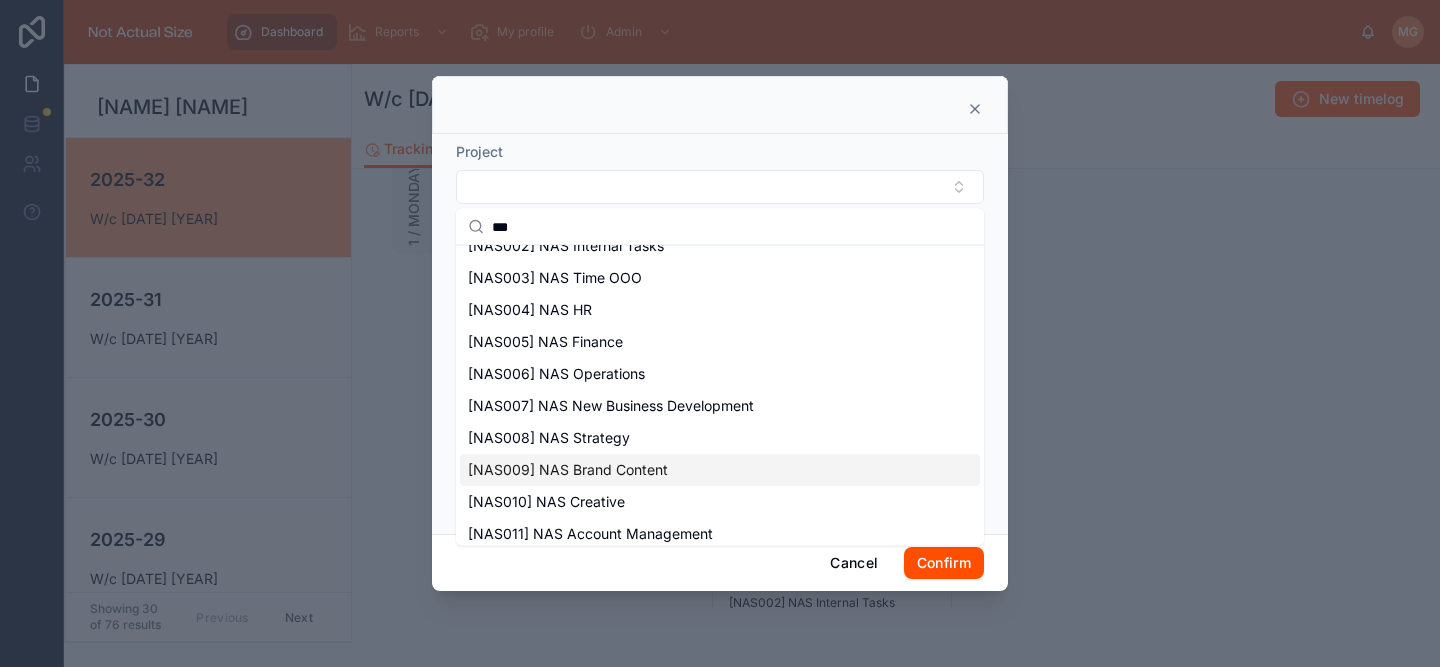 type on "***" 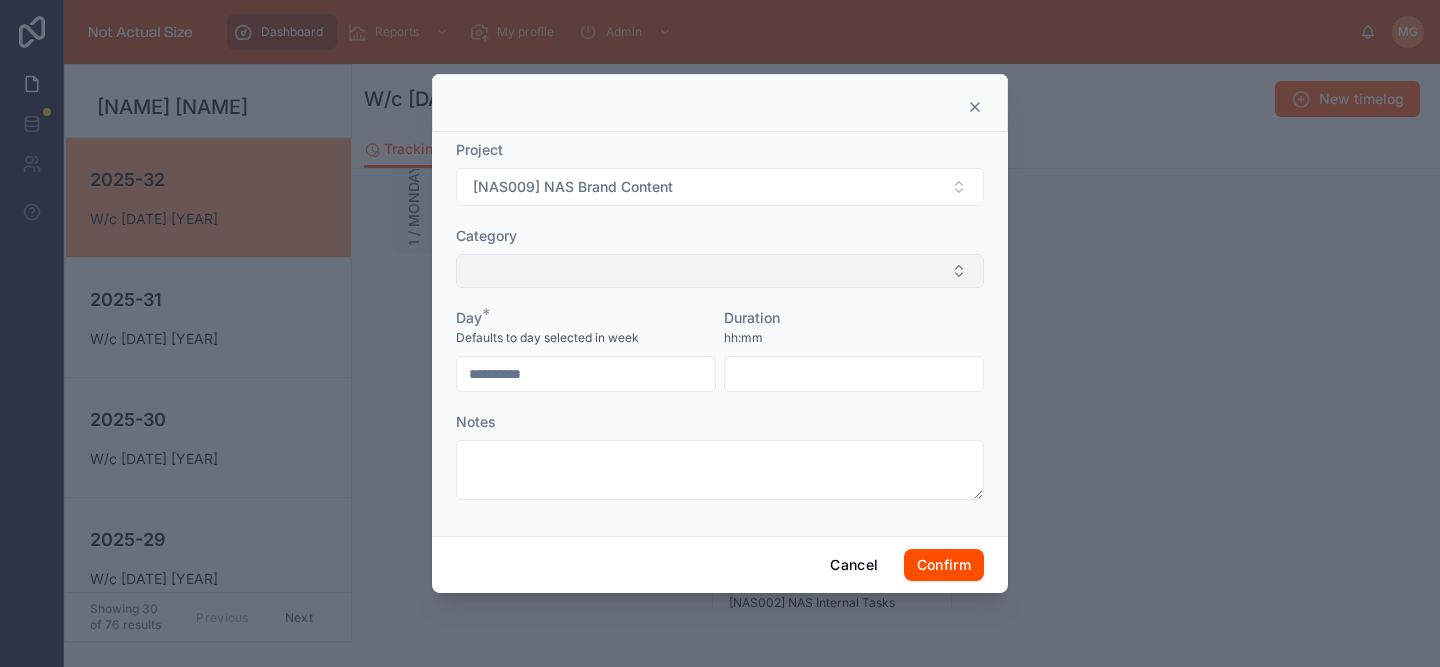 click at bounding box center (720, 271) 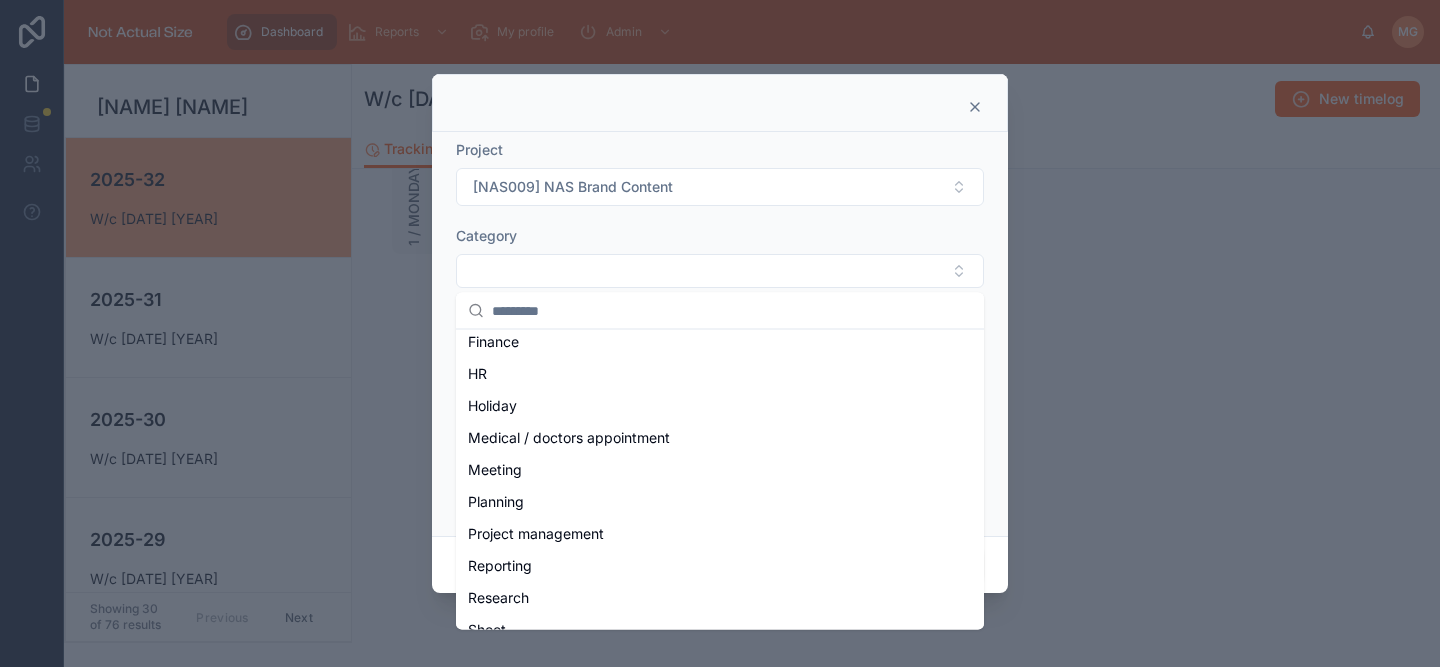 scroll, scrollTop: 260, scrollLeft: 0, axis: vertical 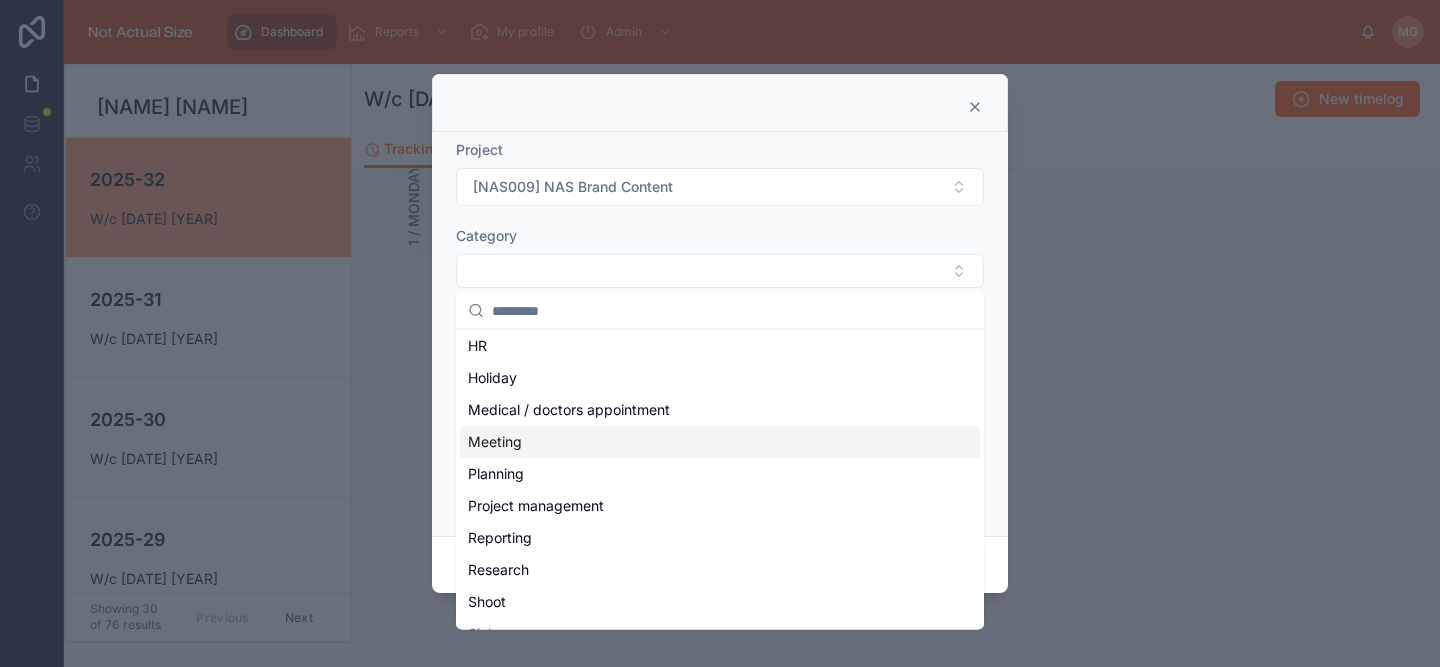 drag, startPoint x: 549, startPoint y: 451, endPoint x: 595, endPoint y: 450, distance: 46.010868 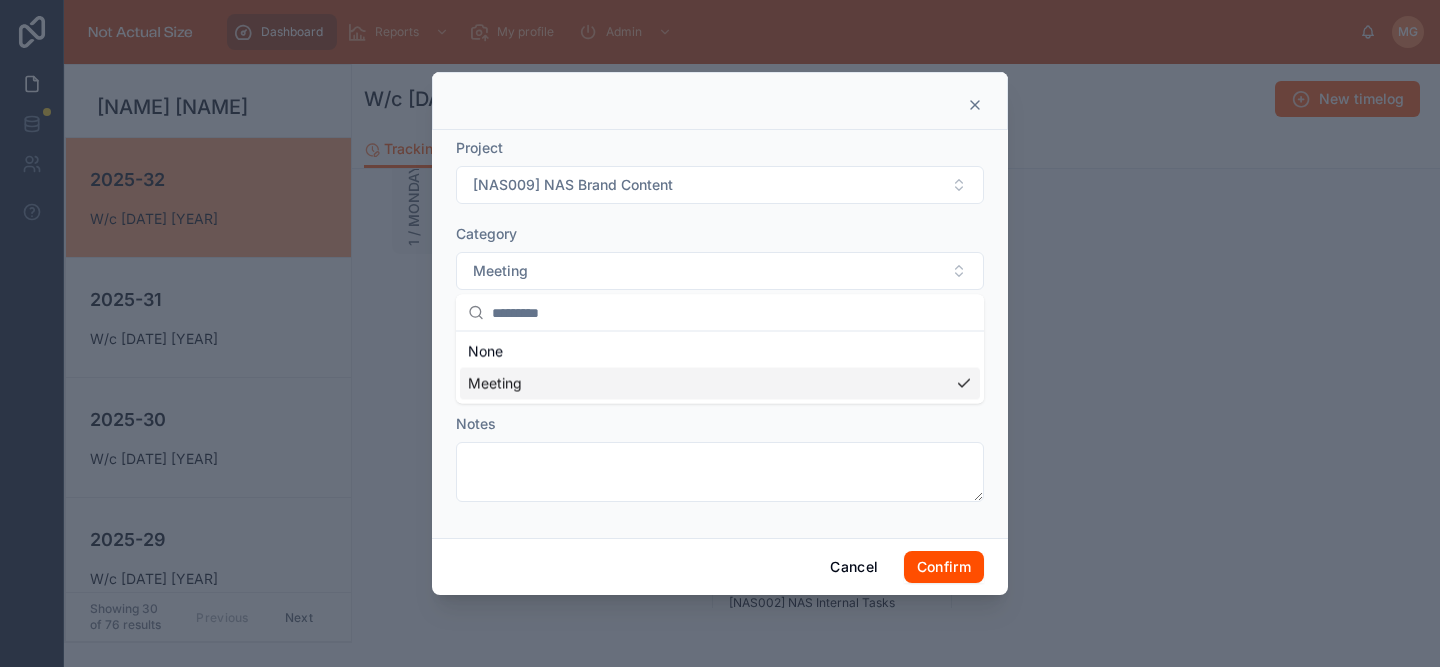scroll, scrollTop: 0, scrollLeft: 0, axis: both 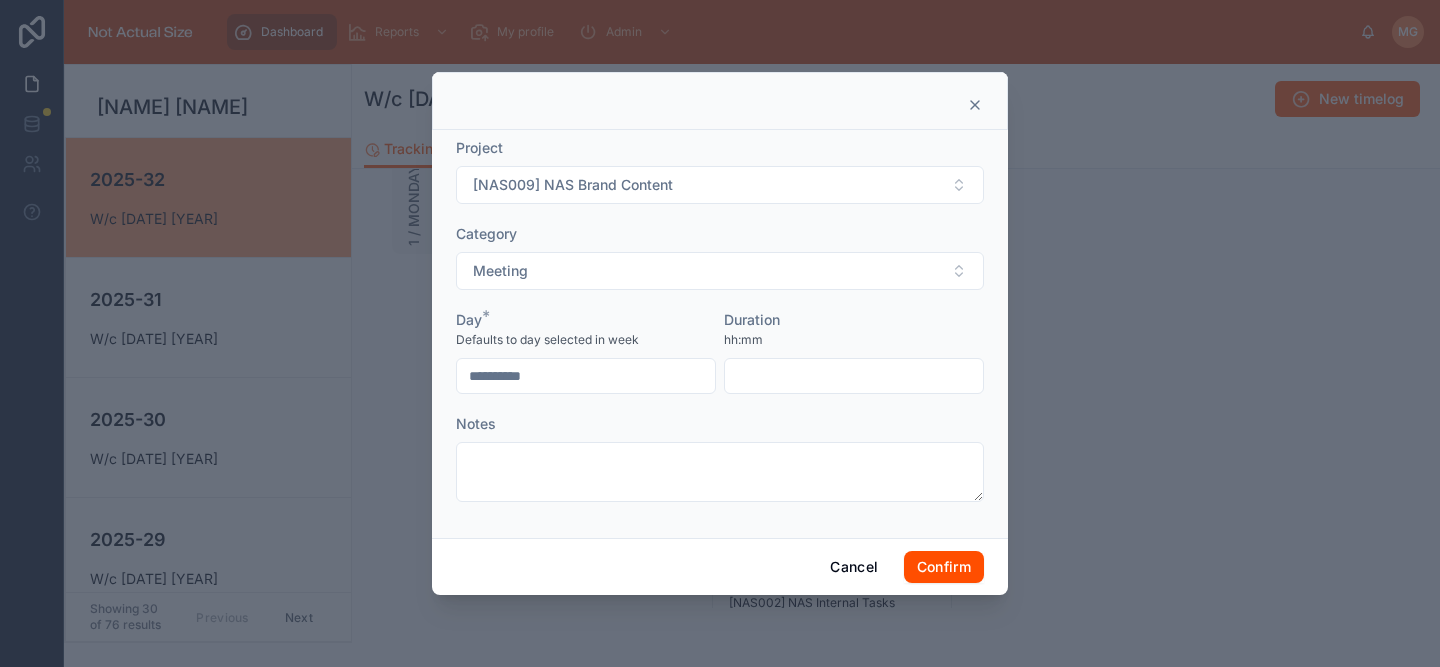 click at bounding box center [854, 376] 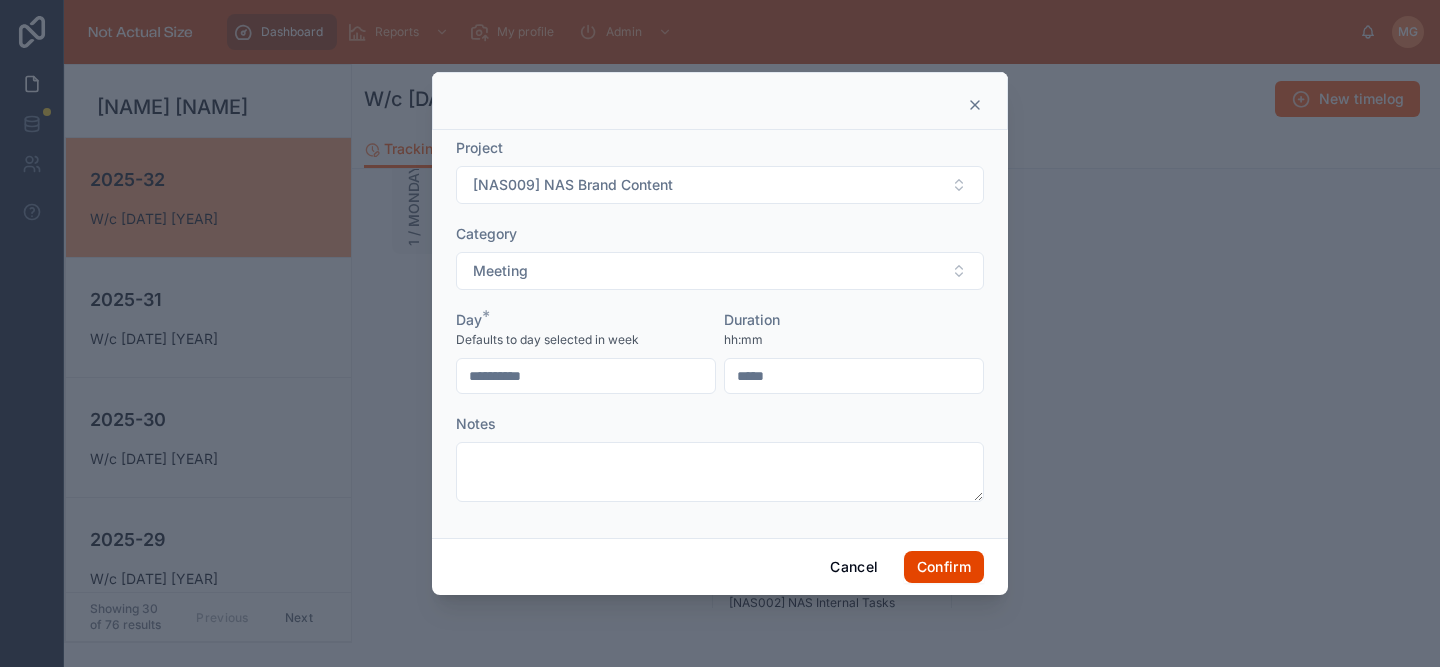 type on "****" 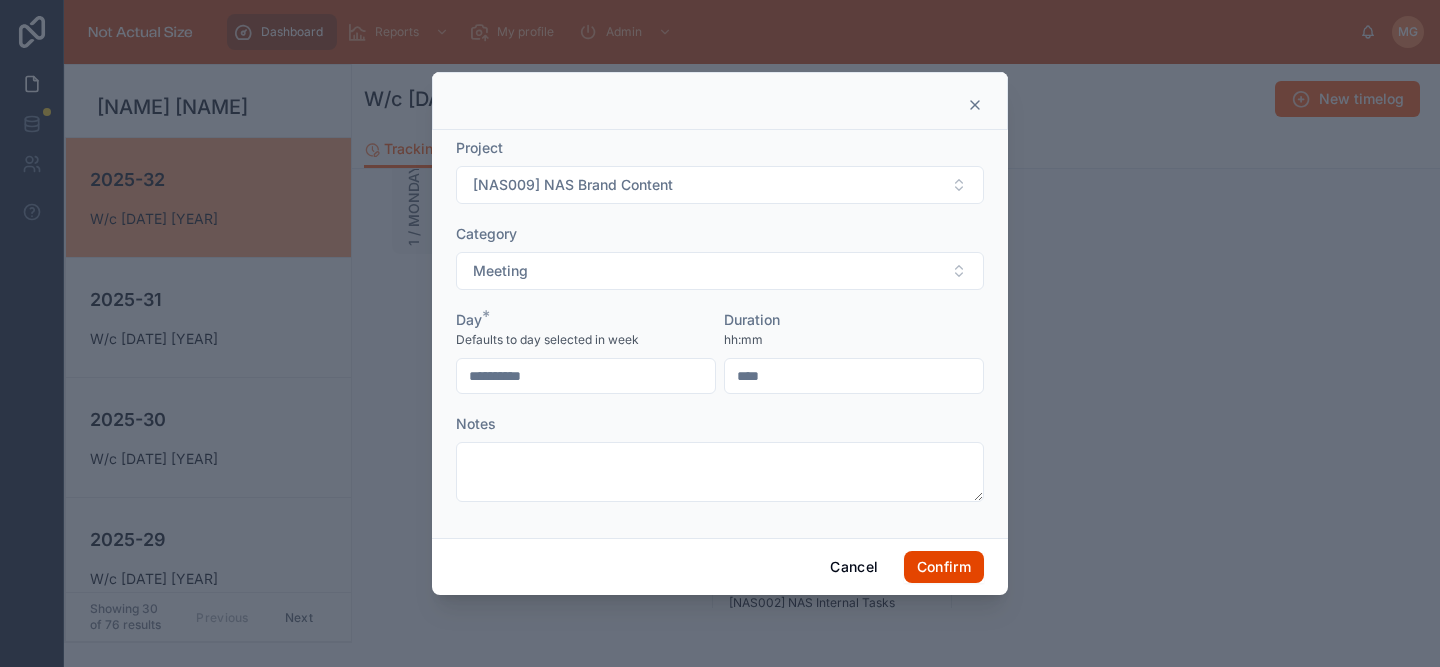 click on "Confirm" at bounding box center [944, 567] 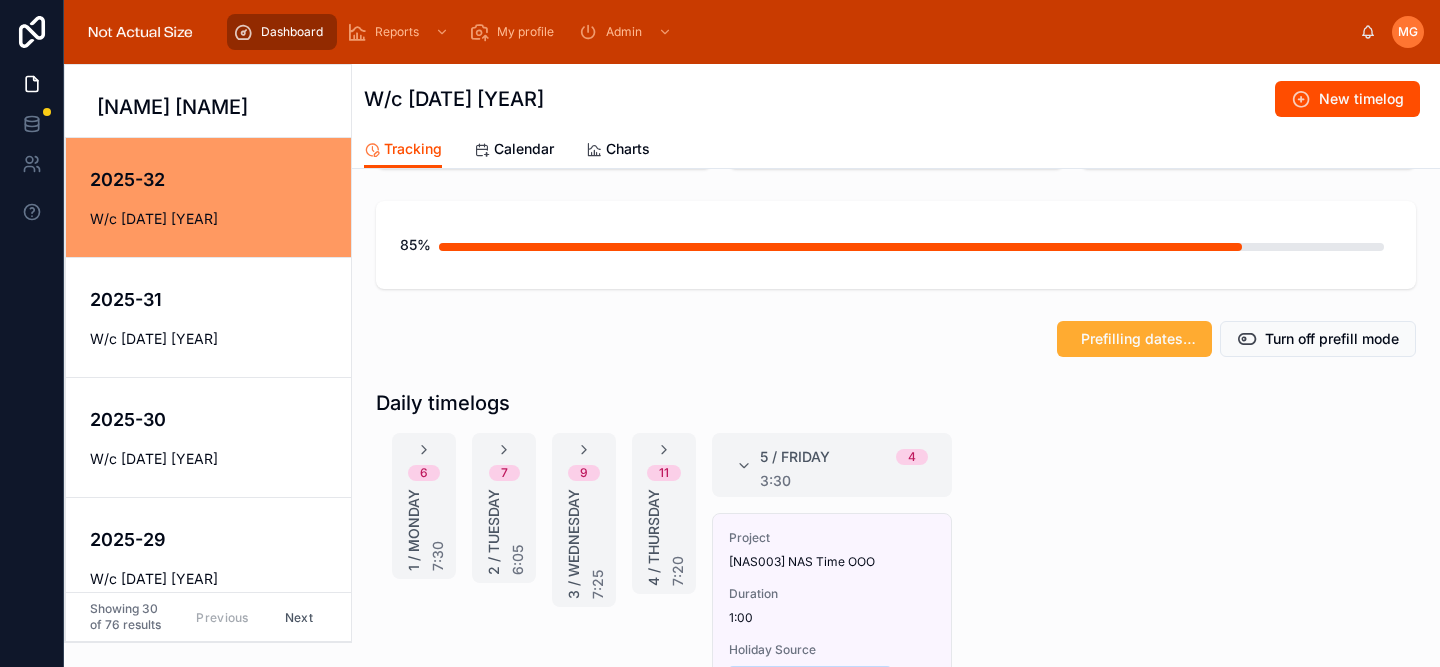 scroll, scrollTop: 136, scrollLeft: 0, axis: vertical 